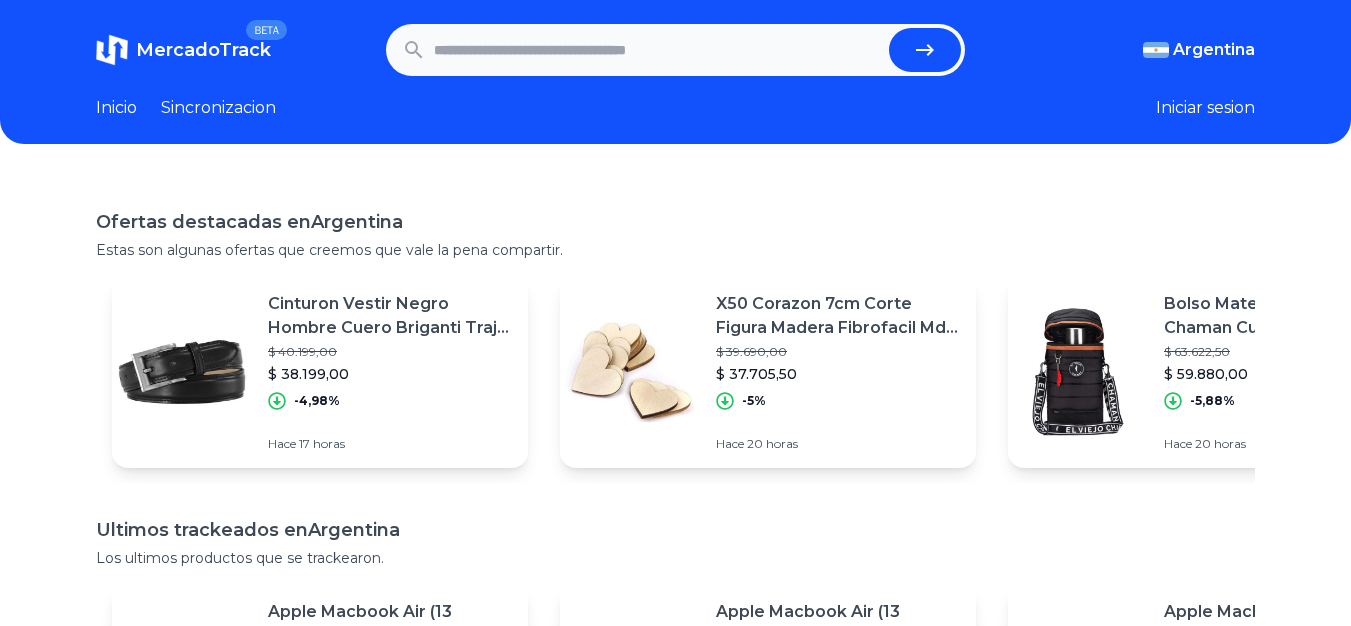 scroll, scrollTop: 0, scrollLeft: 0, axis: both 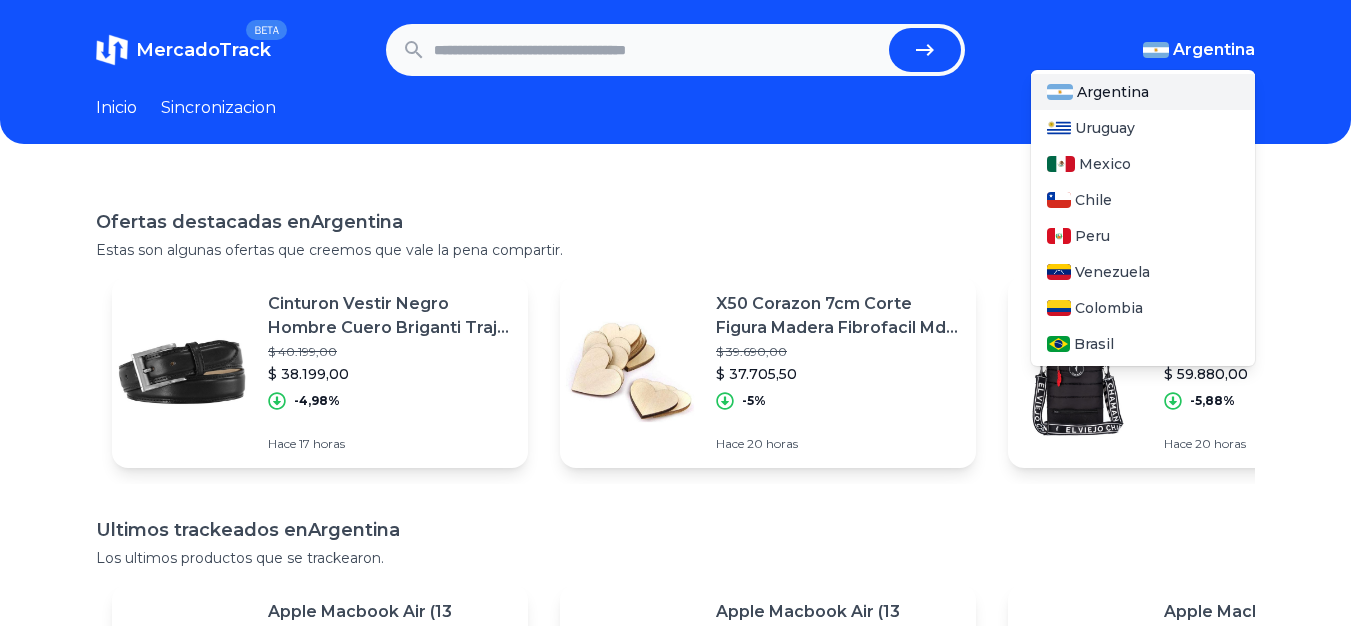 click on "Argentina" at bounding box center [1199, 50] 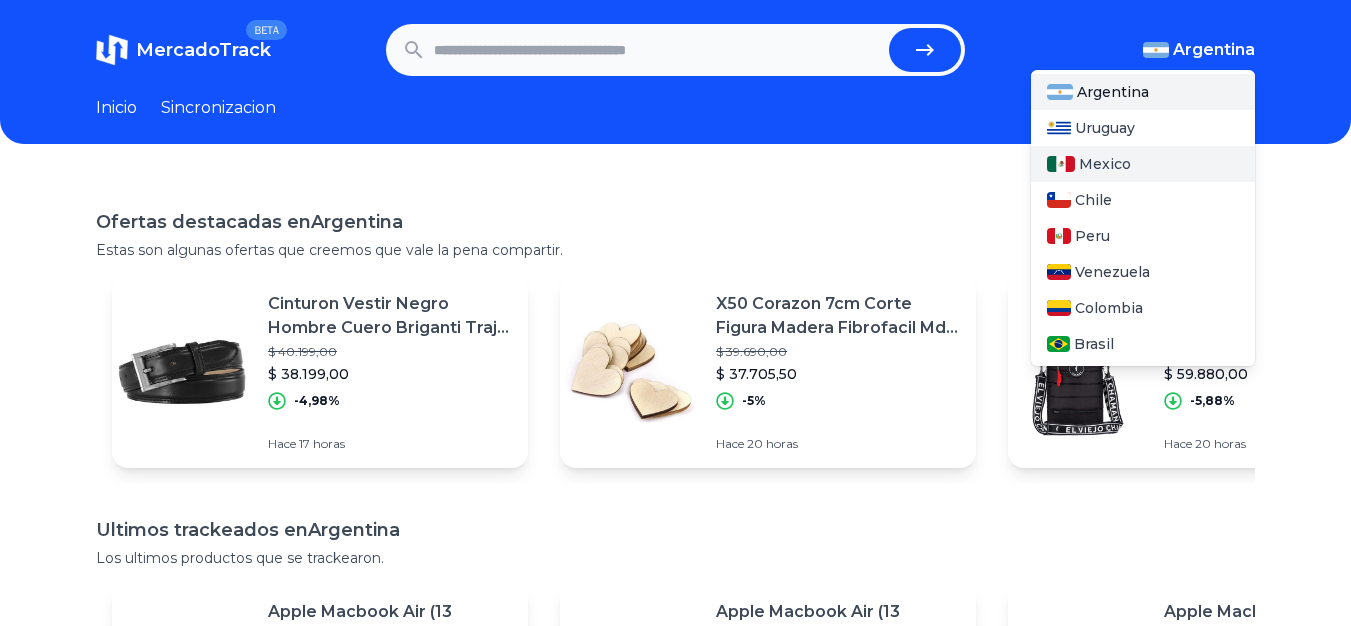 click on "Mexico" at bounding box center (1105, 164) 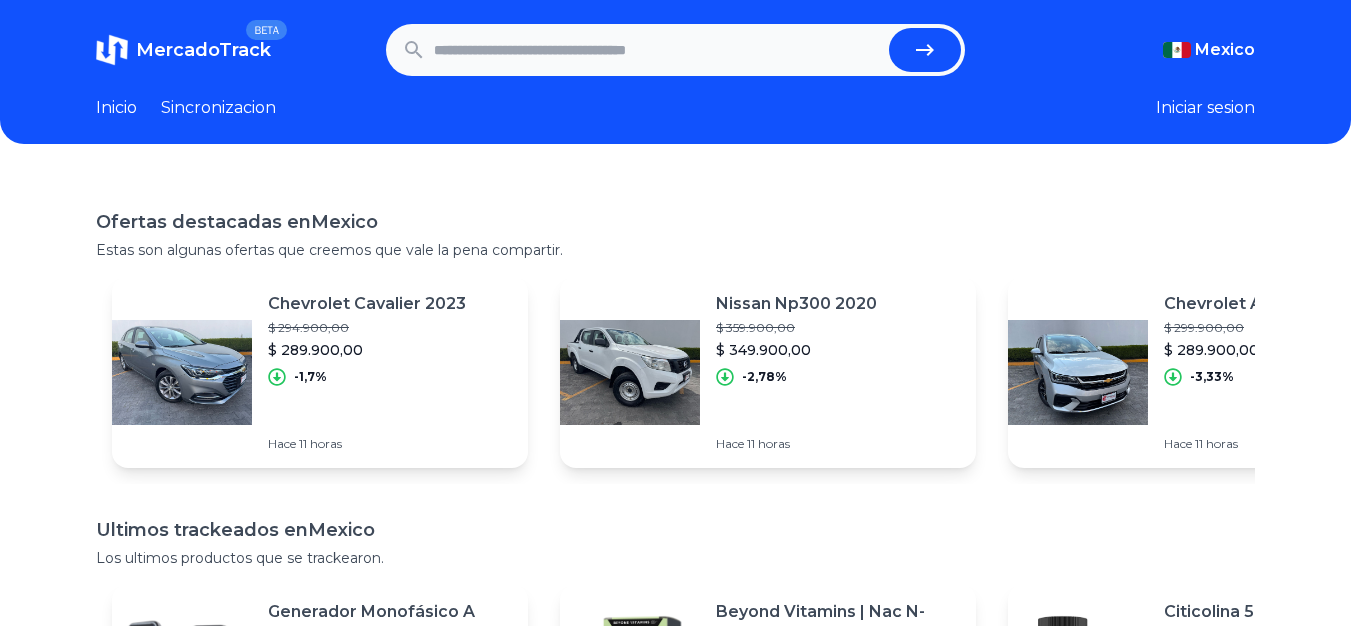 click on "Iniciar sesion" at bounding box center [1205, 108] 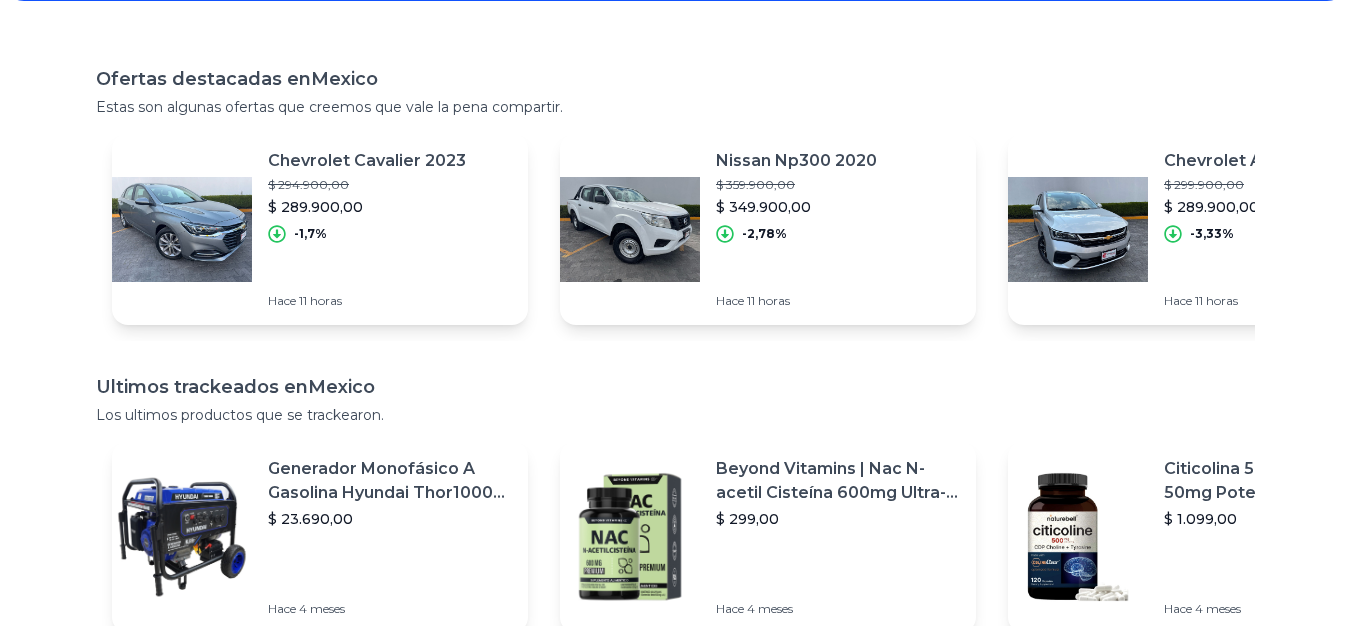 scroll, scrollTop: 382, scrollLeft: 0, axis: vertical 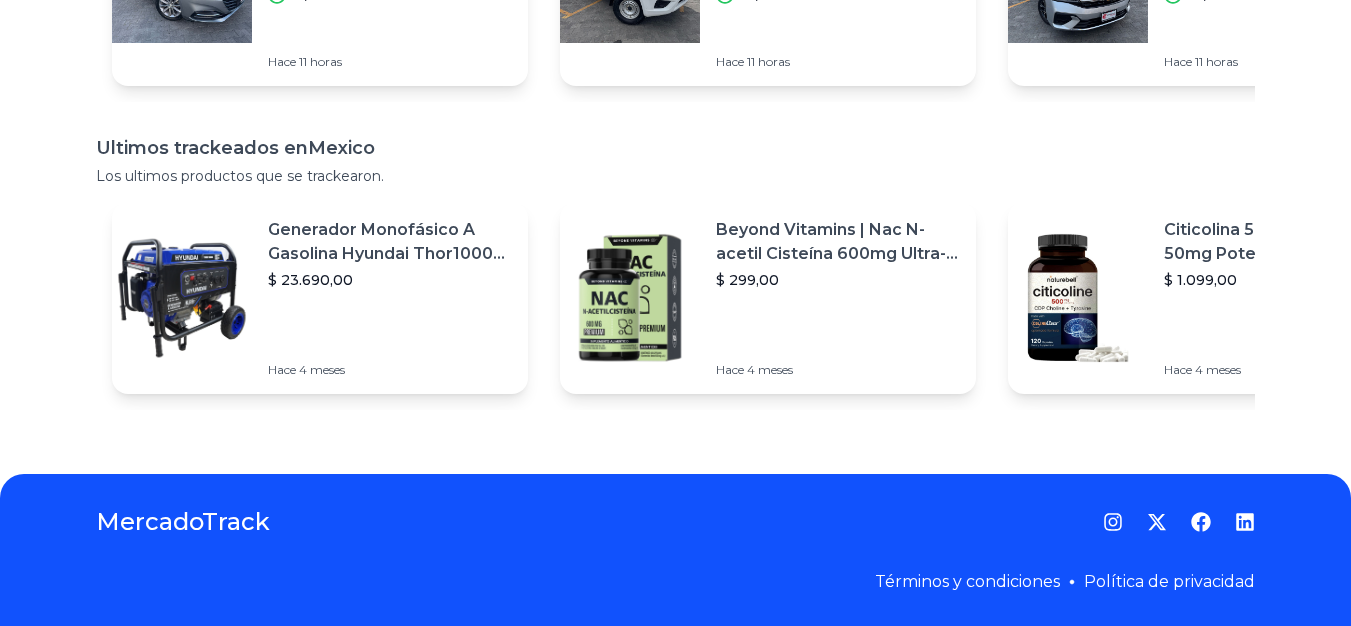 click on "Generador Monofásico A Gasolina Hyundai Thor10000 P 11.5 Kw" at bounding box center (390, 242) 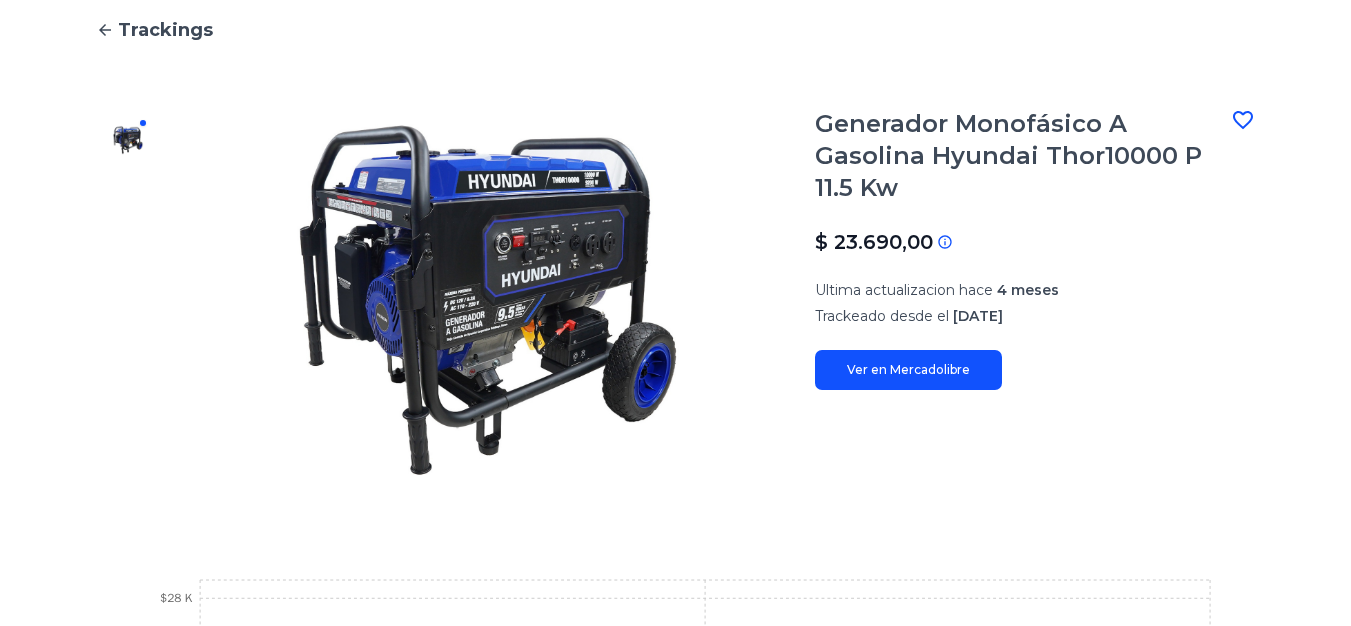 scroll, scrollTop: 200, scrollLeft: 0, axis: vertical 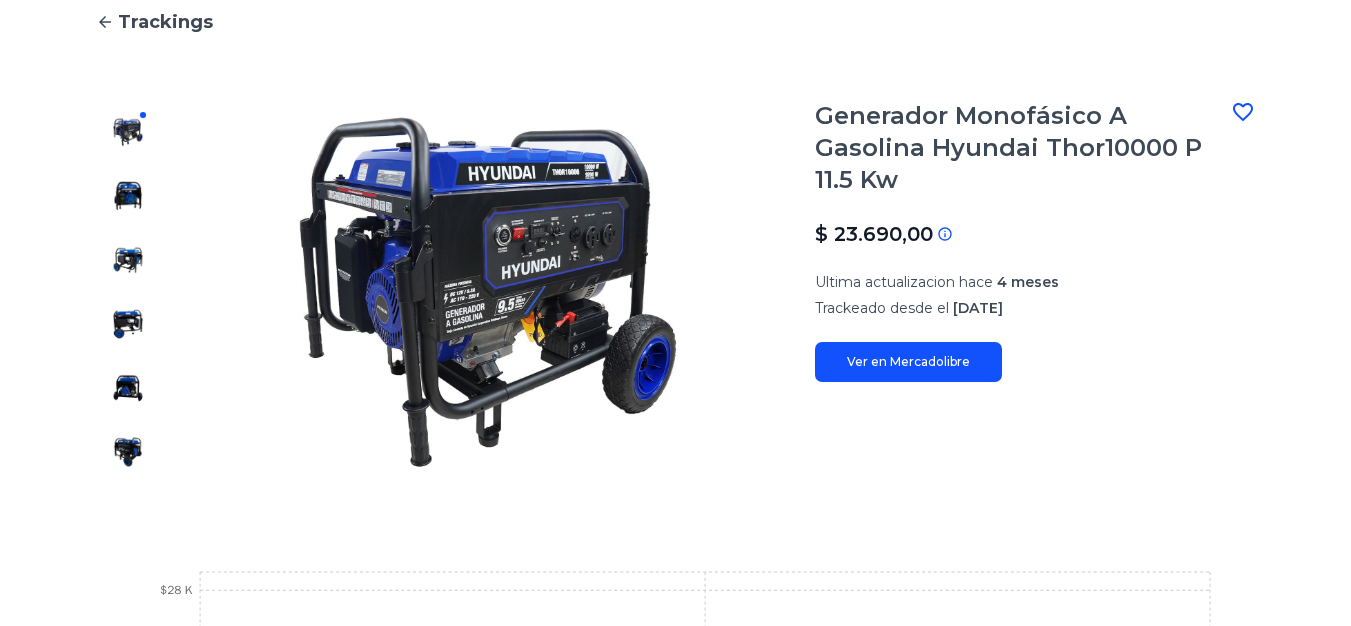 click on "Ver en Mercadolibre" at bounding box center [908, 362] 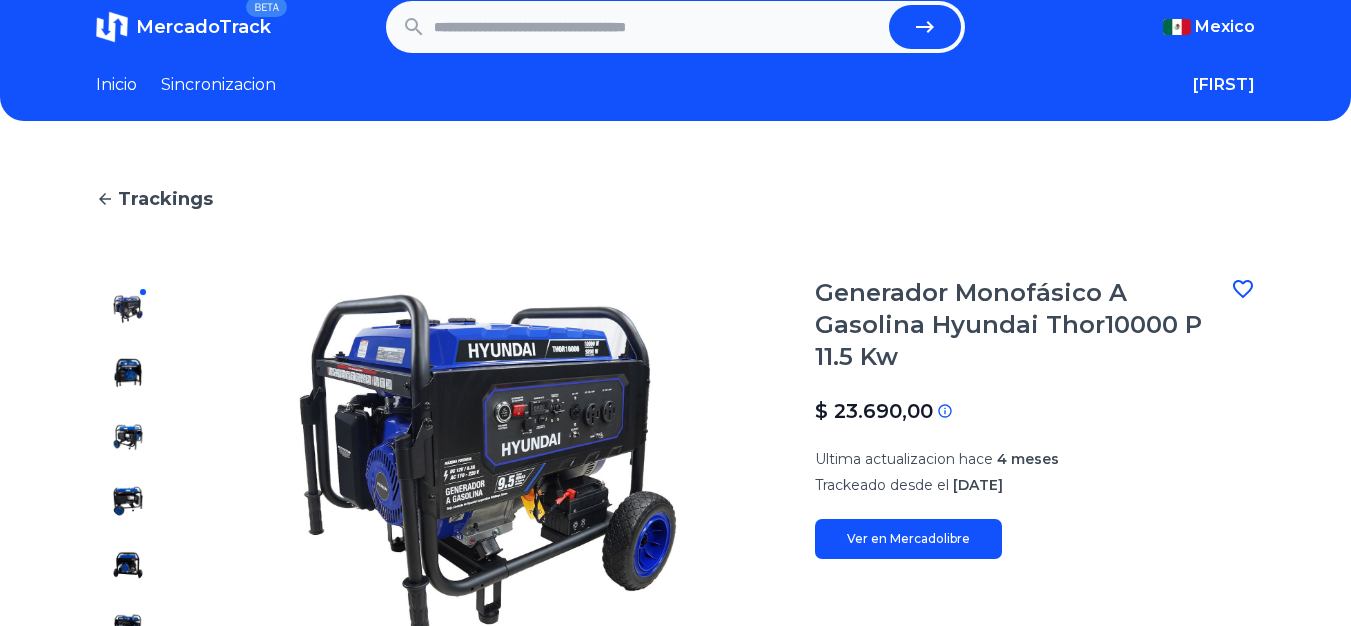 scroll, scrollTop: 0, scrollLeft: 0, axis: both 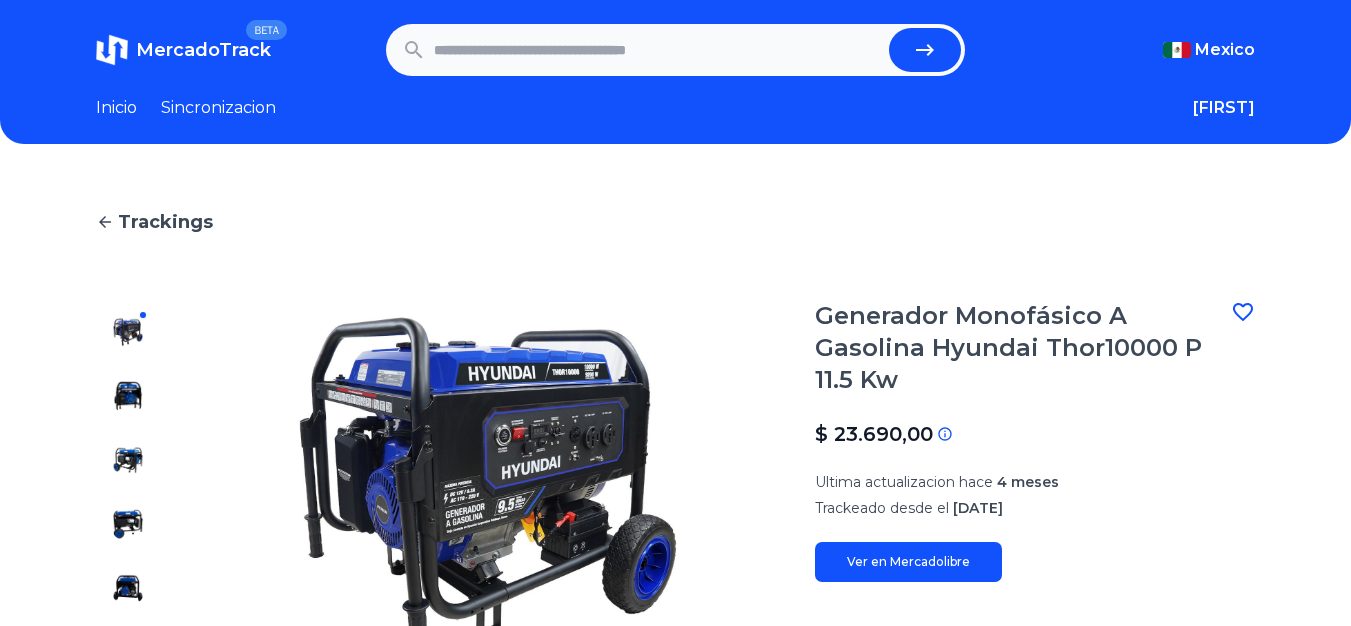 click 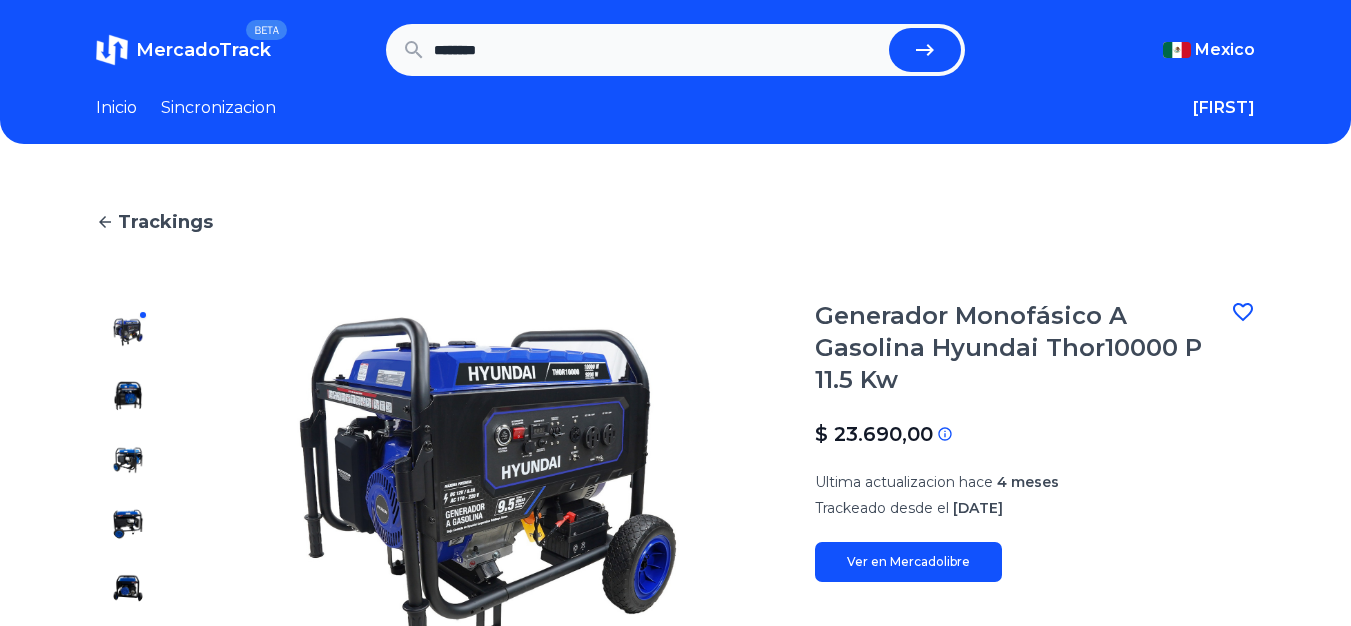 type on "********" 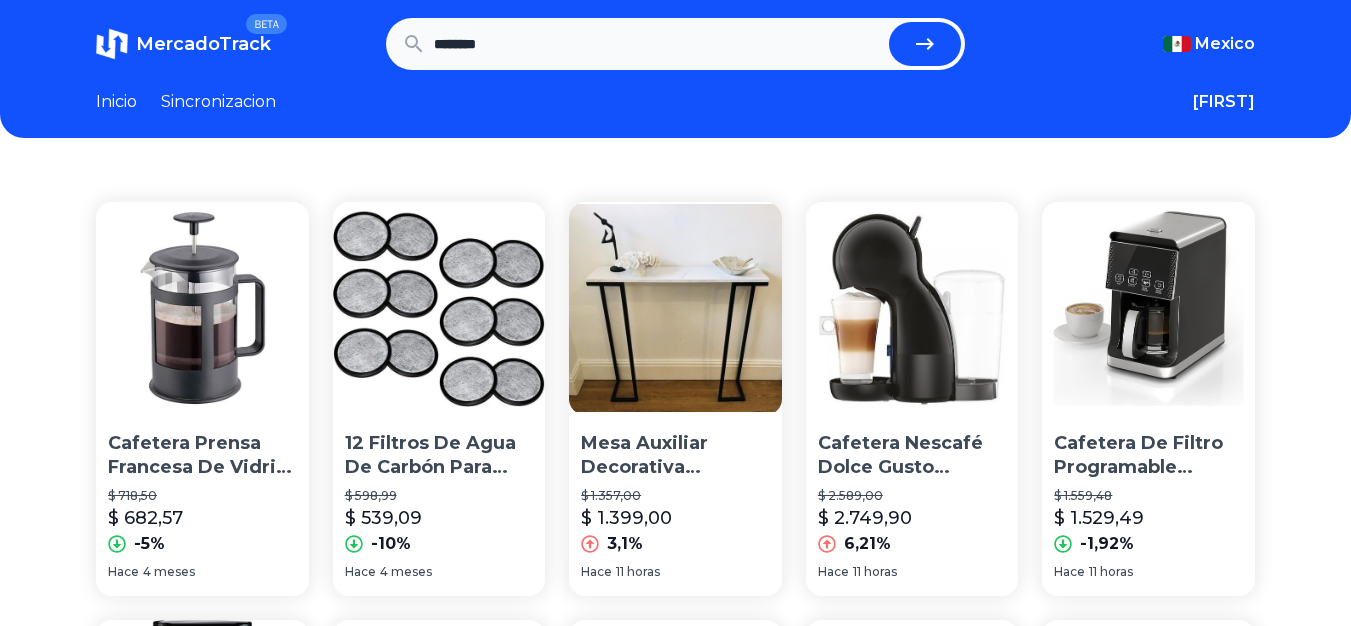 scroll, scrollTop: 0, scrollLeft: 0, axis: both 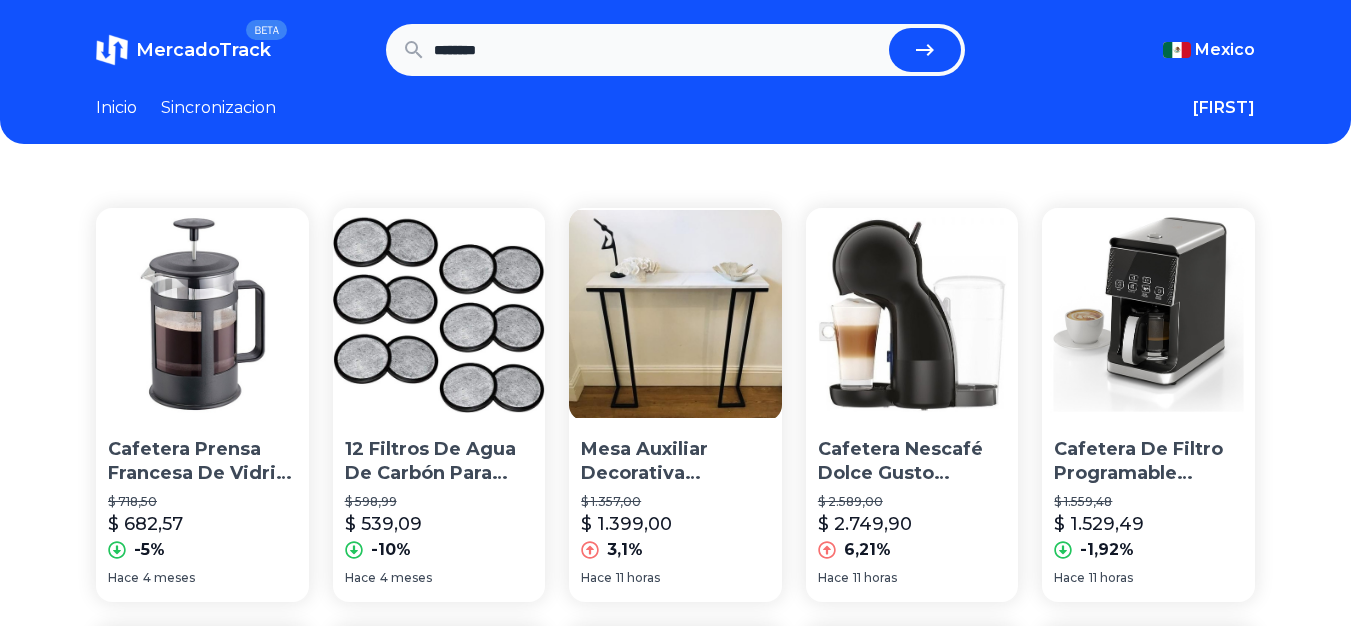 click on "********" at bounding box center [658, 50] 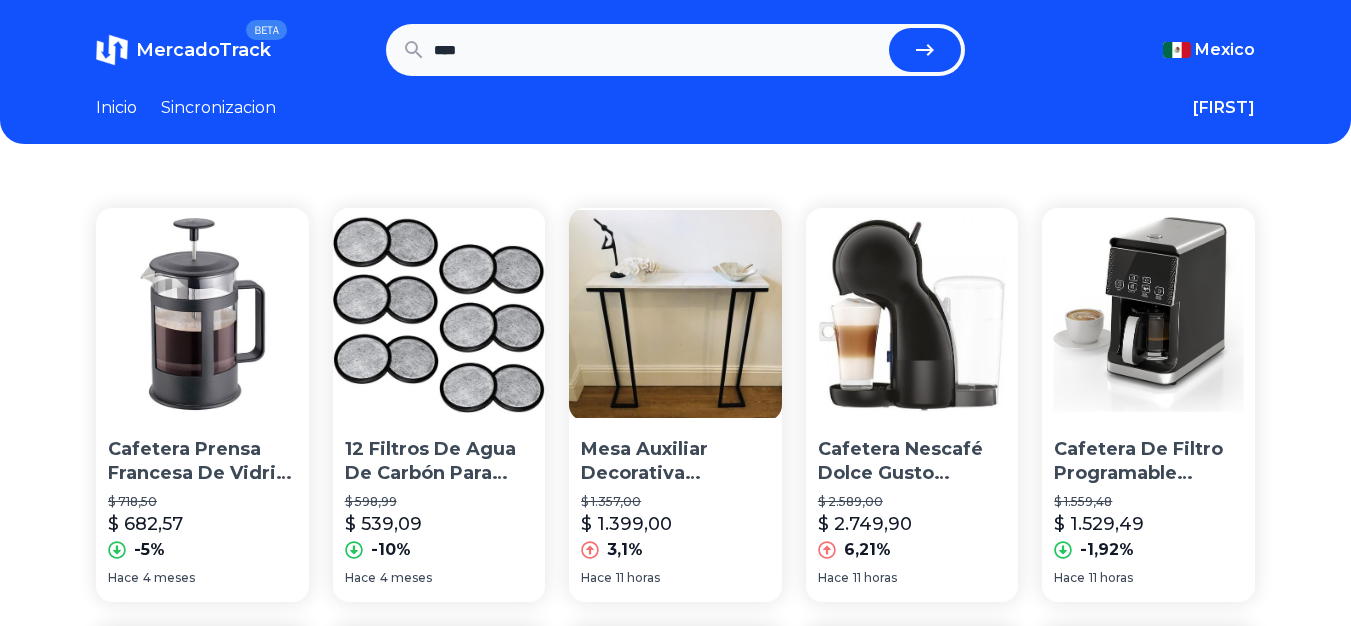 type on "****" 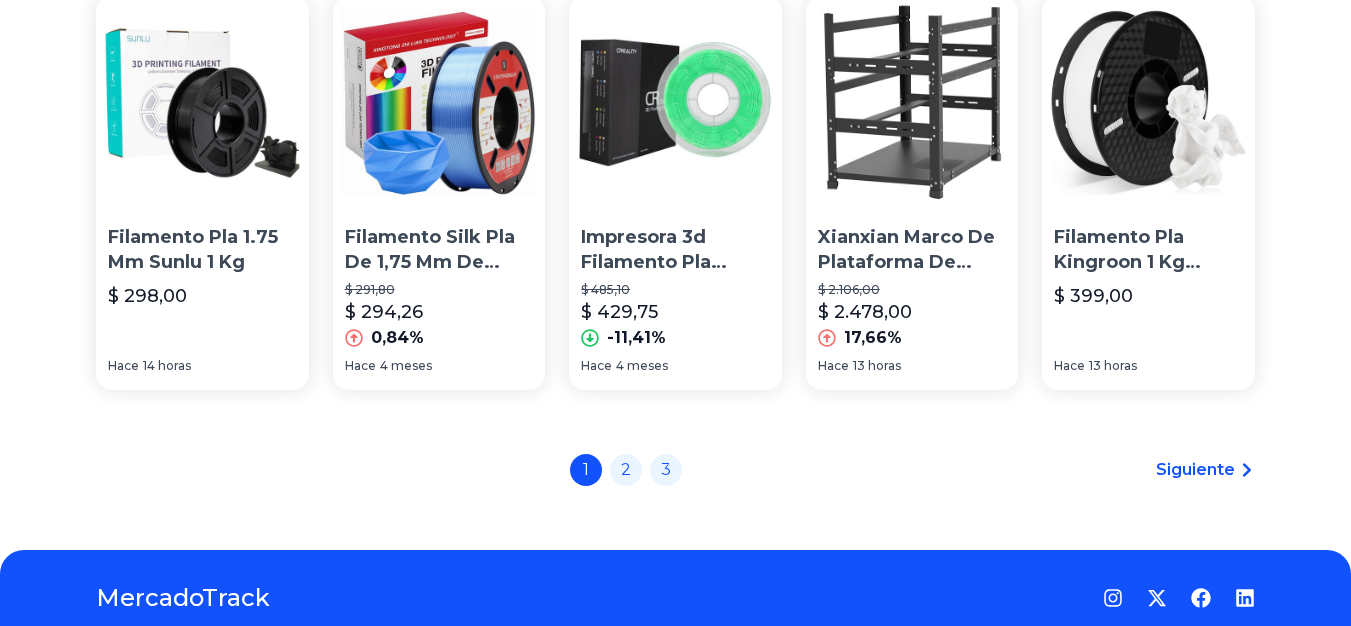 scroll, scrollTop: 1500, scrollLeft: 0, axis: vertical 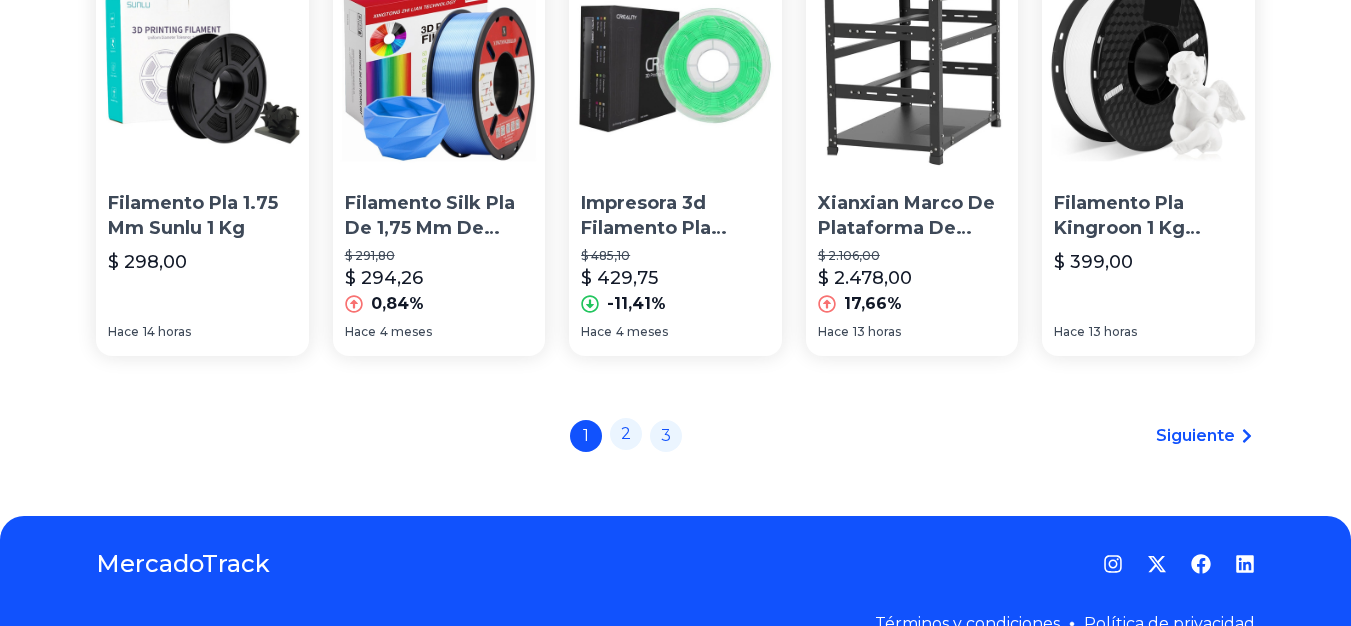 click on "2" at bounding box center [626, 434] 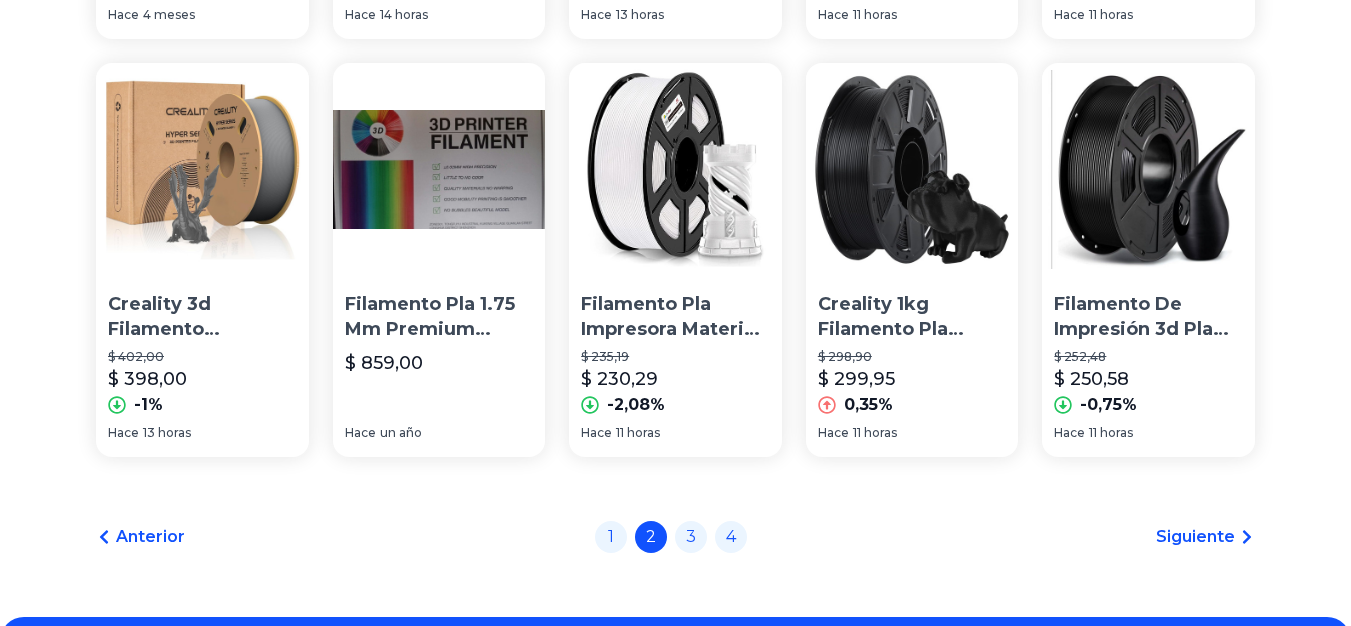 scroll, scrollTop: 1400, scrollLeft: 0, axis: vertical 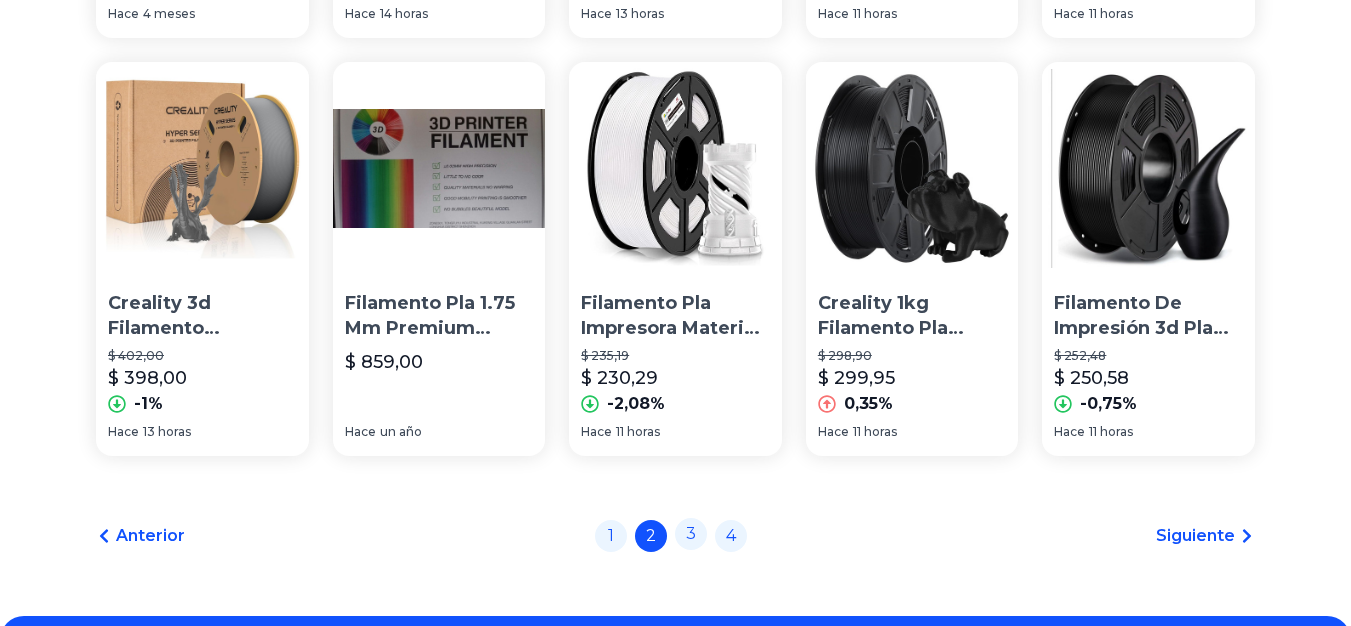 click on "3" at bounding box center [691, 534] 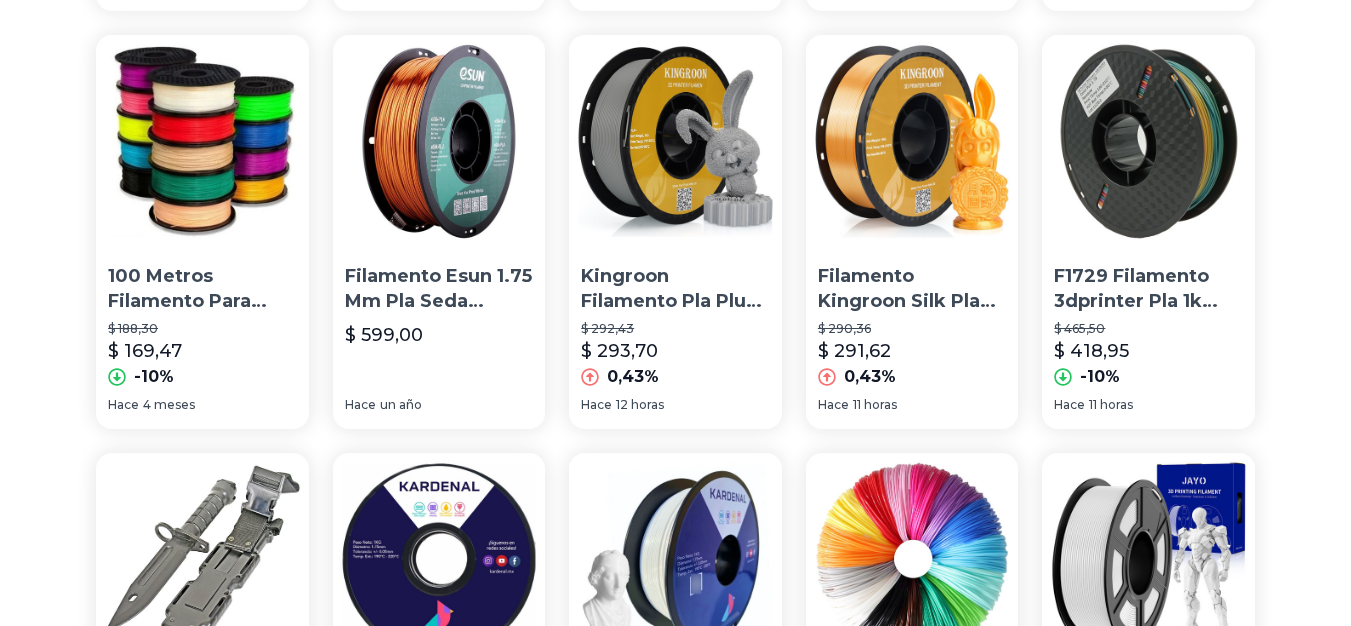 scroll, scrollTop: 1000, scrollLeft: 0, axis: vertical 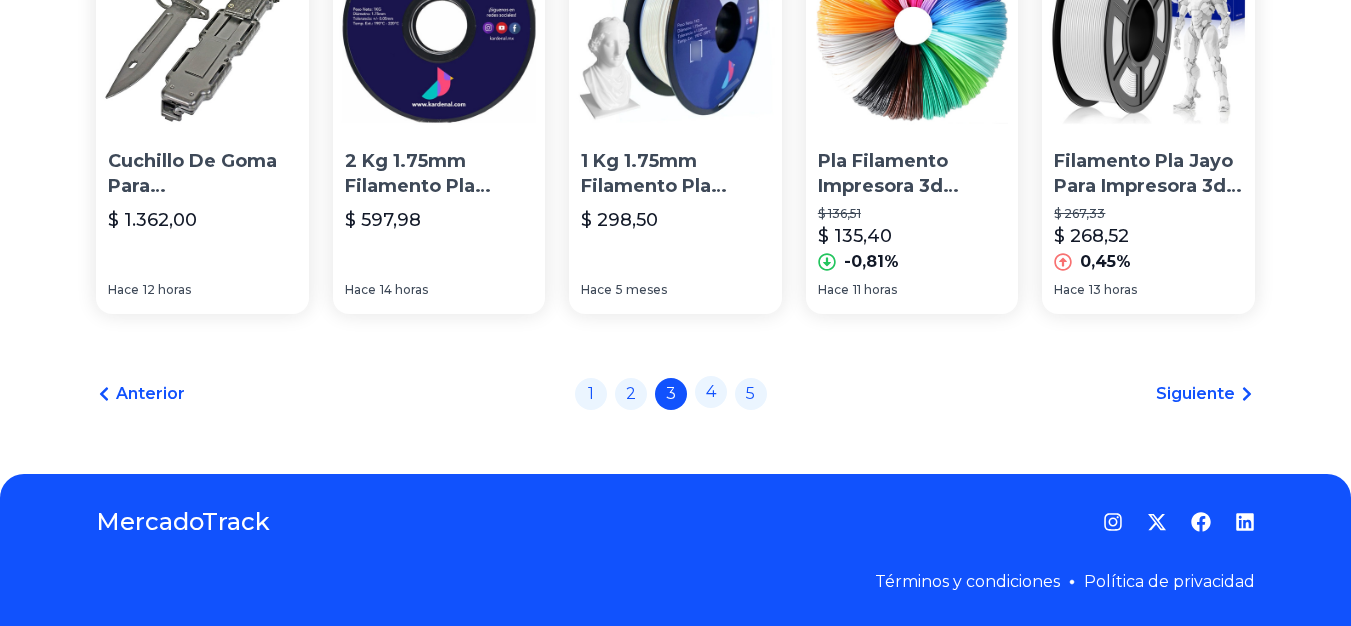click on "4" at bounding box center (711, 392) 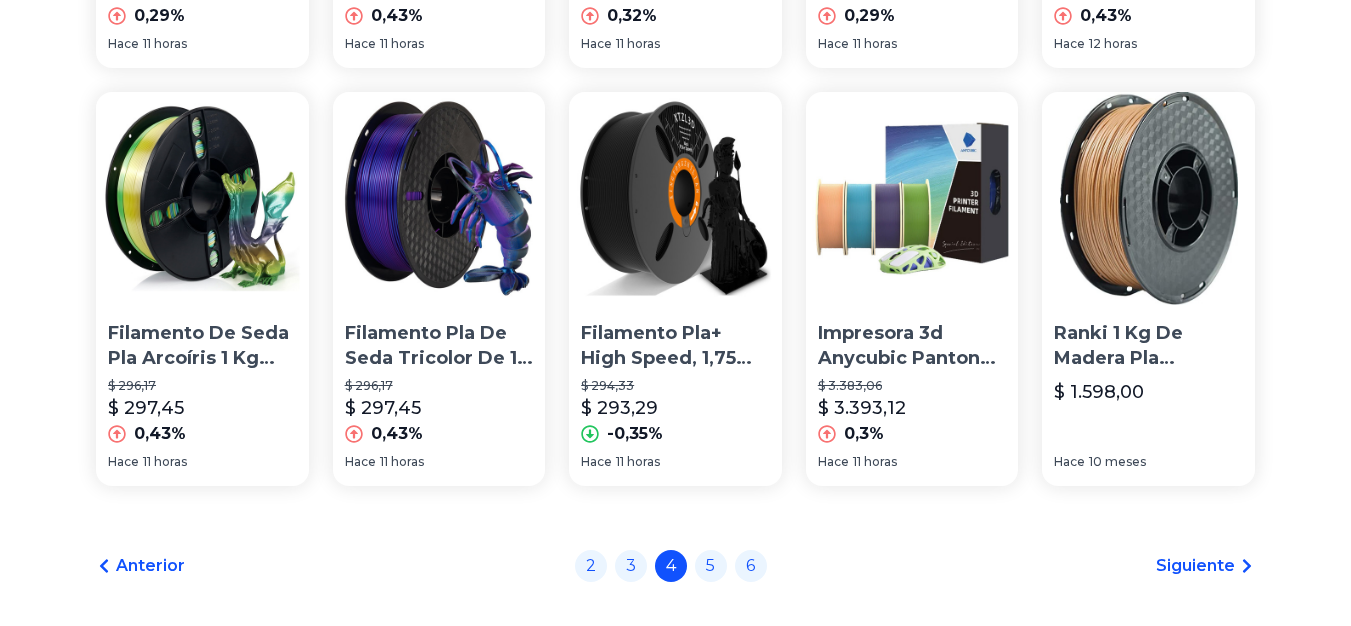 scroll, scrollTop: 1400, scrollLeft: 0, axis: vertical 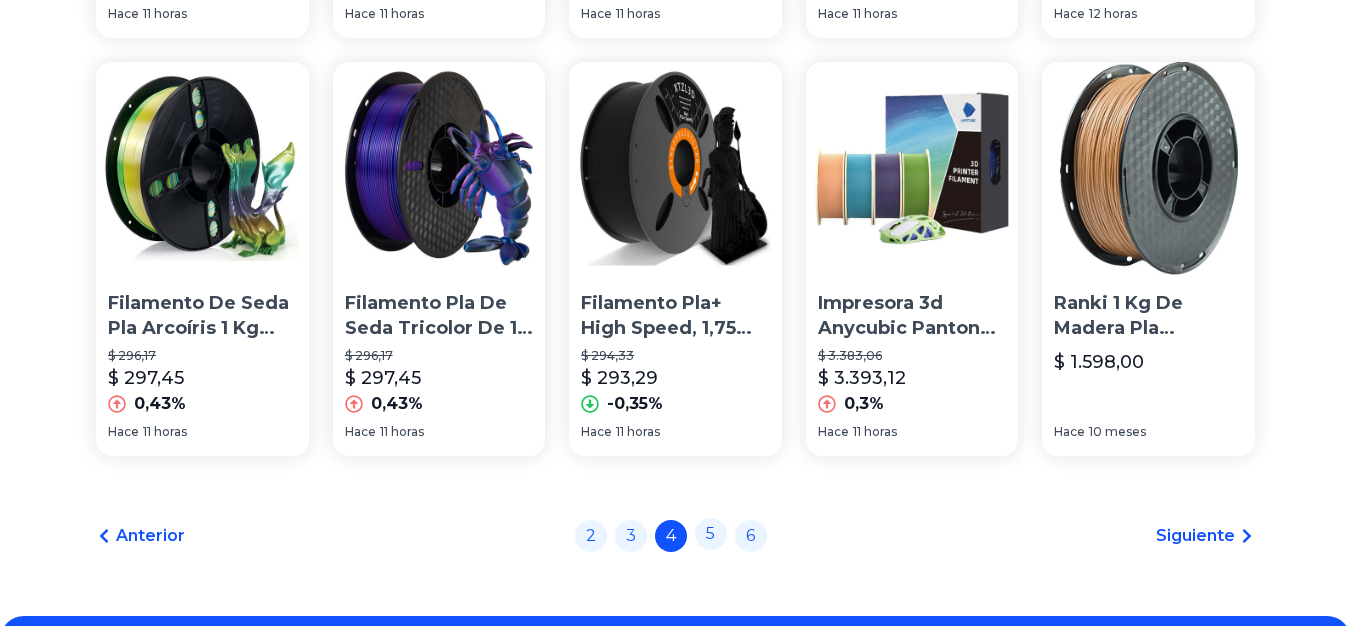 click on "5" at bounding box center [711, 534] 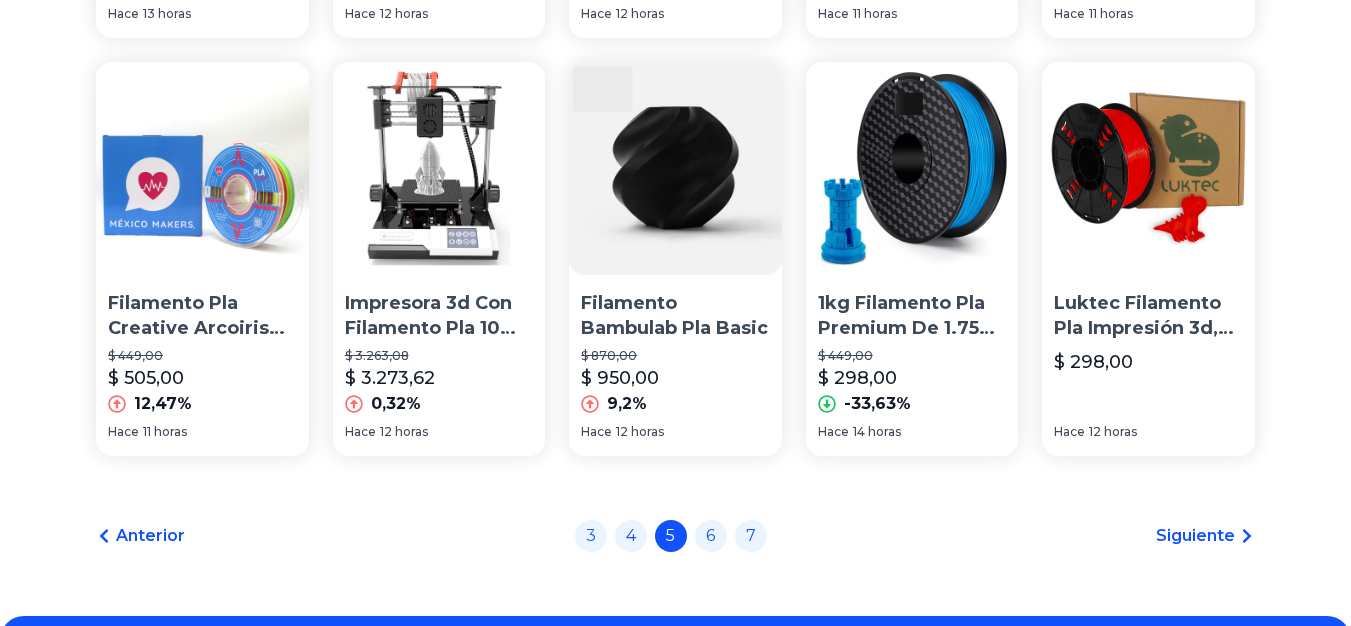 scroll, scrollTop: 1500, scrollLeft: 0, axis: vertical 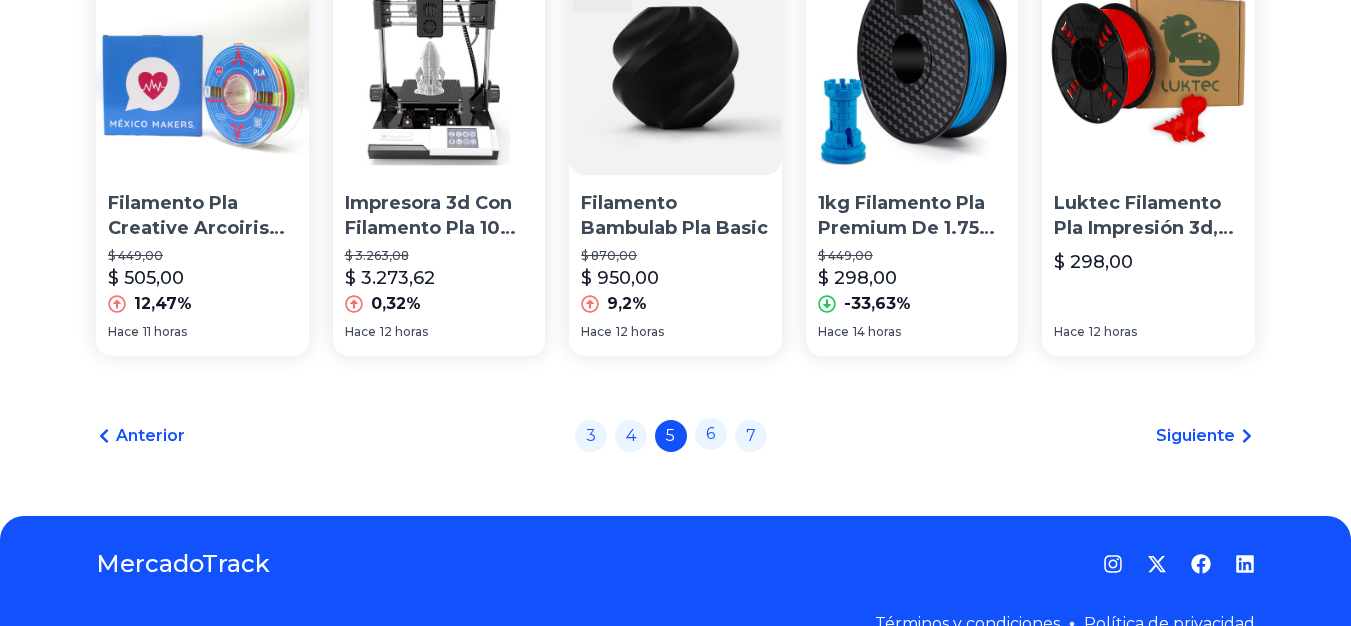 click on "6" at bounding box center (711, 434) 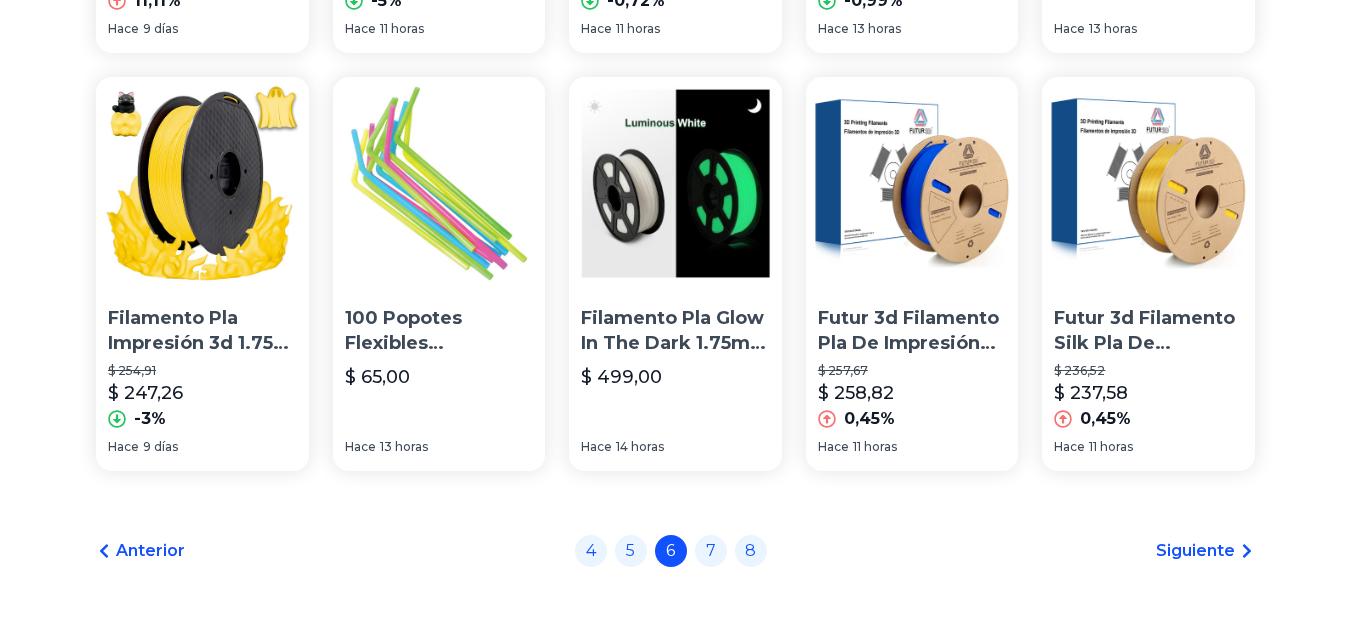 scroll, scrollTop: 1400, scrollLeft: 0, axis: vertical 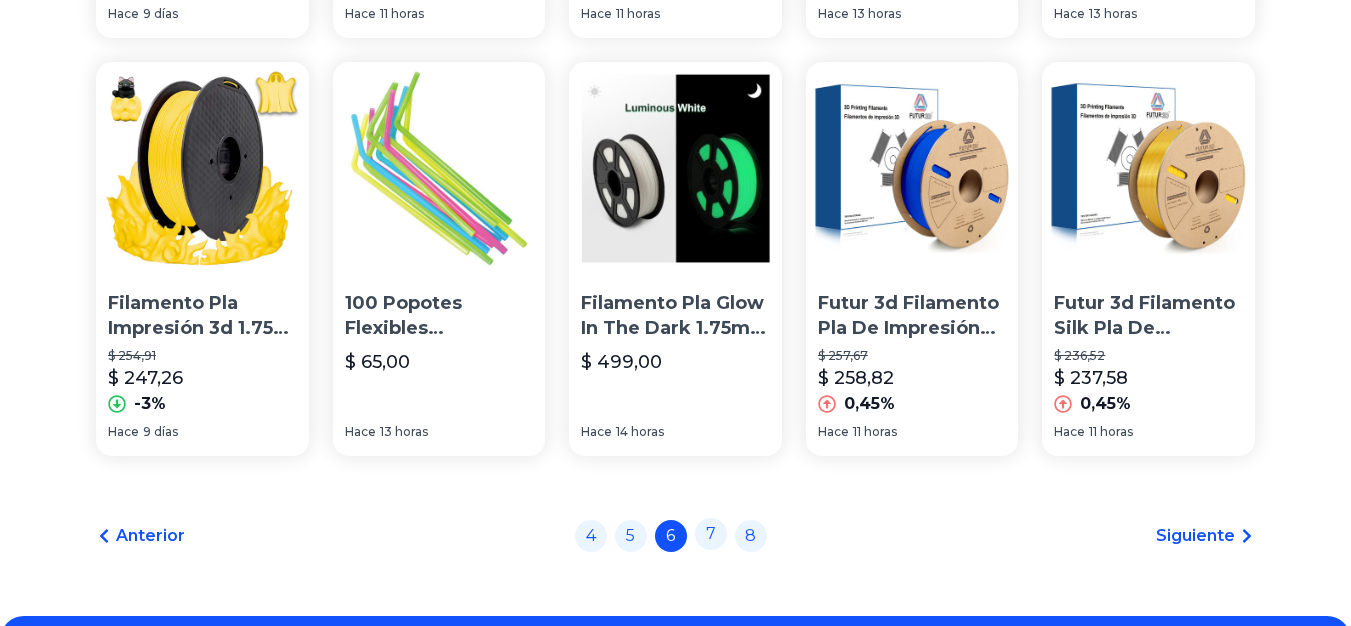 click on "7" at bounding box center [711, 534] 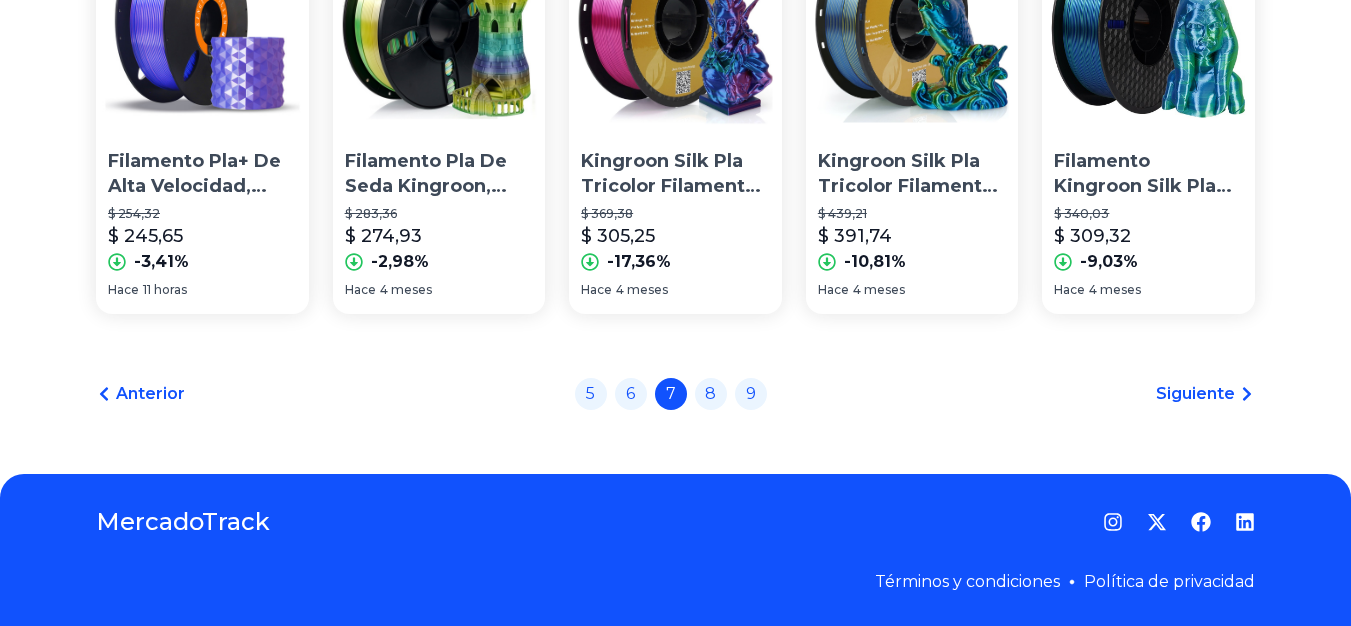 scroll, scrollTop: 1554, scrollLeft: 0, axis: vertical 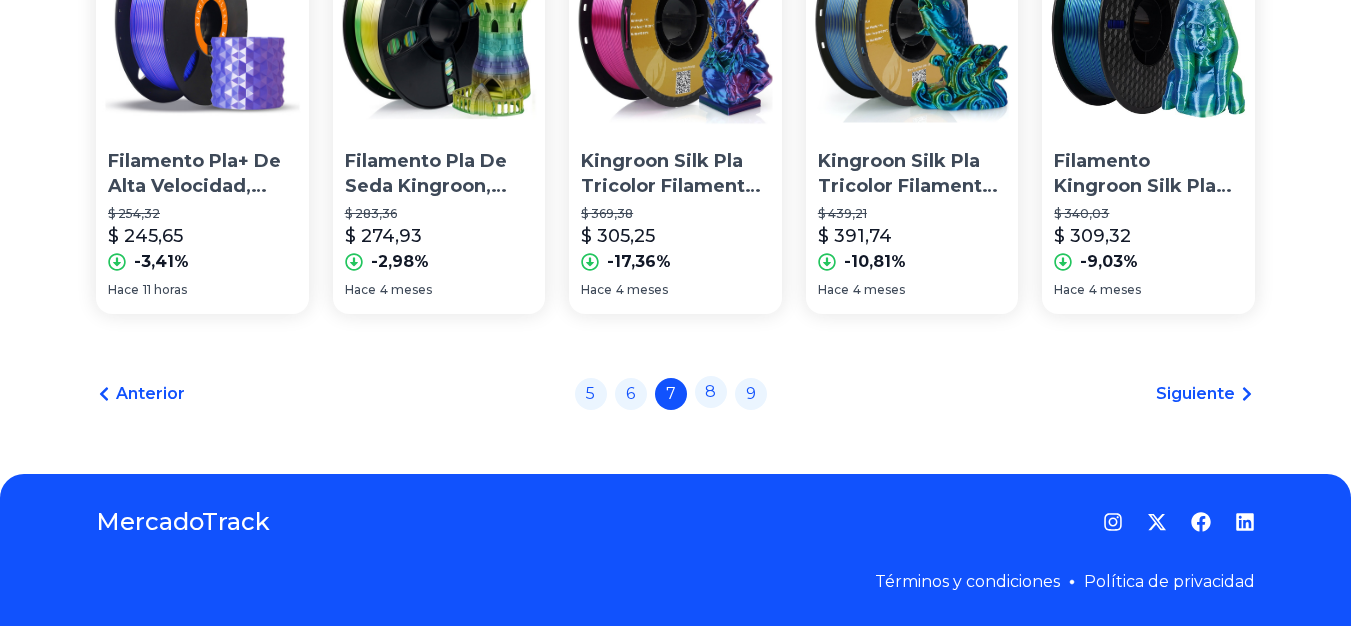 click on "8" at bounding box center (711, 392) 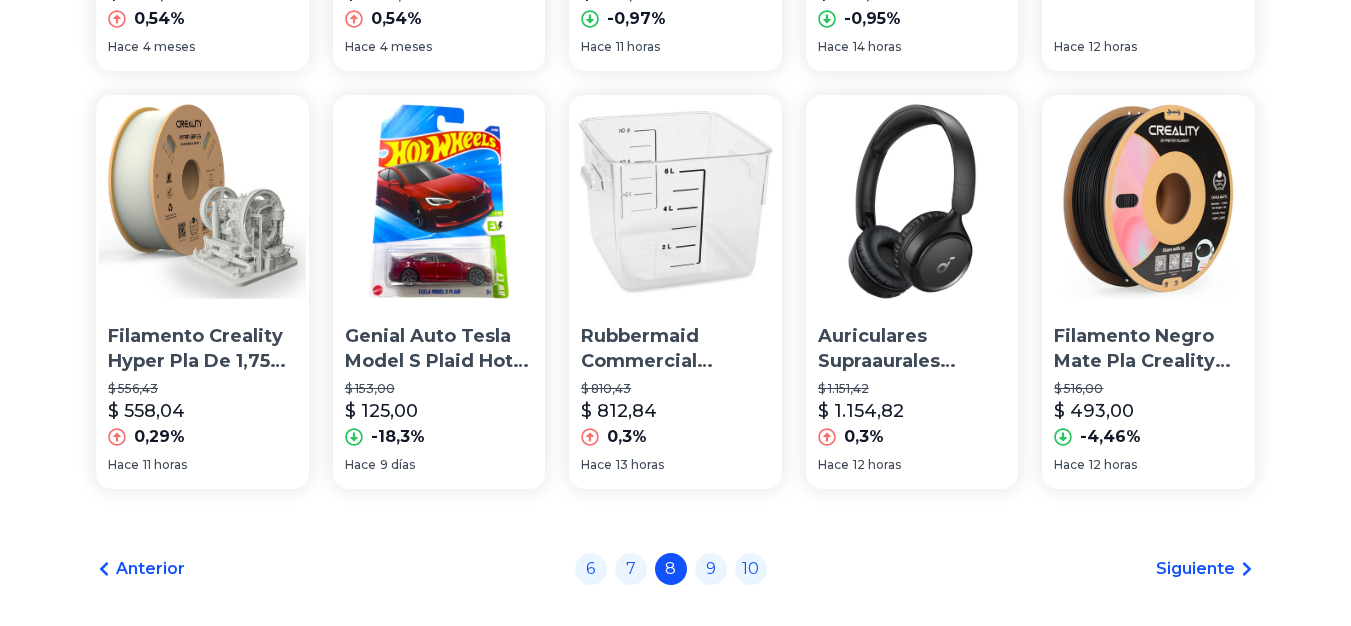 scroll, scrollTop: 1400, scrollLeft: 0, axis: vertical 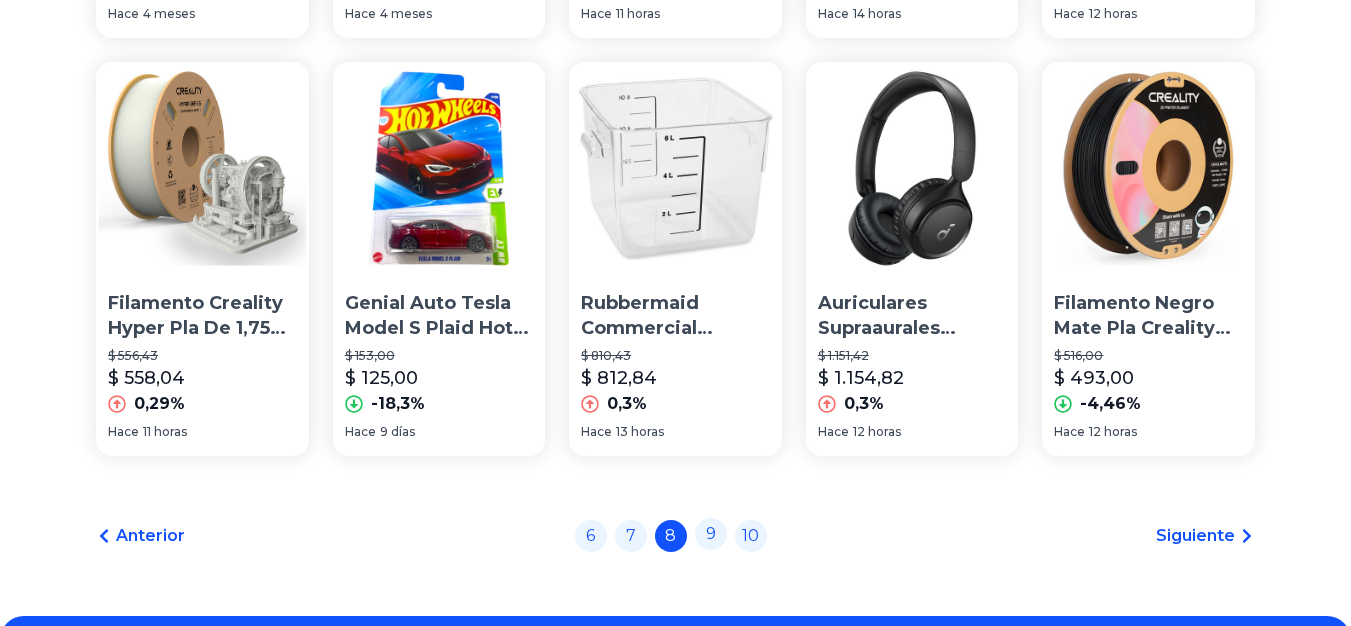 click on "9" at bounding box center [711, 534] 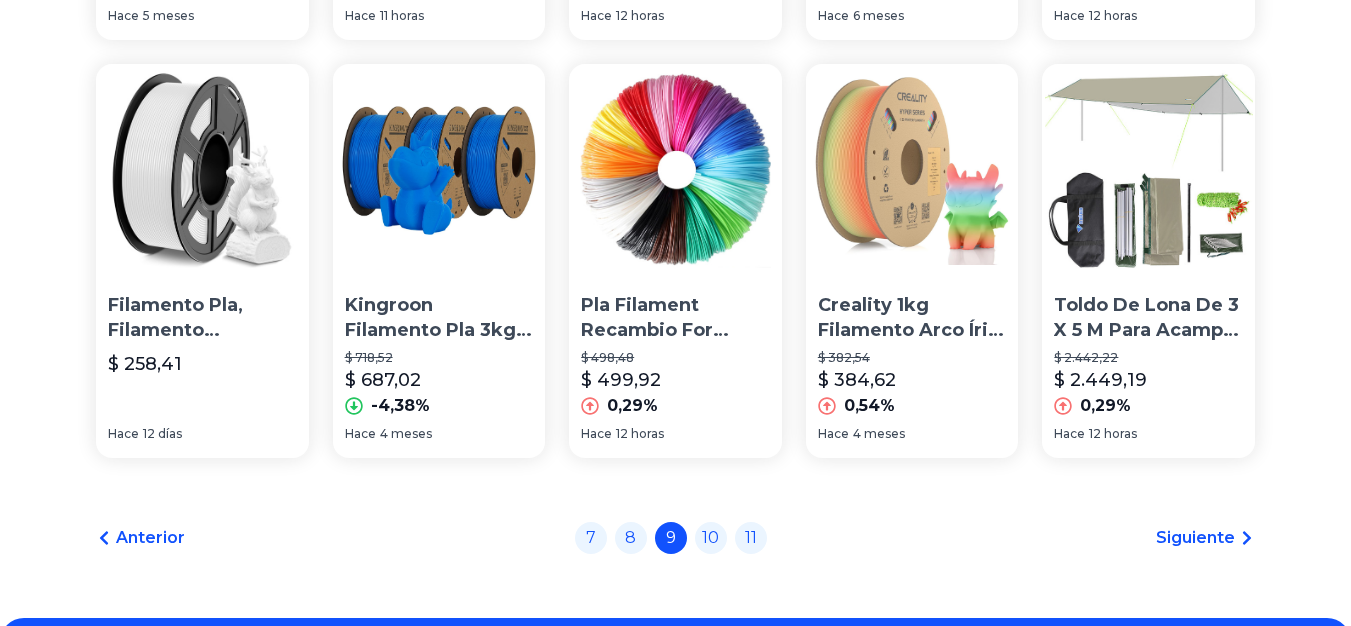 scroll, scrollTop: 1400, scrollLeft: 0, axis: vertical 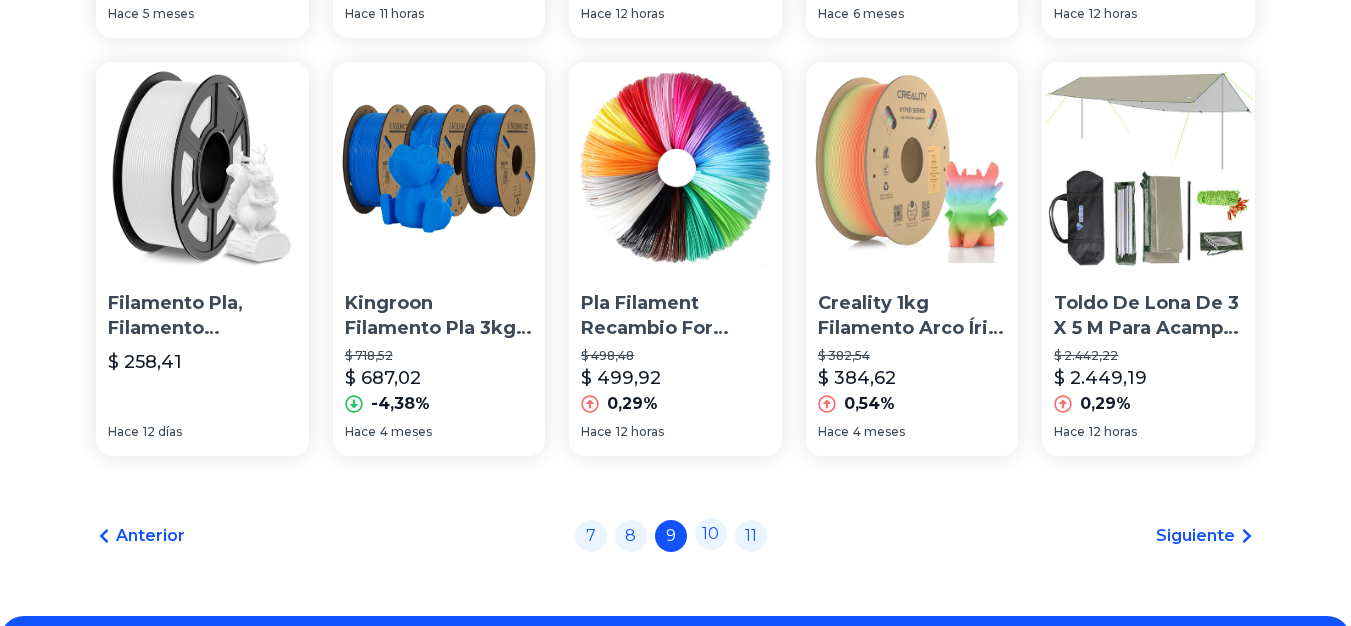 click on "10" at bounding box center (711, 534) 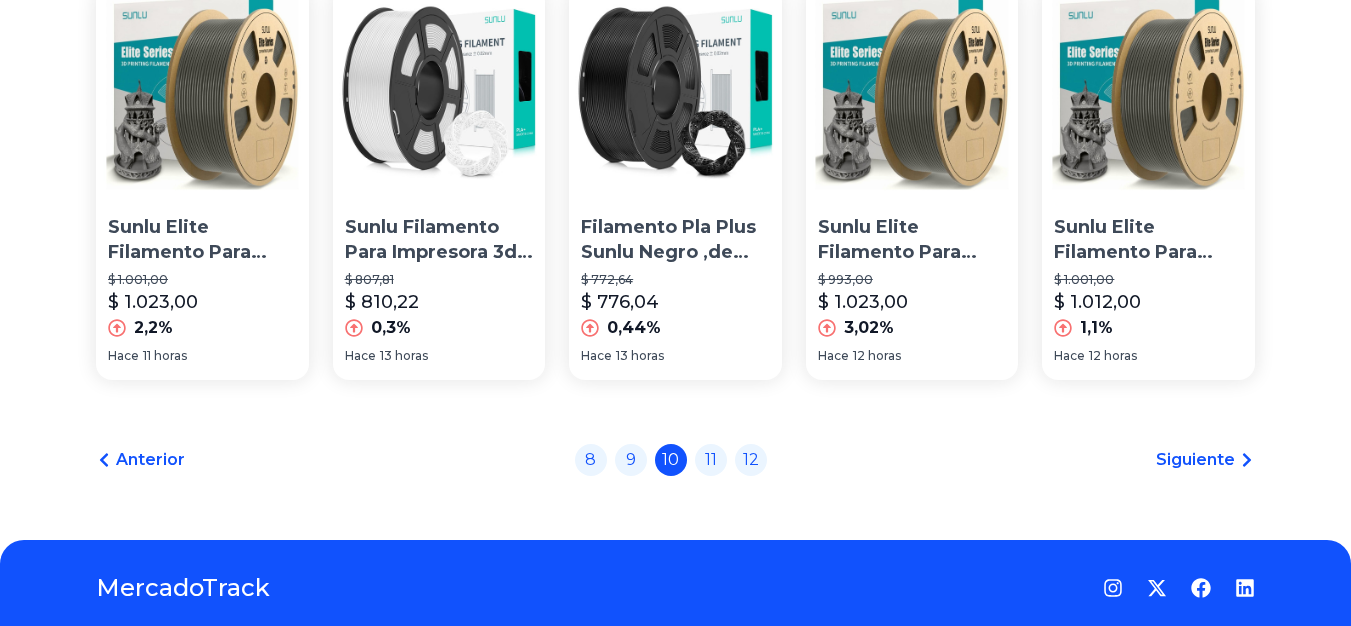 scroll, scrollTop: 1554, scrollLeft: 0, axis: vertical 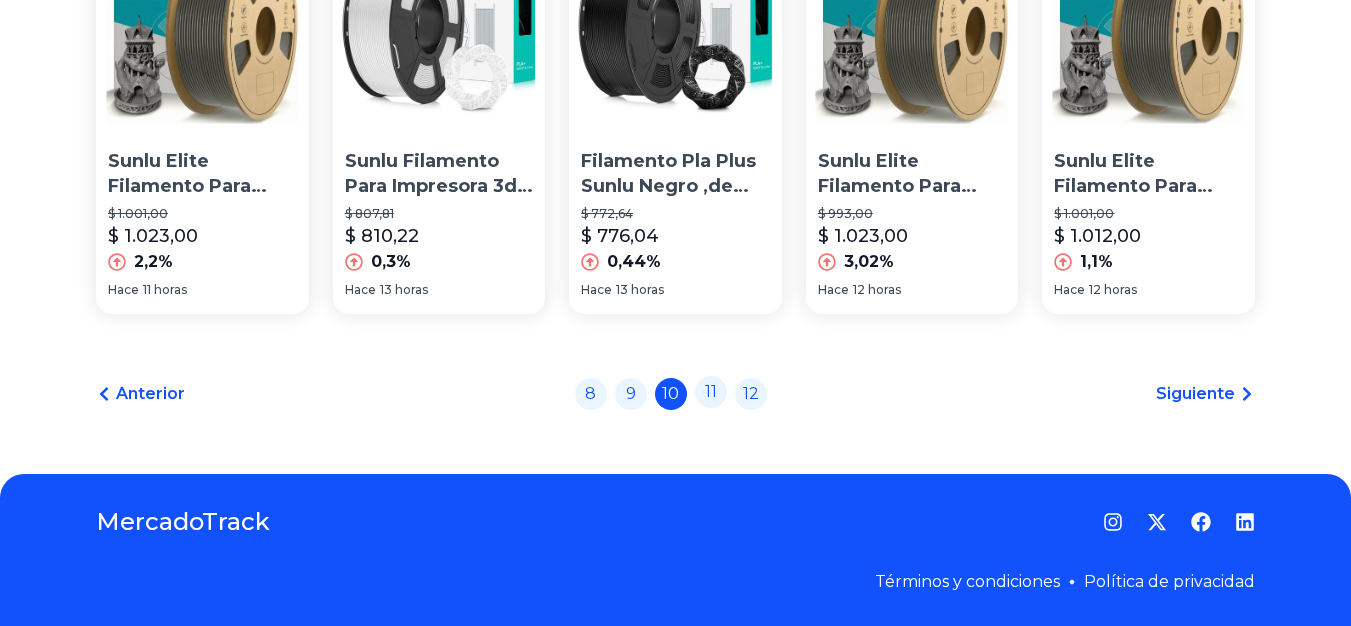 click on "11" at bounding box center [711, 392] 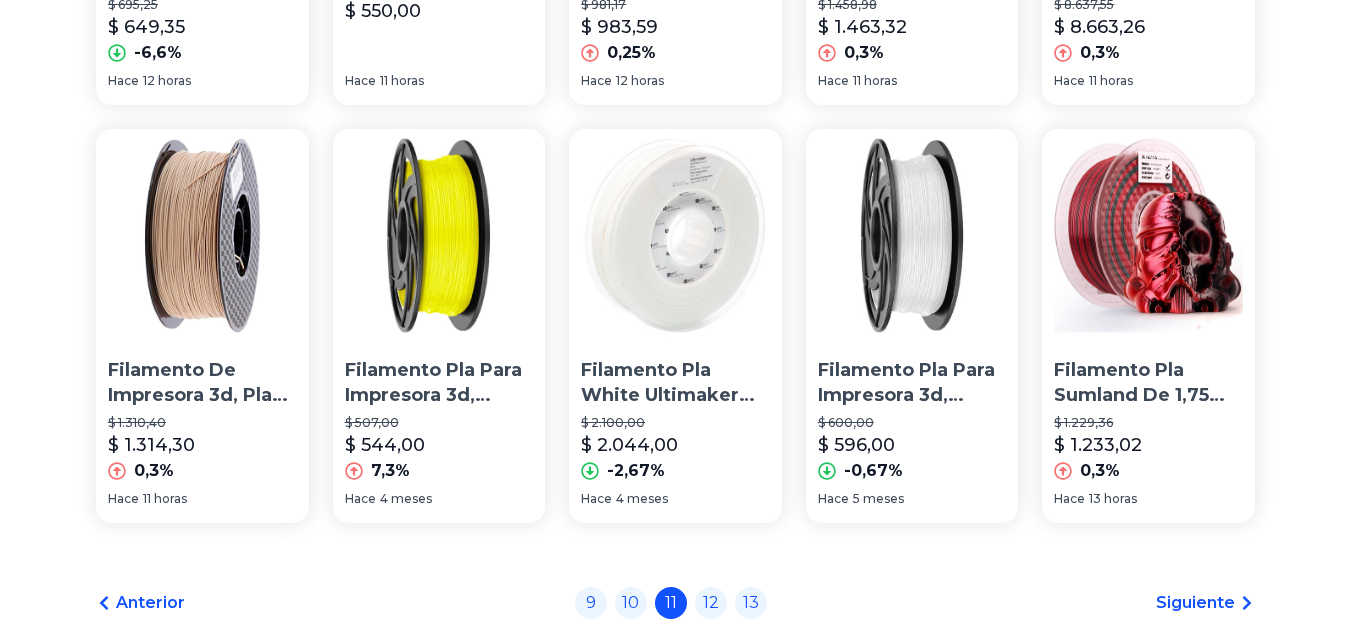 scroll, scrollTop: 1400, scrollLeft: 0, axis: vertical 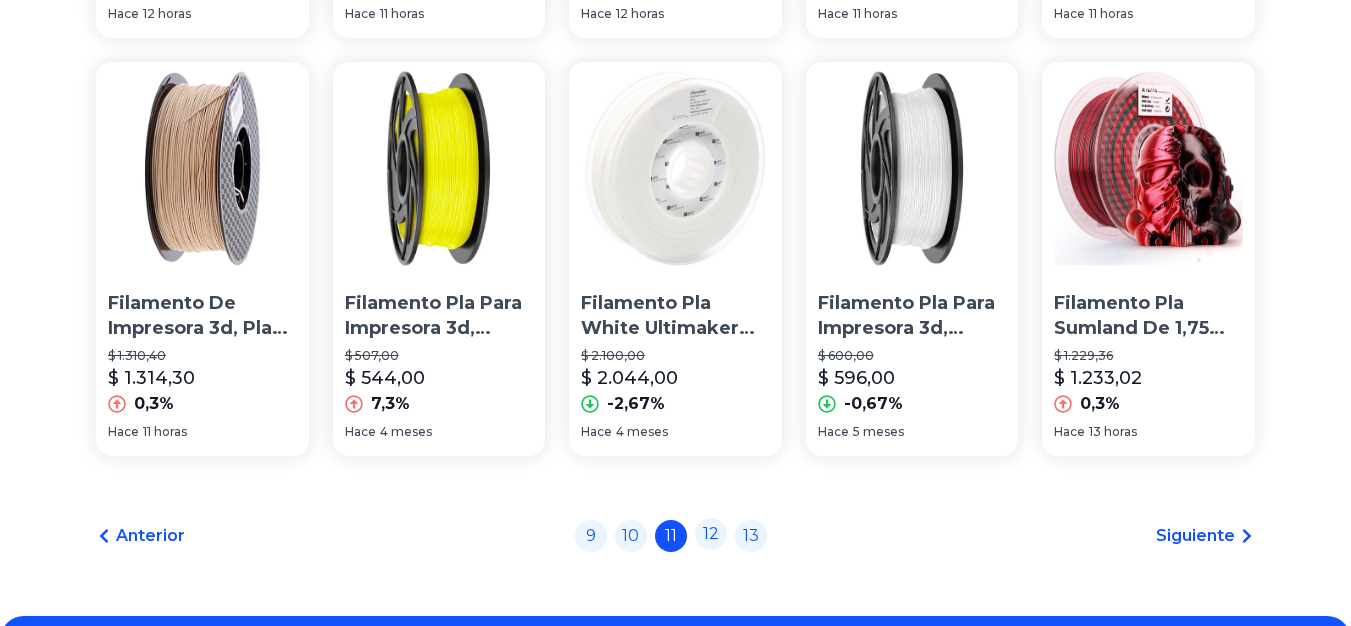 click on "12" at bounding box center (711, 534) 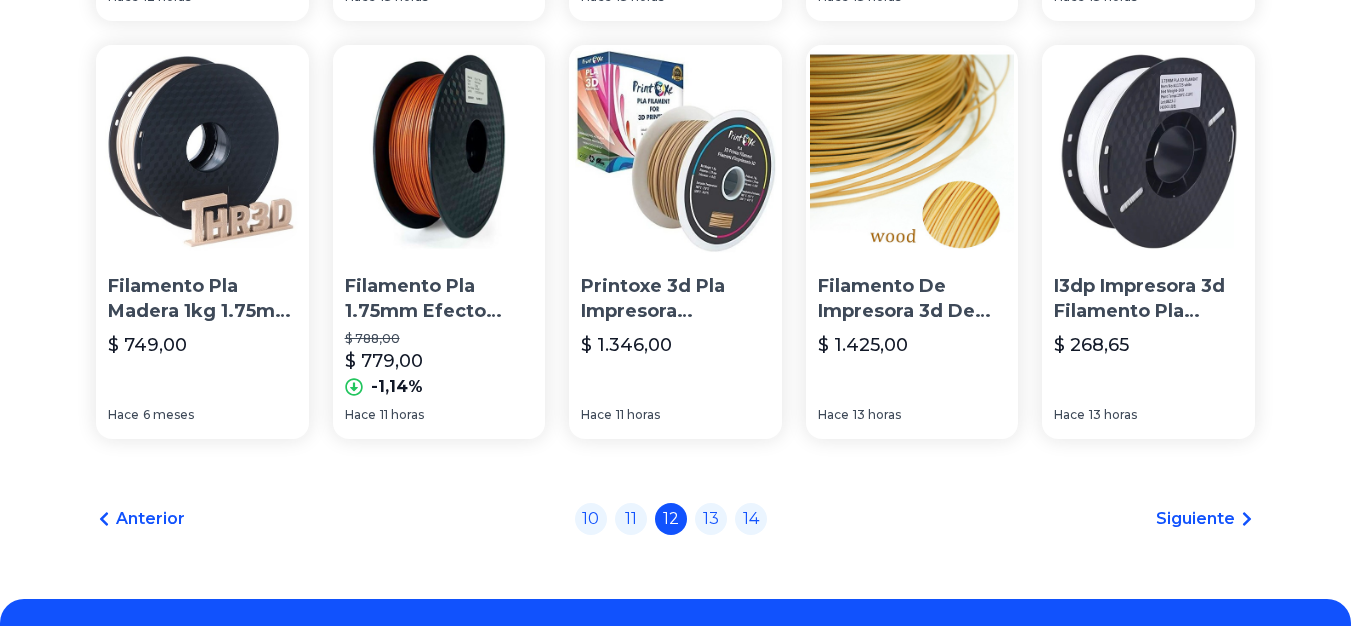 scroll, scrollTop: 1400, scrollLeft: 0, axis: vertical 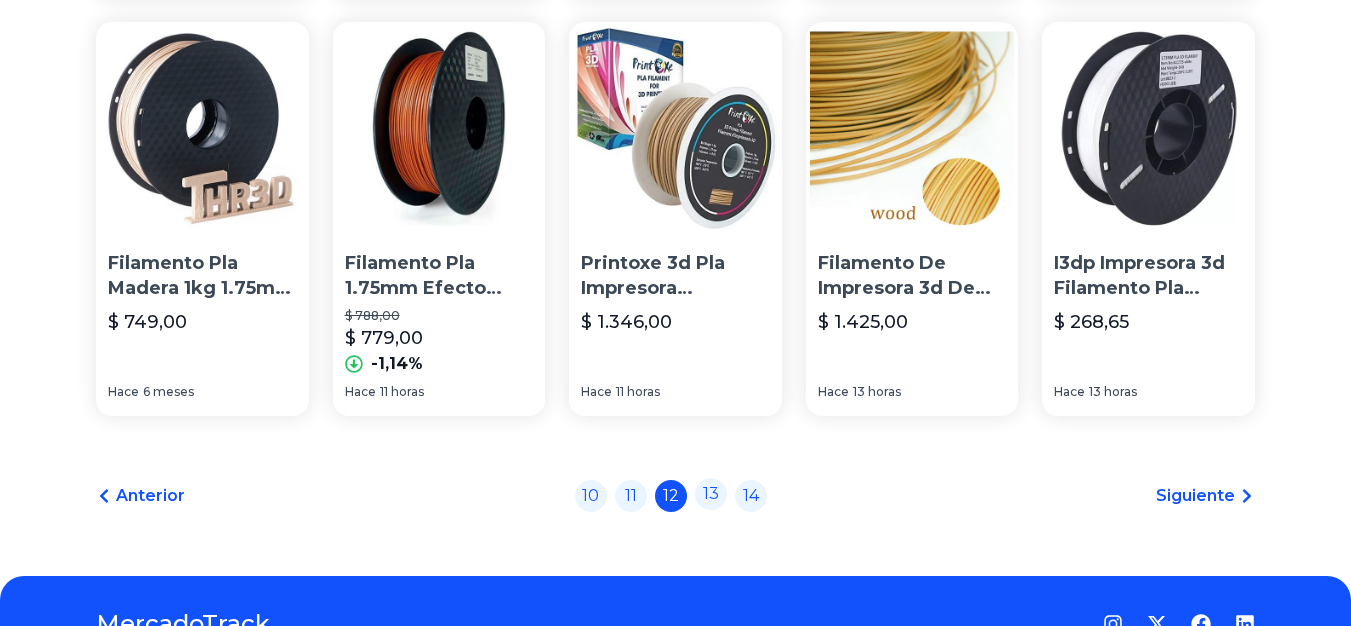 click on "13" at bounding box center (711, 494) 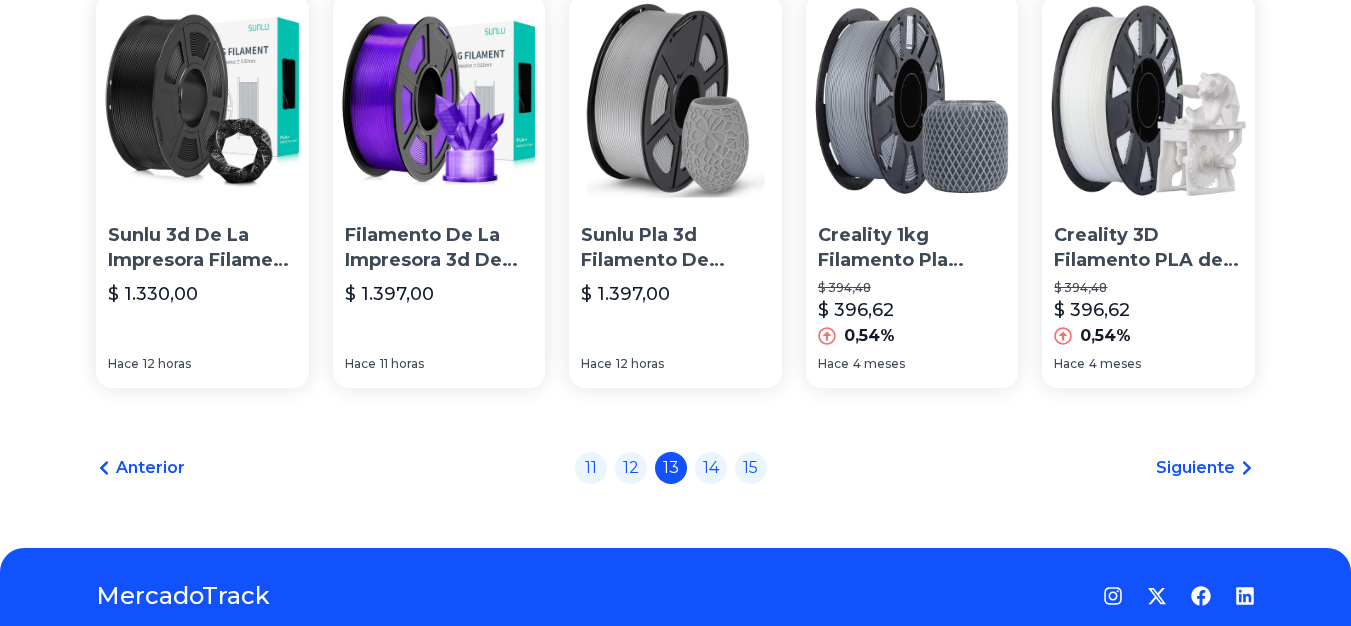 scroll, scrollTop: 1554, scrollLeft: 0, axis: vertical 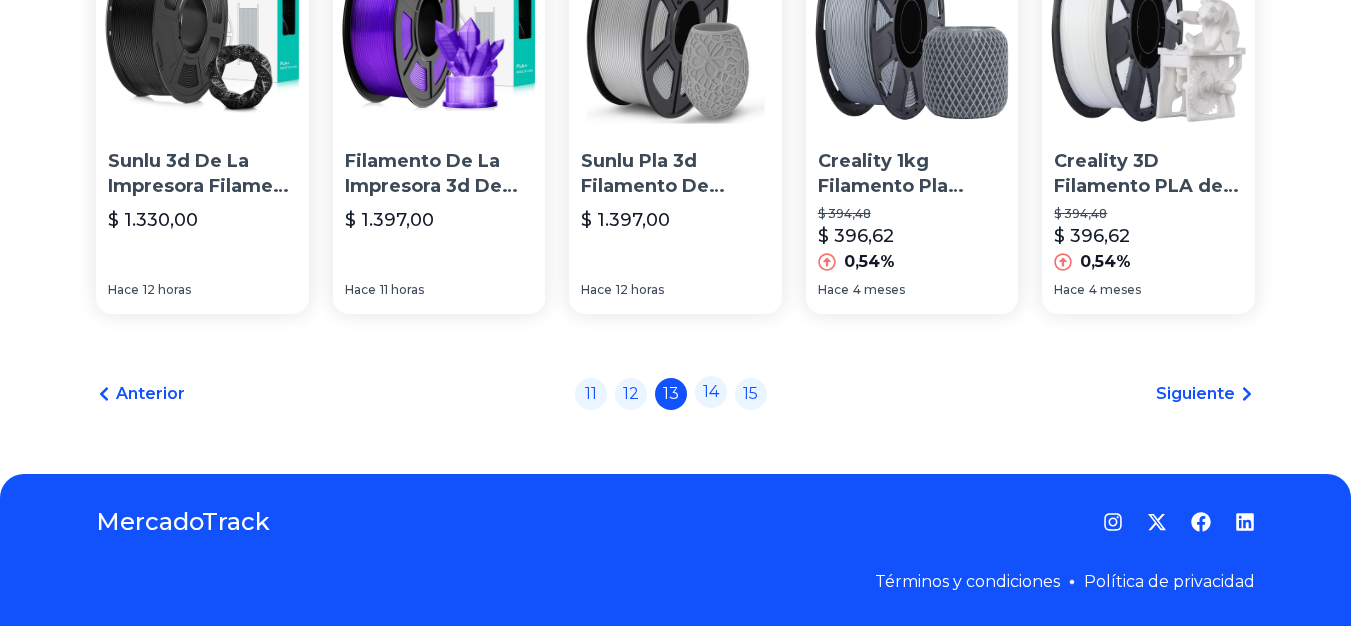 click on "I3dp Impresora 3d Filamento Pla Colores Creality 1.75mm 1kg Color Amarillo F1249 $ 485,10 $ 429,75 -11,41% Hace 4 meses I3dp F1729 Filamento 3dprinter Pla 1kg Arcoíris Multicolor $ 418,95 Hace 12 horas I3dp Impresor Filamento Pla Matte Colores Creality 1.75mm 1k $ 485,10 Hace 11 horas I3dp Impresora 3d Filamento Pla Seda Silk Colores 1.75mm 1kg $ 449,55 $ 399,60 -11,11% Hace 4 meses Impresora 3d Filamento Pla Matte Colores Creality 1.75mm 1kg $ 485,10 Hace 11 horas I3dp Filamento Pla Creality Ender Value Pack 1.75mm 2kg $ 695,25 $ 649,35 -6,6% Hace 12 horas Impresora 3d Filamento Hp Ultra Pla Colores Creality 1kg $ 589,50 $ 530,55 -10% Hace 12 horas I3dp Impresora 3d Filamento Pla Colores 1.75mm 1kg $ 360,00 $ 268,00 -25,56% Hace 4 meses Filamento Azul Sunlu De Pla Plus, 1,75 Mm, Por 2 Kg $ 1.411,20 $ 1.415,40 0,3% Hace 11 horas Filamento Pla Plus Sunlu Azul+verde De 1.75 Mm, 2 Kg $ 1.169,36 $ 1.152,54 -1,44% Hace 11 horas Filamento Azul Transparente Pla Plus Sunlu, 1,75 Mm, 1 Kg $ 873,89" at bounding box center [675, -462] 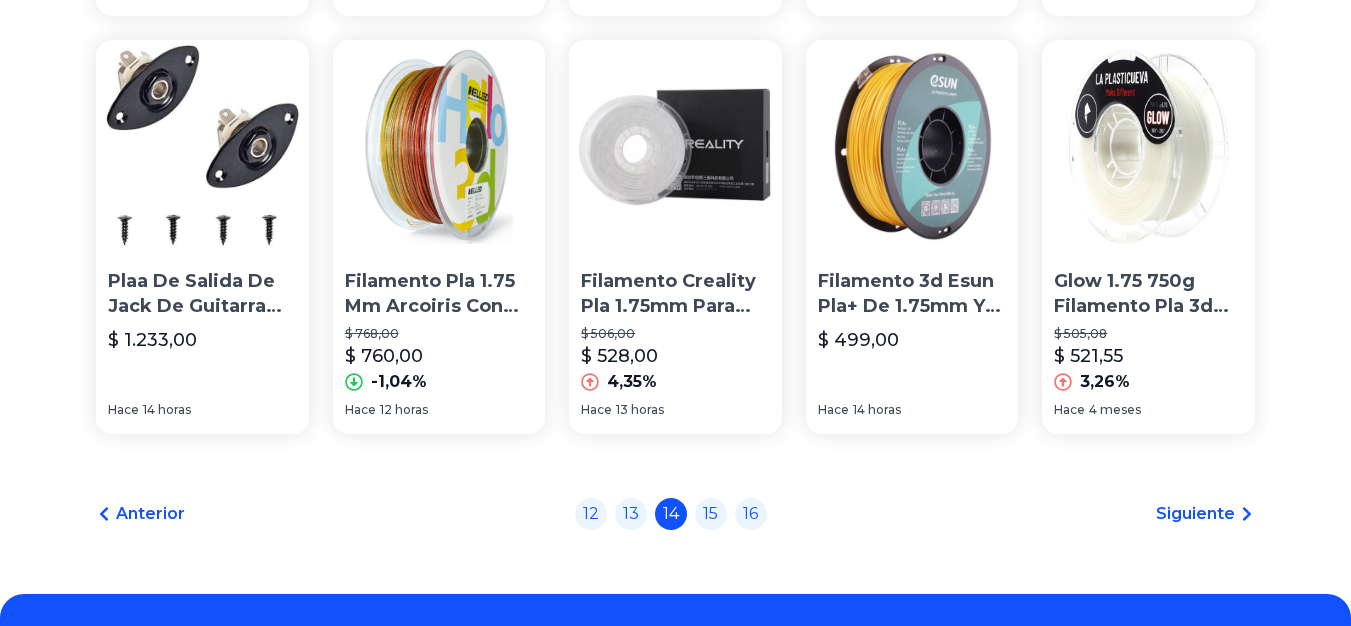 scroll, scrollTop: 1500, scrollLeft: 0, axis: vertical 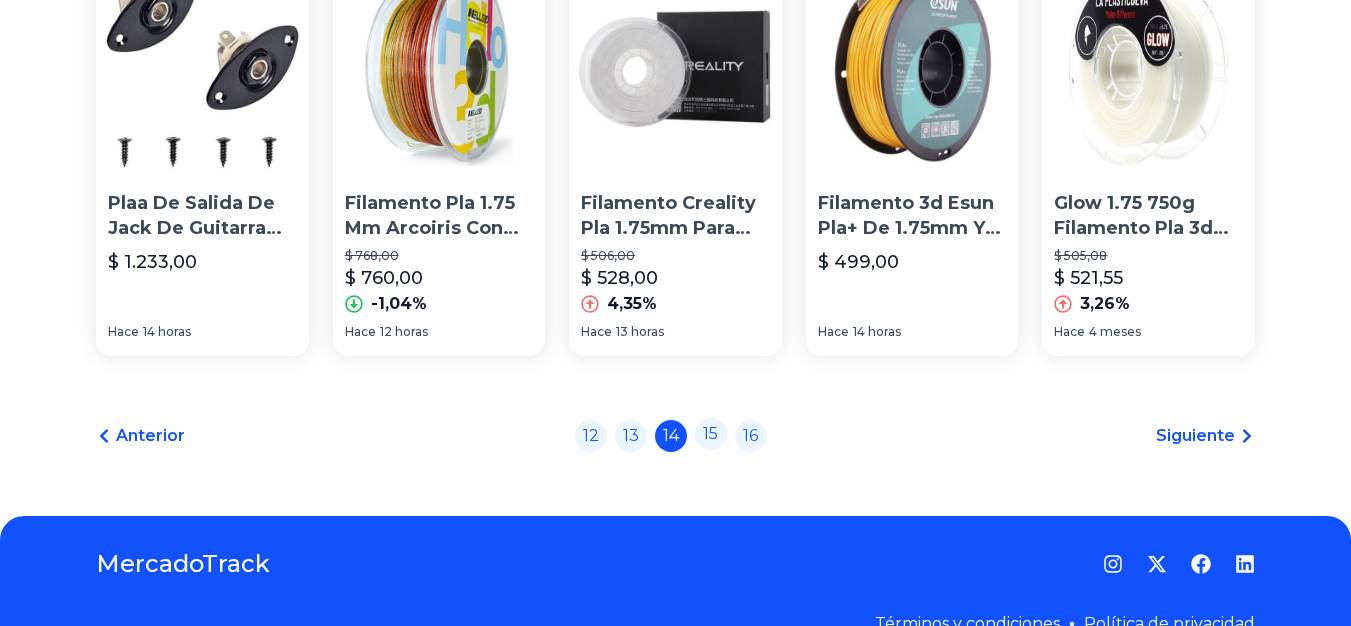 click on "15" at bounding box center [711, 434] 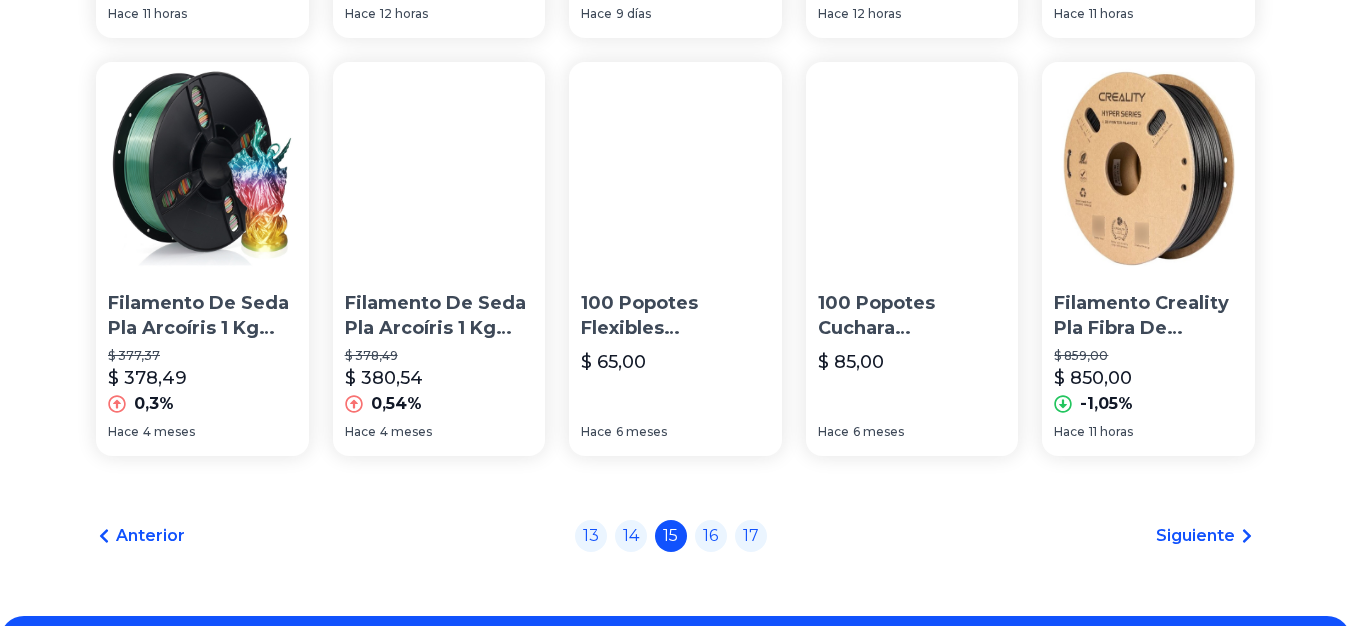 scroll, scrollTop: 1500, scrollLeft: 0, axis: vertical 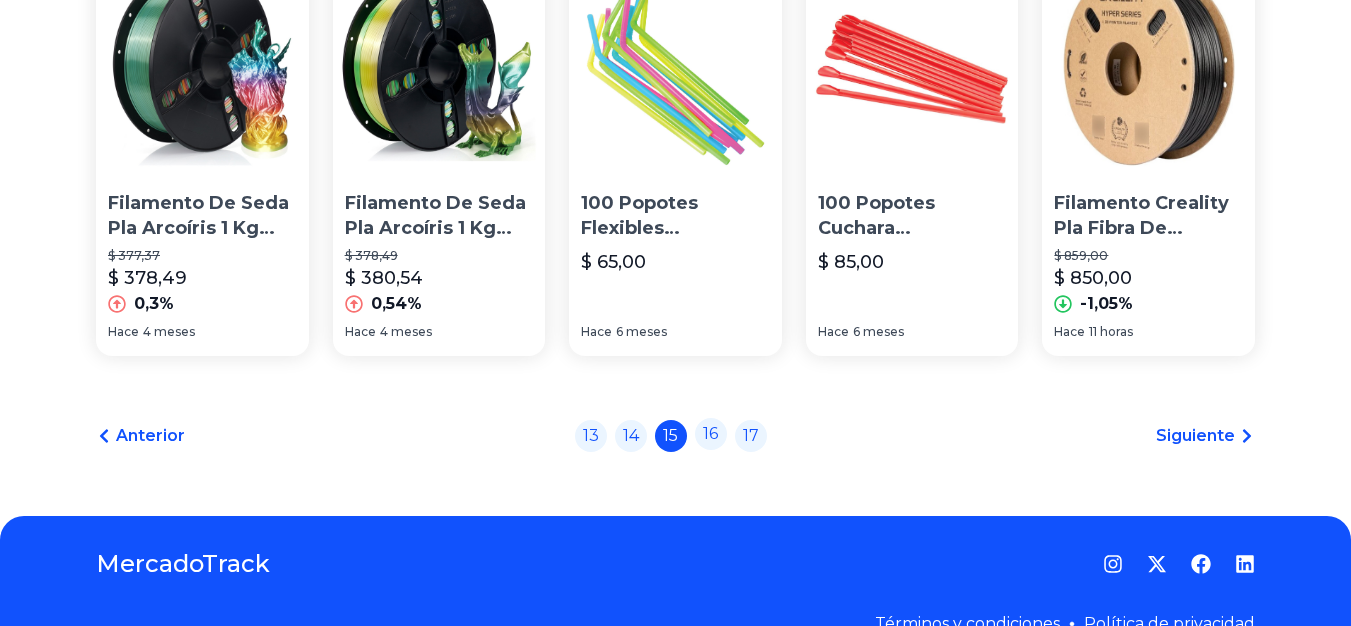 click on "16" at bounding box center (711, 434) 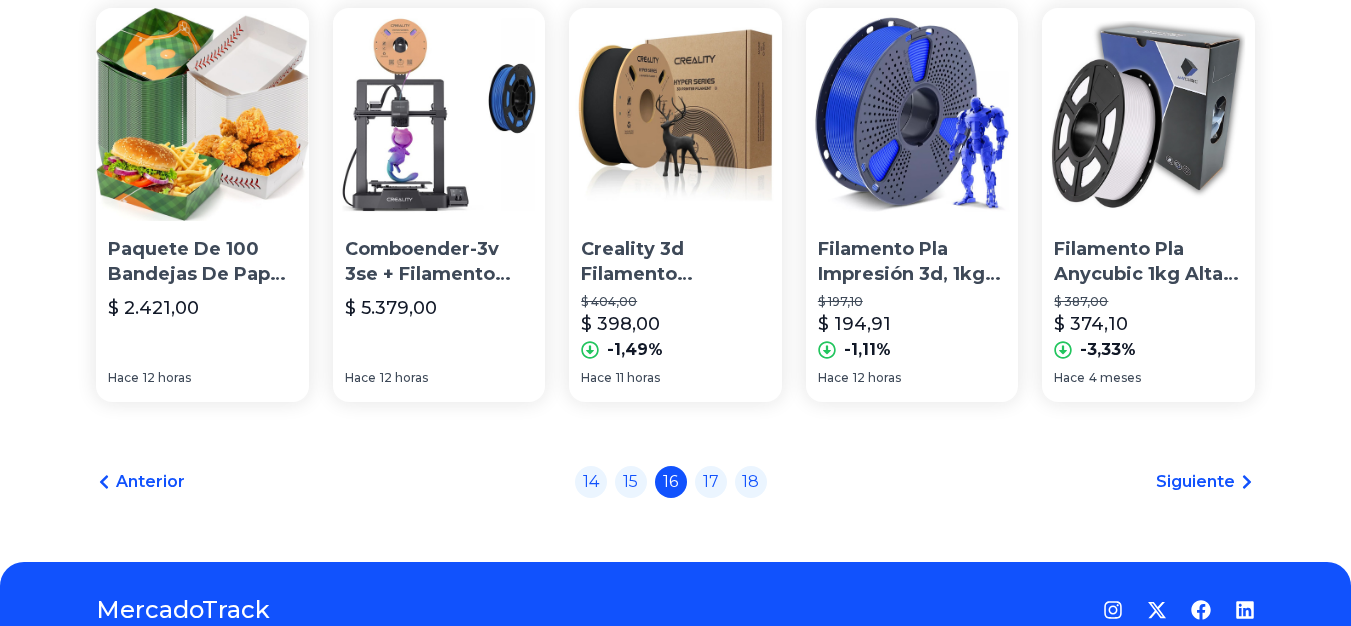 scroll, scrollTop: 1500, scrollLeft: 0, axis: vertical 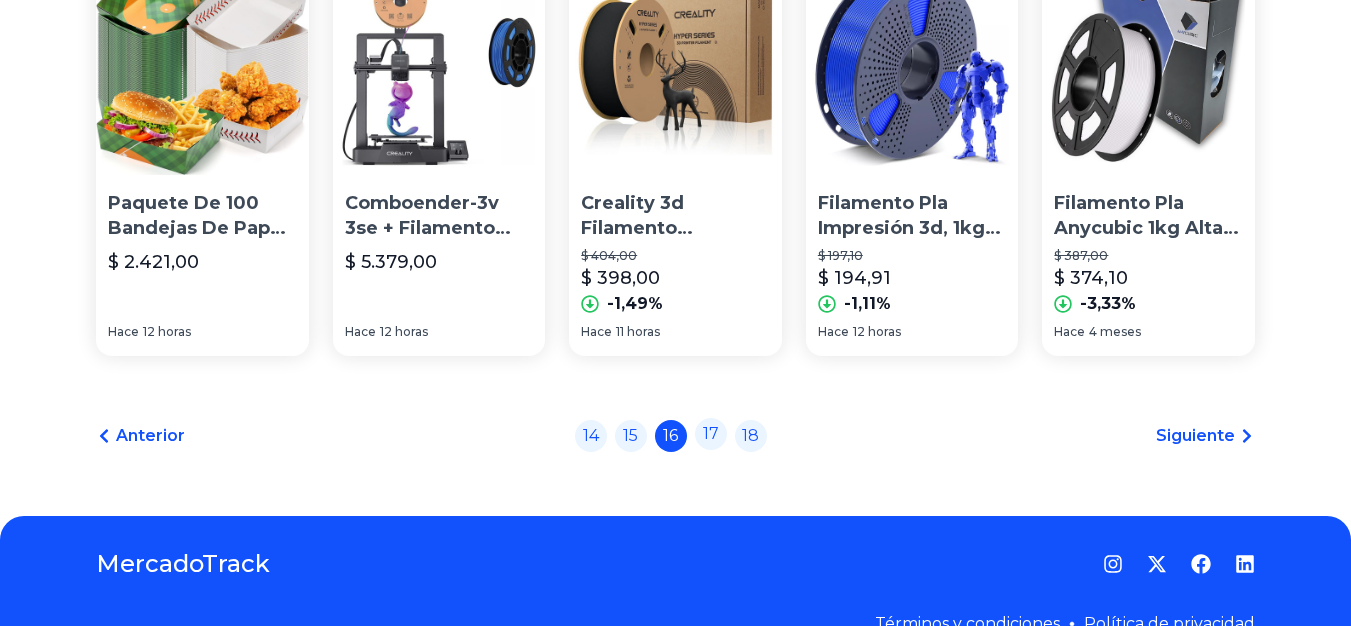 click on "17" at bounding box center (711, 434) 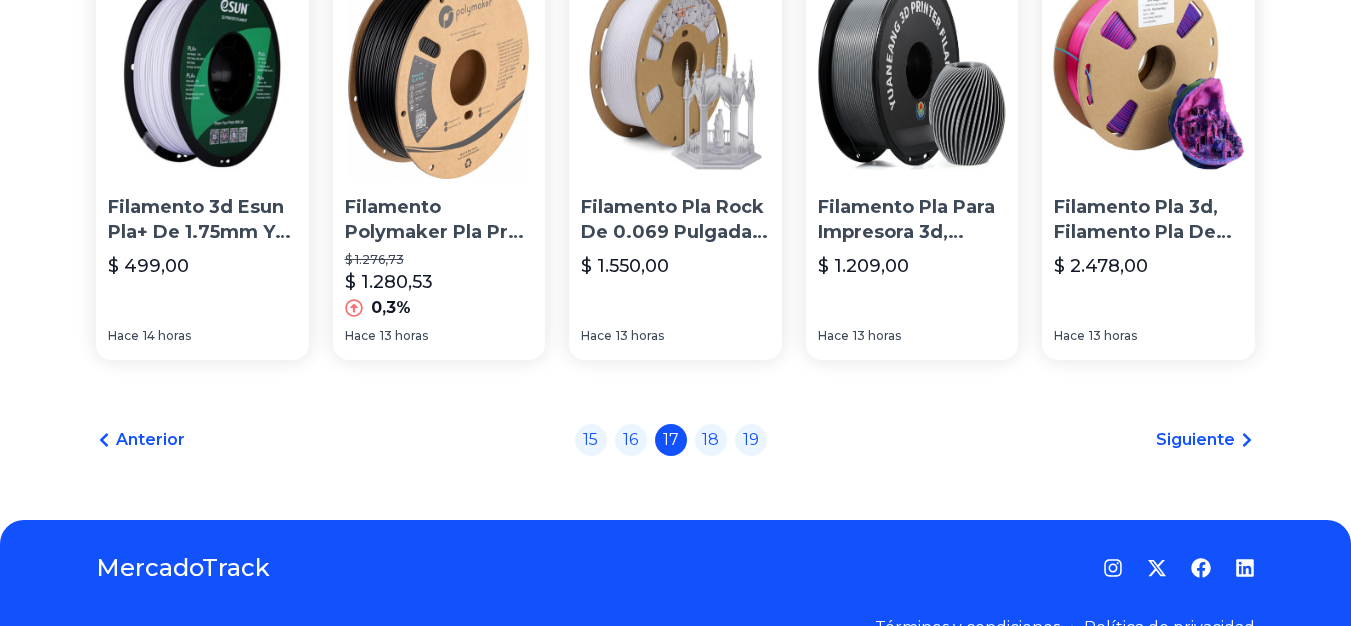 scroll, scrollTop: 1554, scrollLeft: 0, axis: vertical 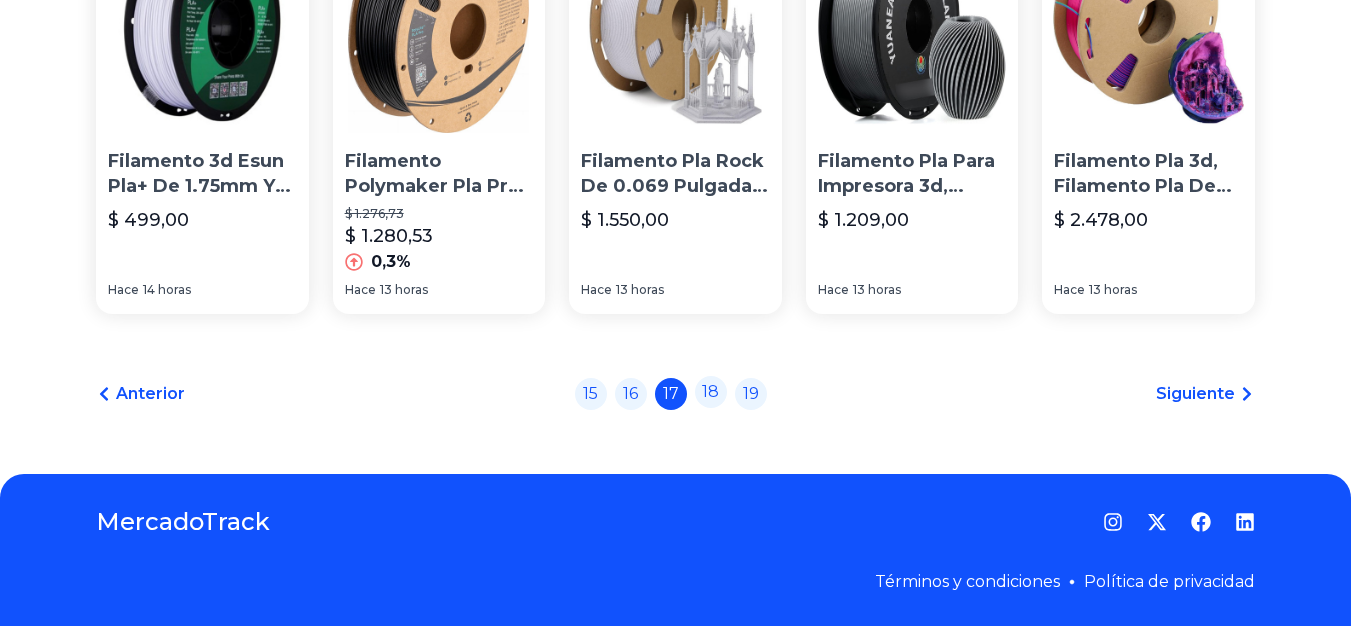 click on "18" at bounding box center (711, 392) 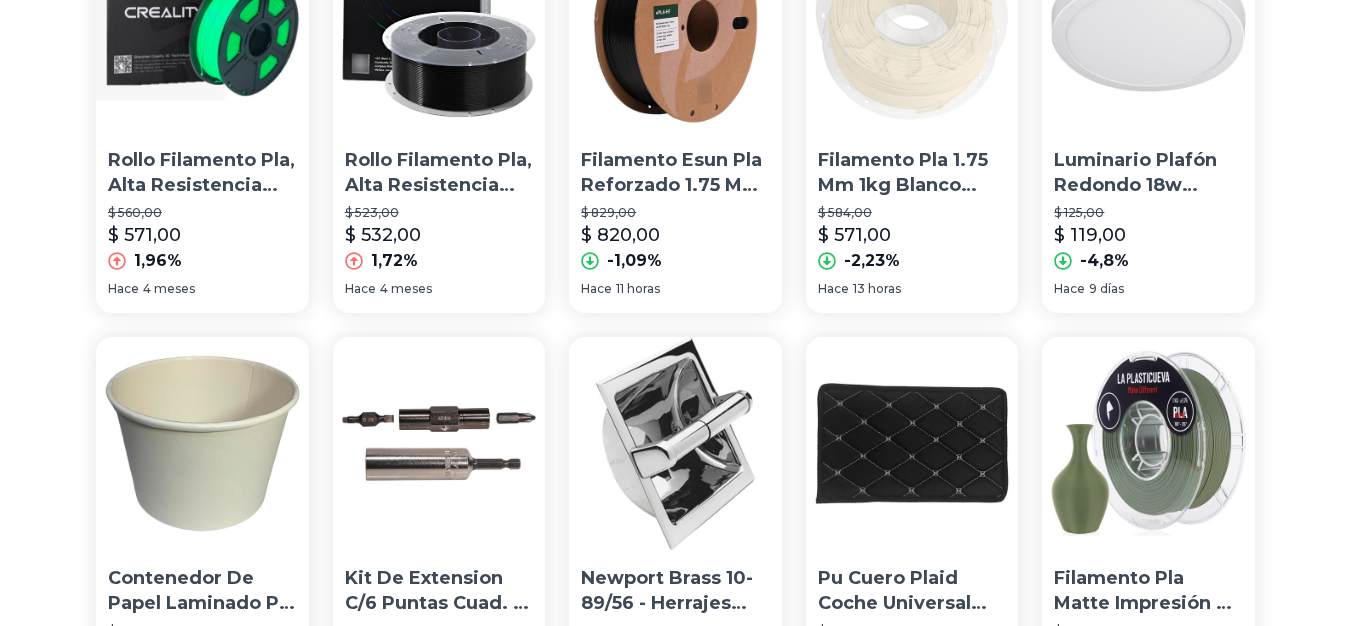 scroll, scrollTop: 1100, scrollLeft: 0, axis: vertical 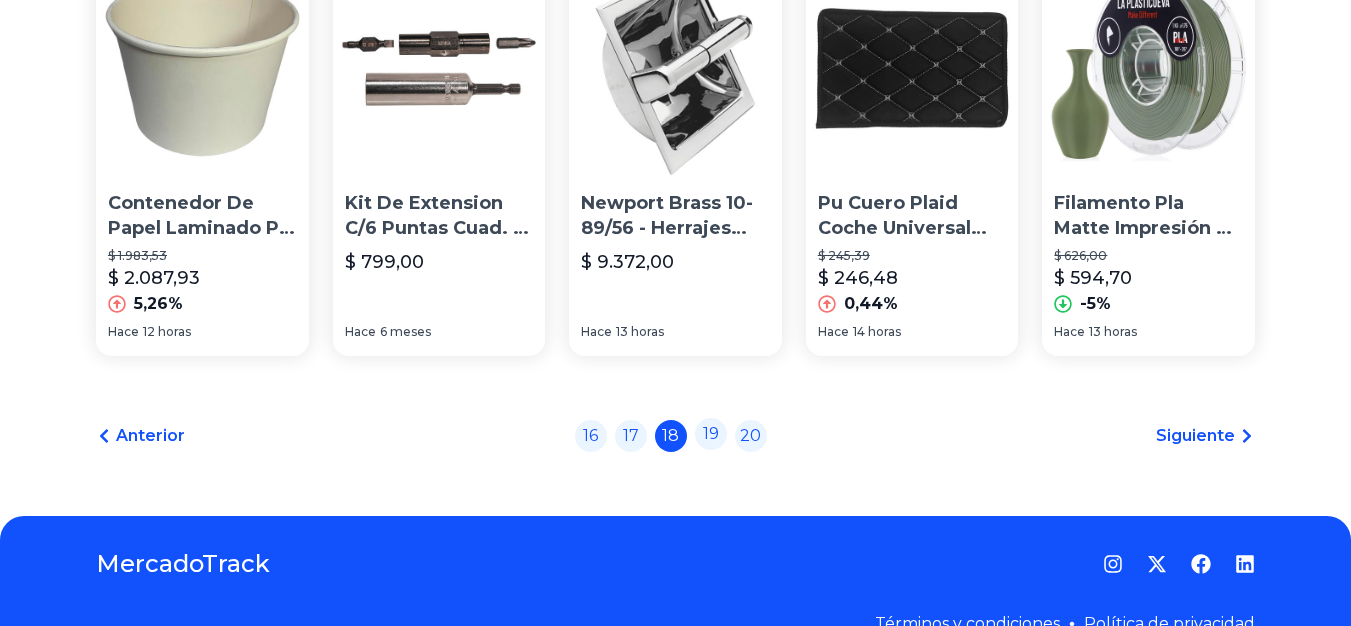 click on "19" at bounding box center [711, 434] 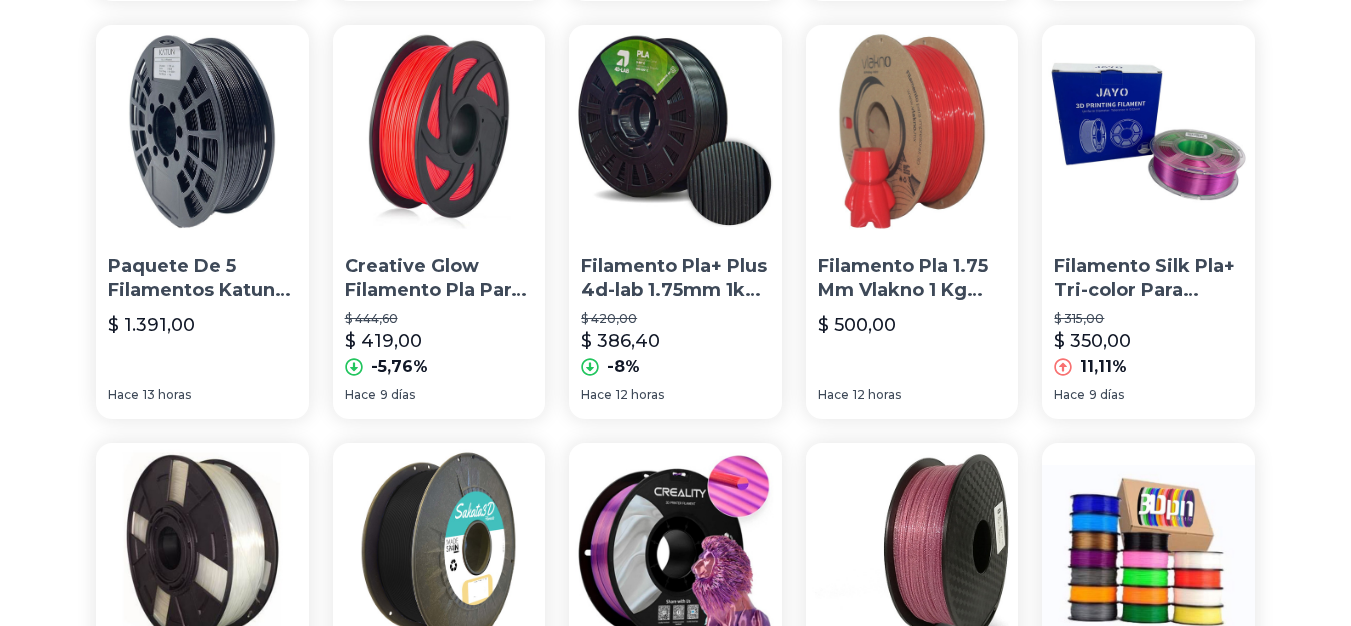 scroll, scrollTop: 600, scrollLeft: 0, axis: vertical 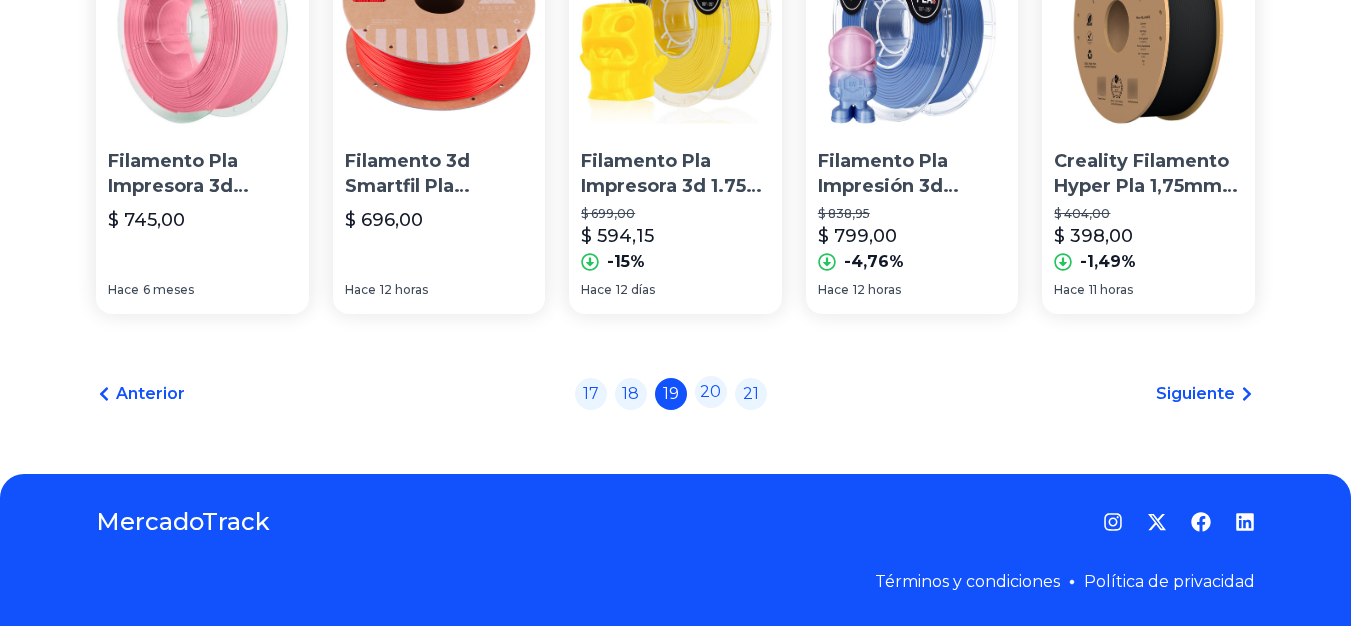 click on "20" at bounding box center (711, 392) 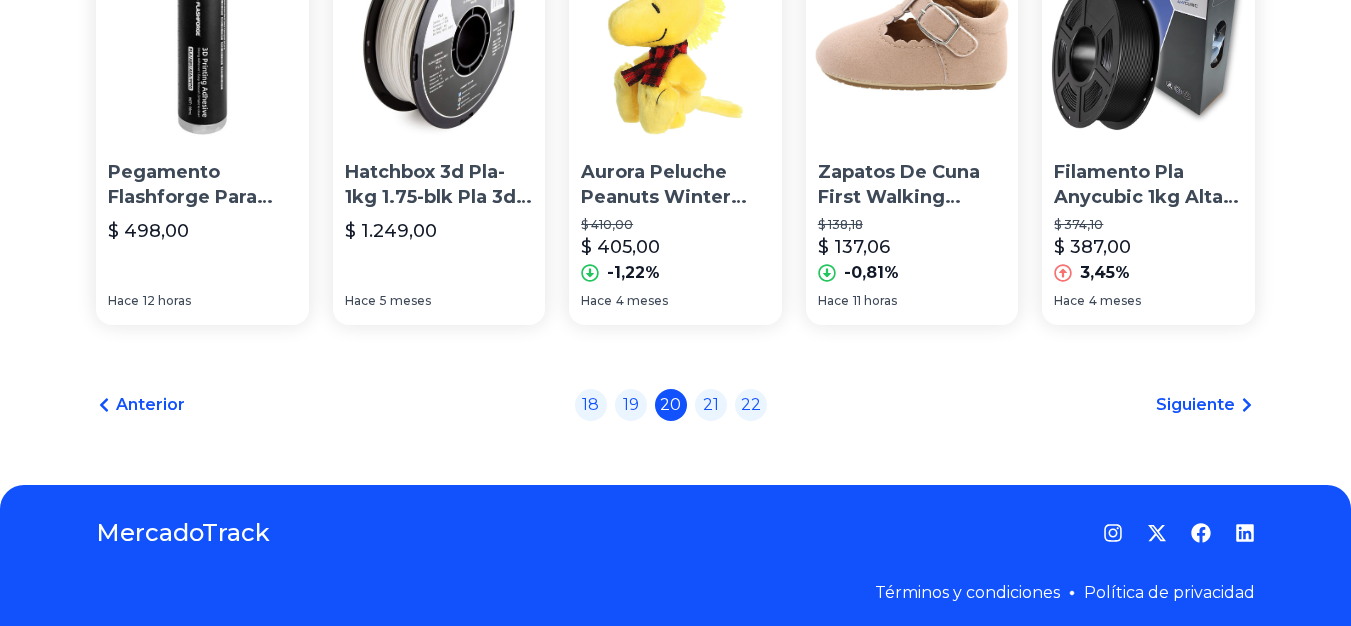 scroll, scrollTop: 1554, scrollLeft: 0, axis: vertical 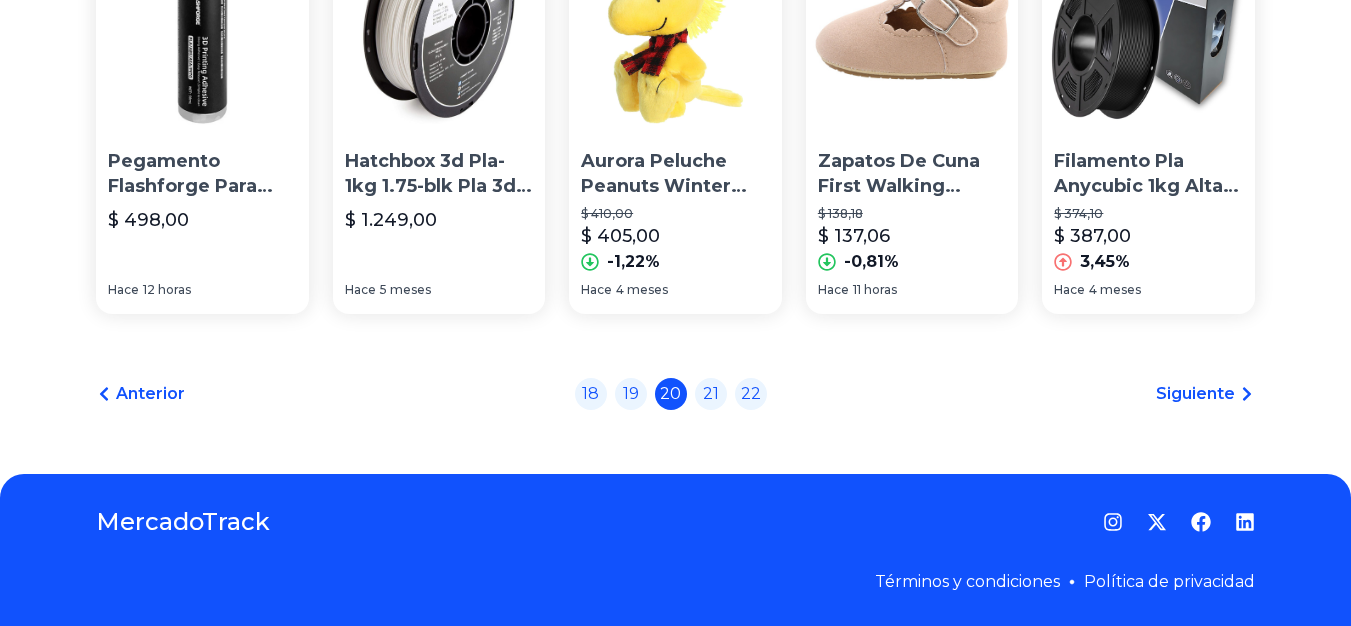 click on "21" at bounding box center [711, 394] 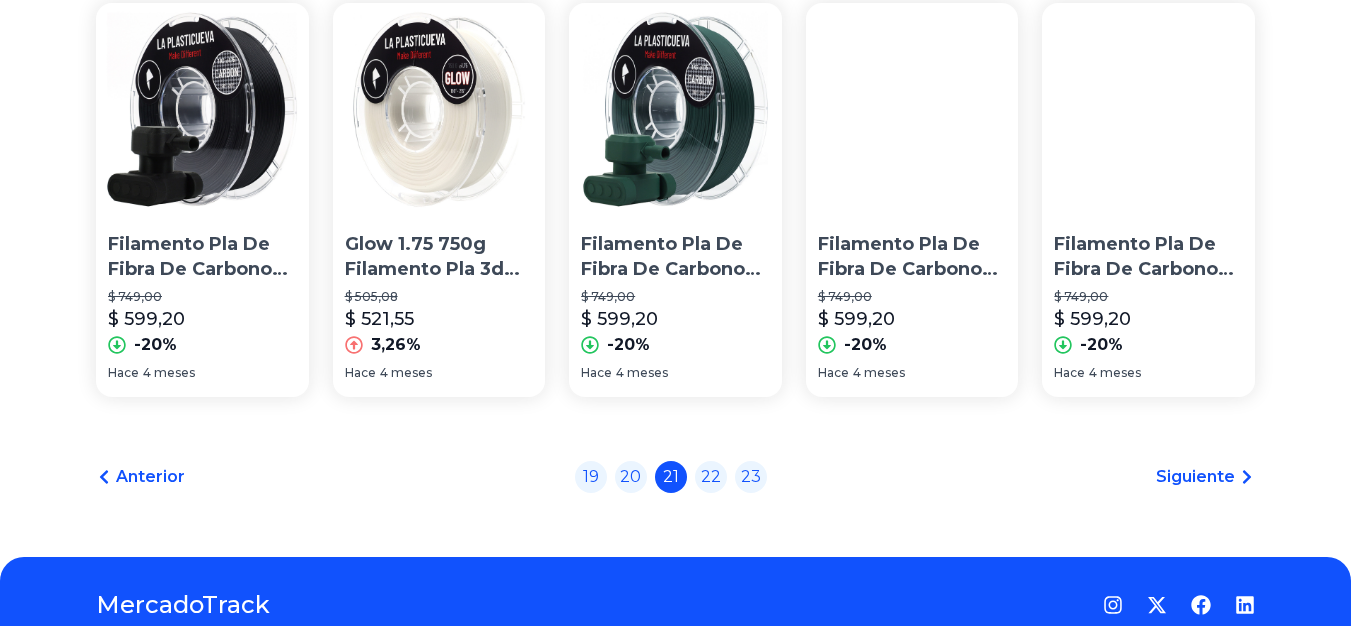 scroll, scrollTop: 1554, scrollLeft: 0, axis: vertical 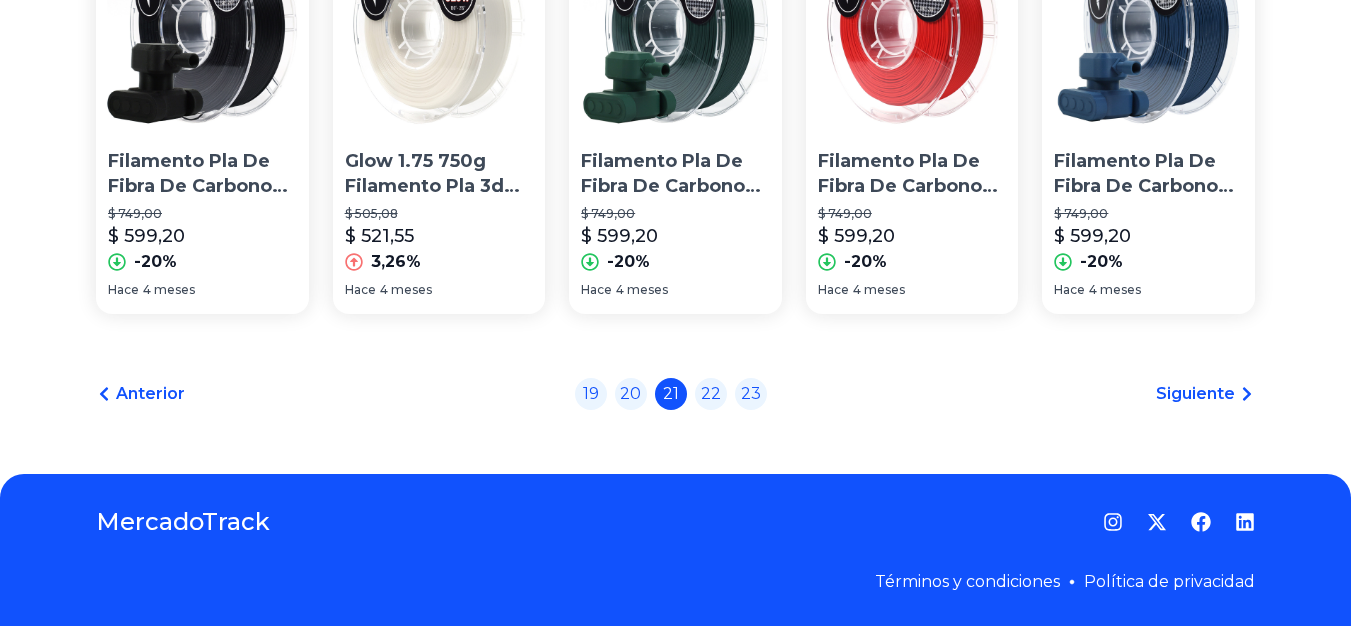 click on "22" at bounding box center [711, 394] 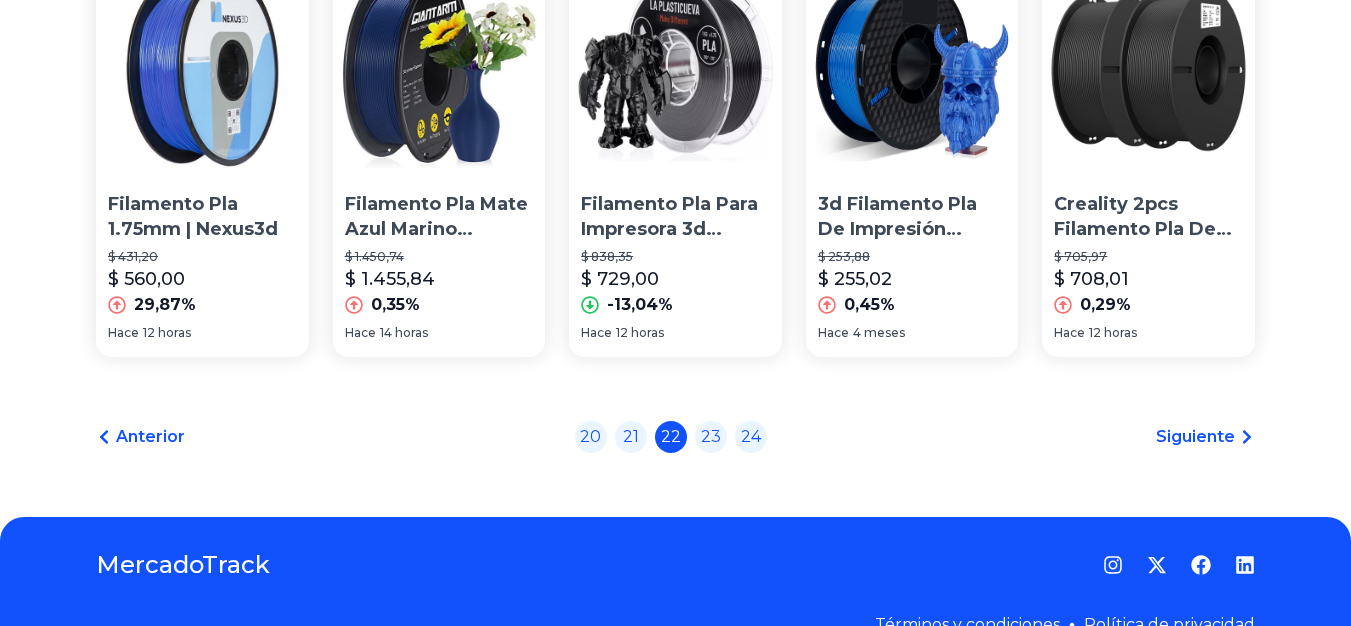 scroll, scrollTop: 1500, scrollLeft: 0, axis: vertical 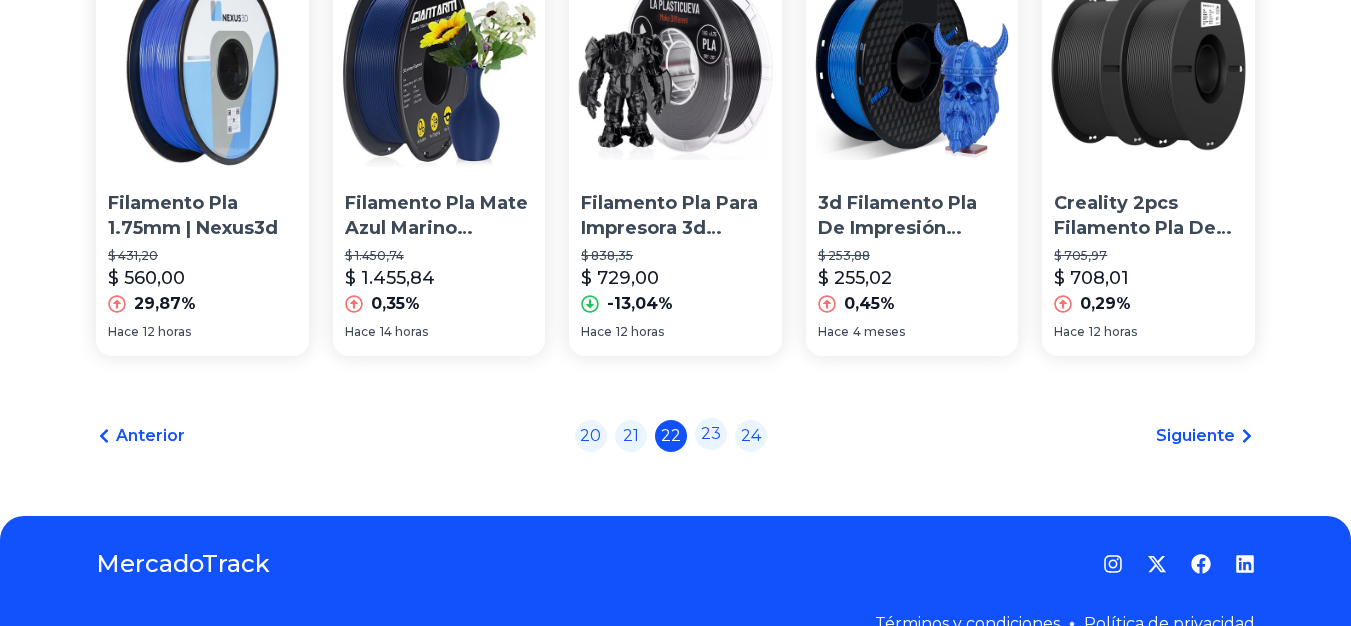 click on "23" at bounding box center [711, 434] 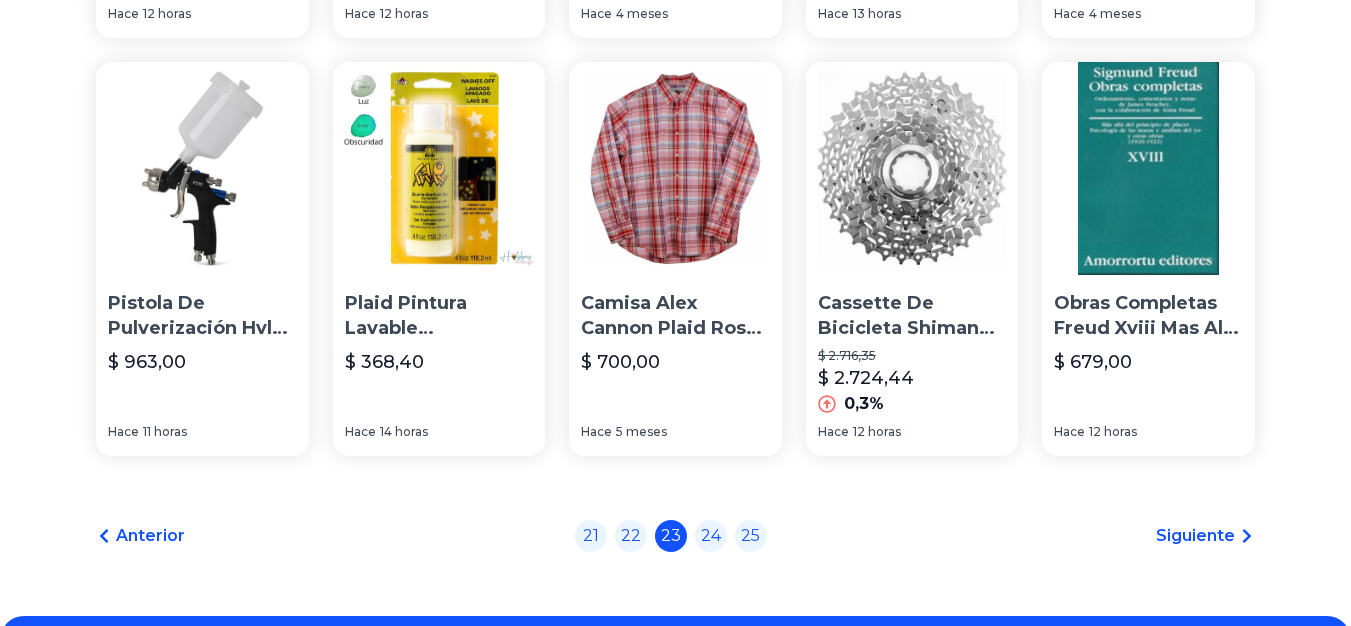 scroll, scrollTop: 1500, scrollLeft: 0, axis: vertical 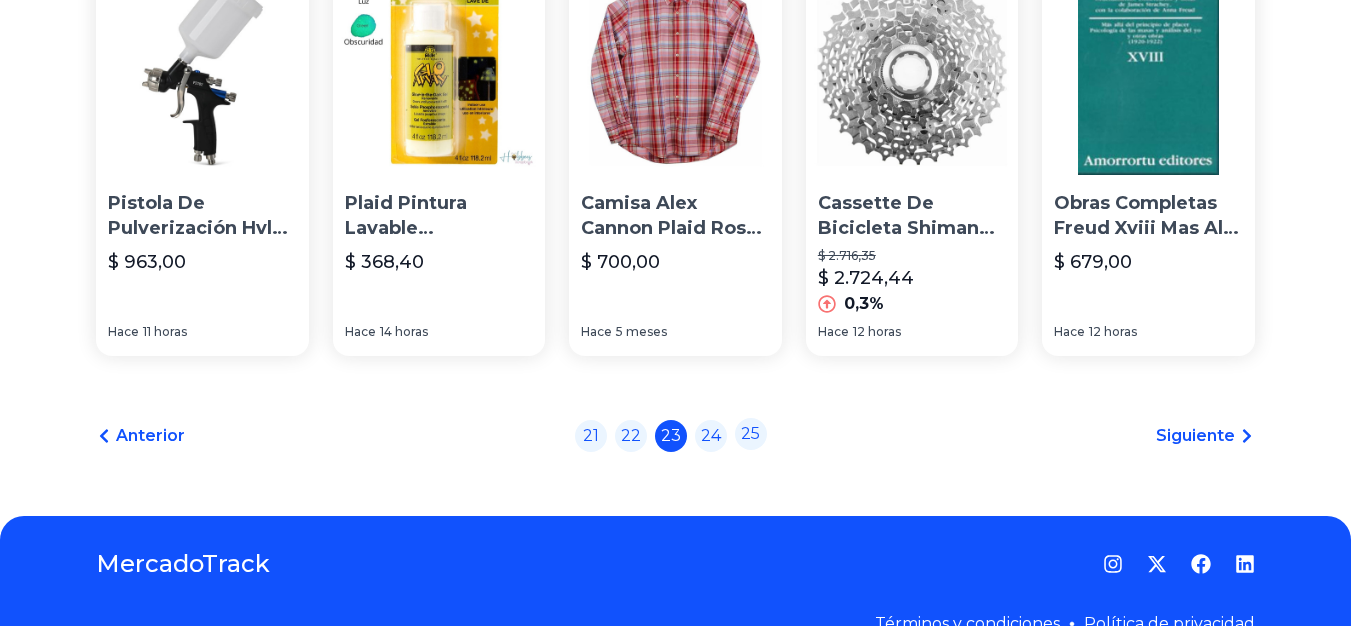 click on "25" at bounding box center [751, 434] 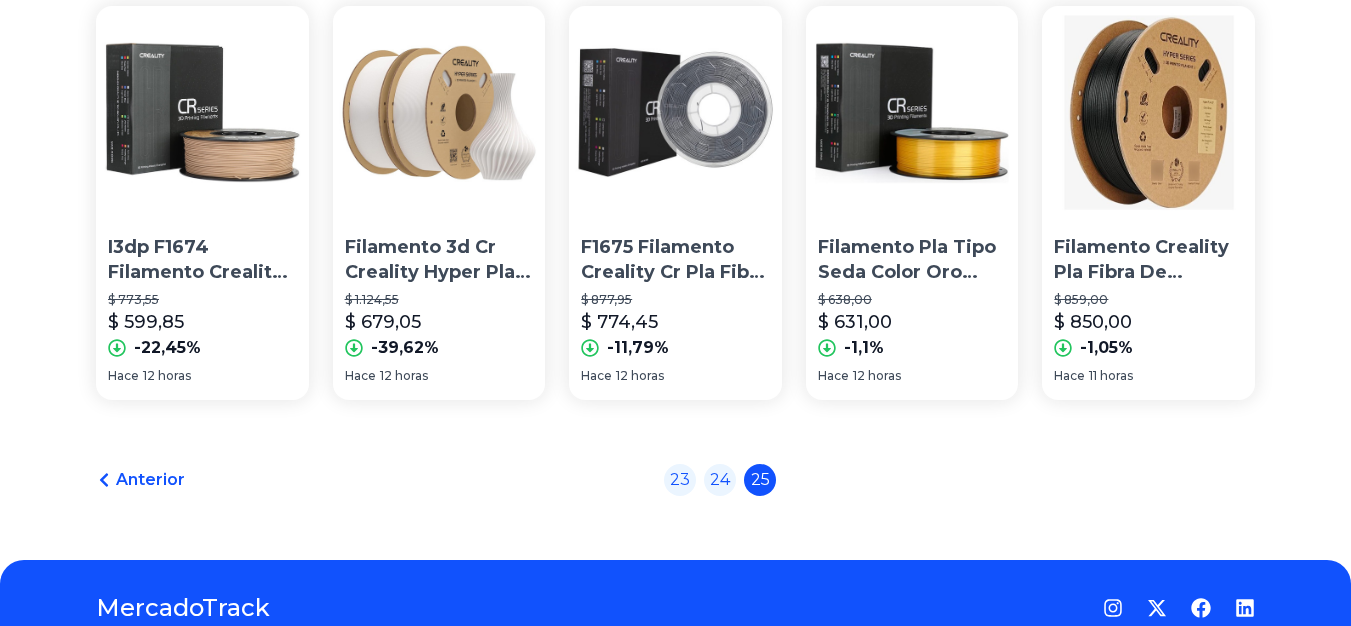 scroll, scrollTop: 1500, scrollLeft: 0, axis: vertical 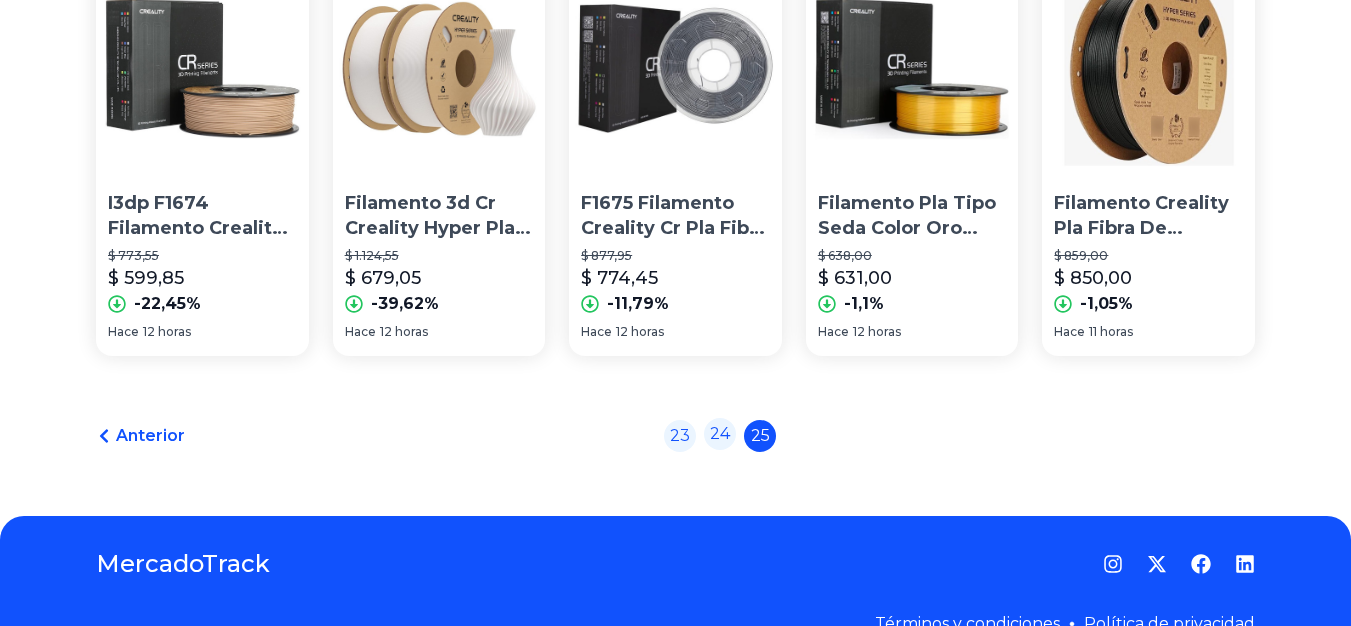 click on "24" at bounding box center (720, 434) 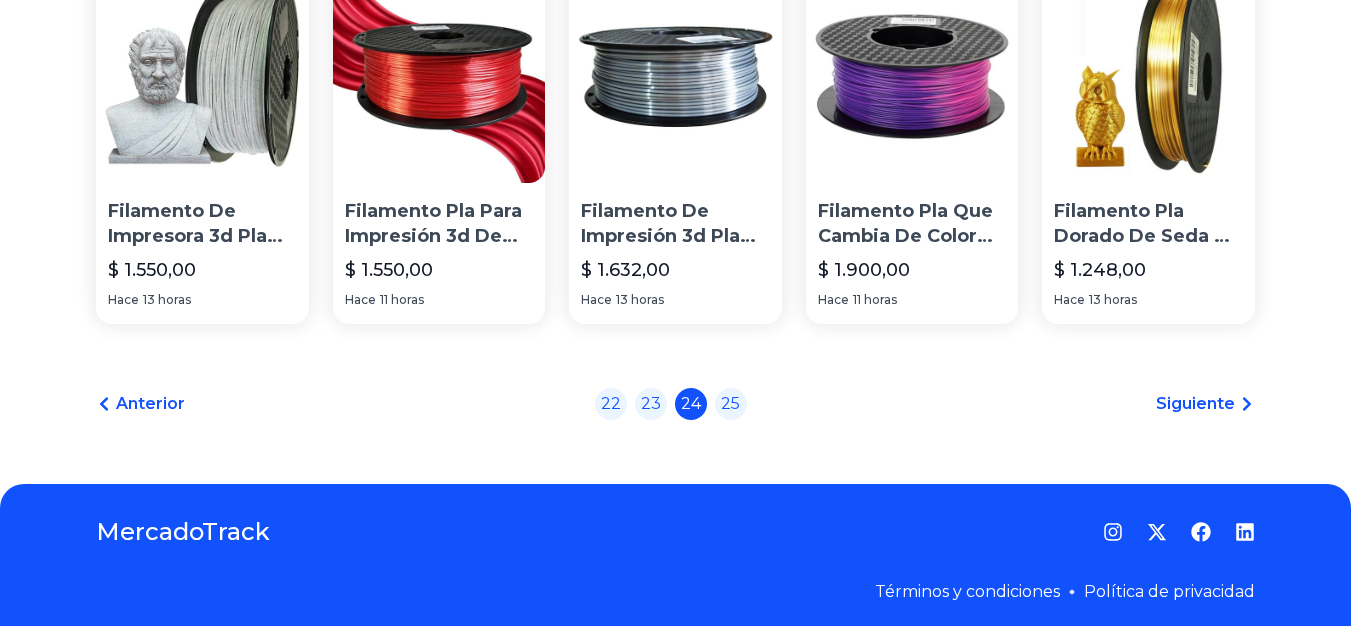 scroll, scrollTop: 1500, scrollLeft: 0, axis: vertical 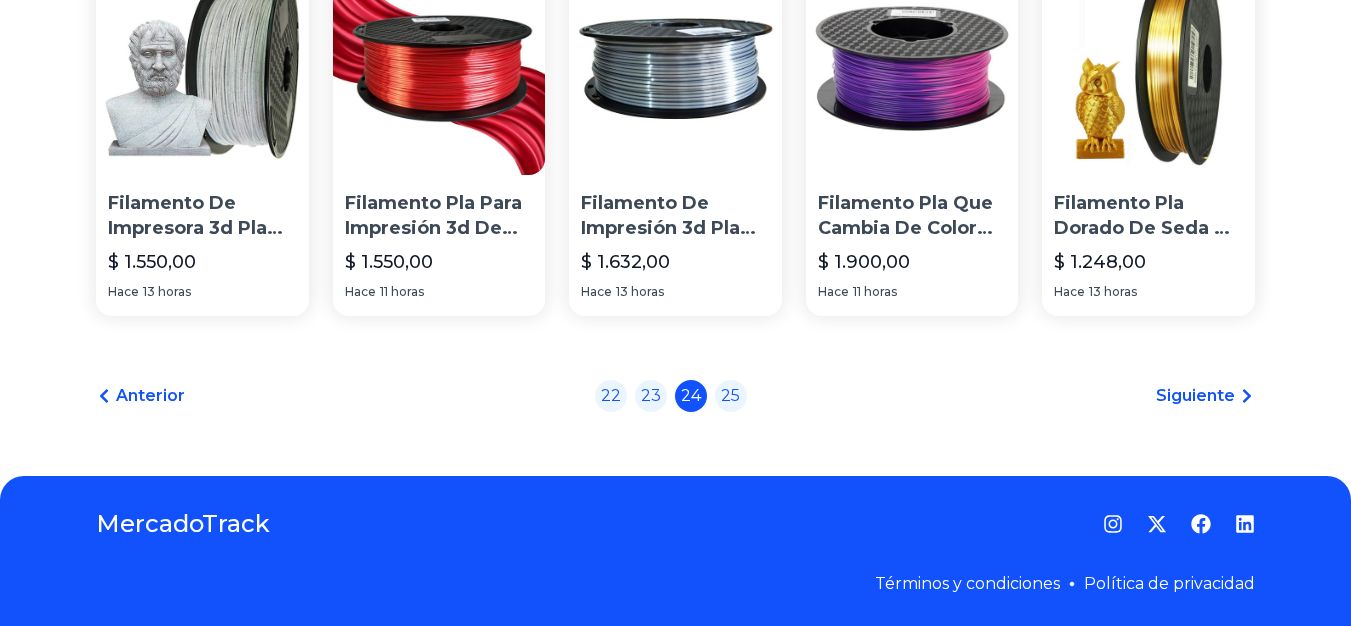click at bounding box center [912, 68] 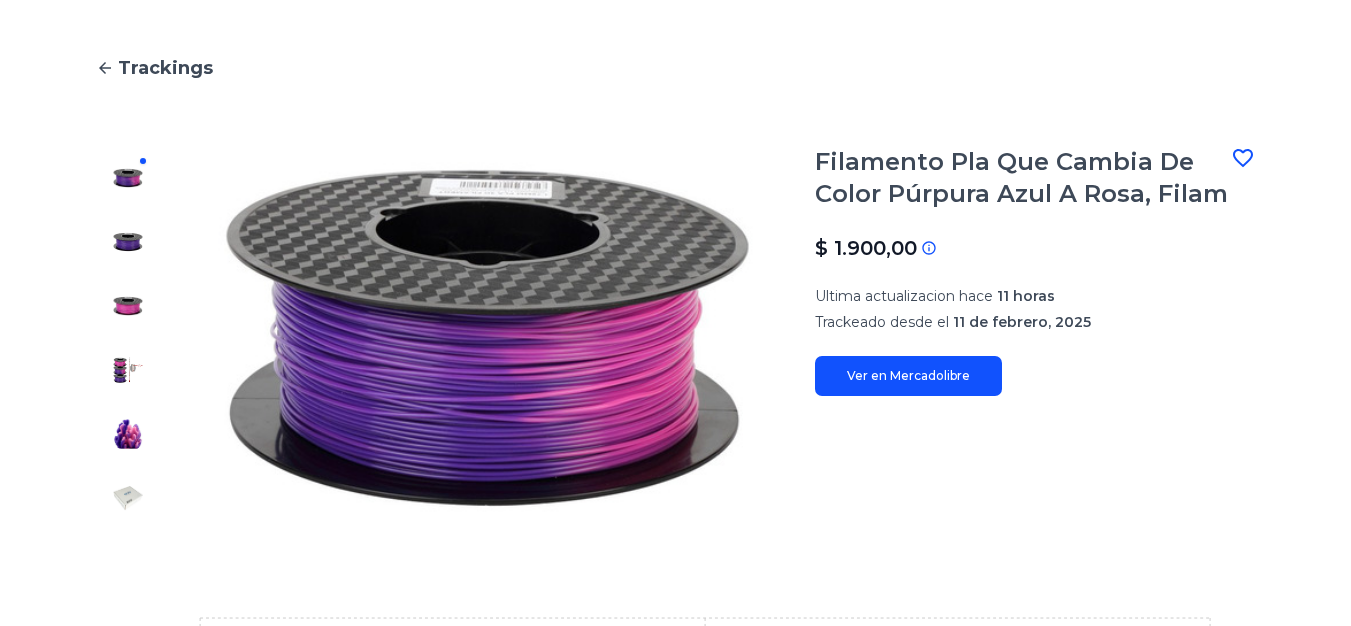 scroll, scrollTop: 200, scrollLeft: 0, axis: vertical 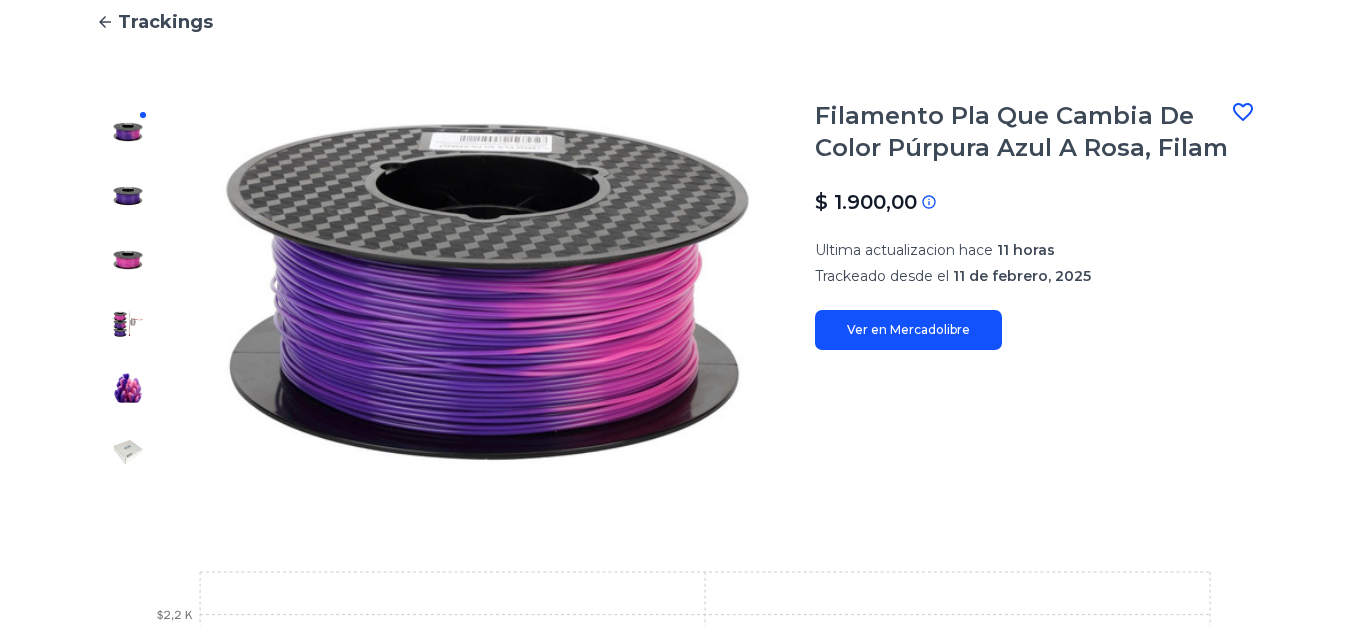 click at bounding box center (128, 196) 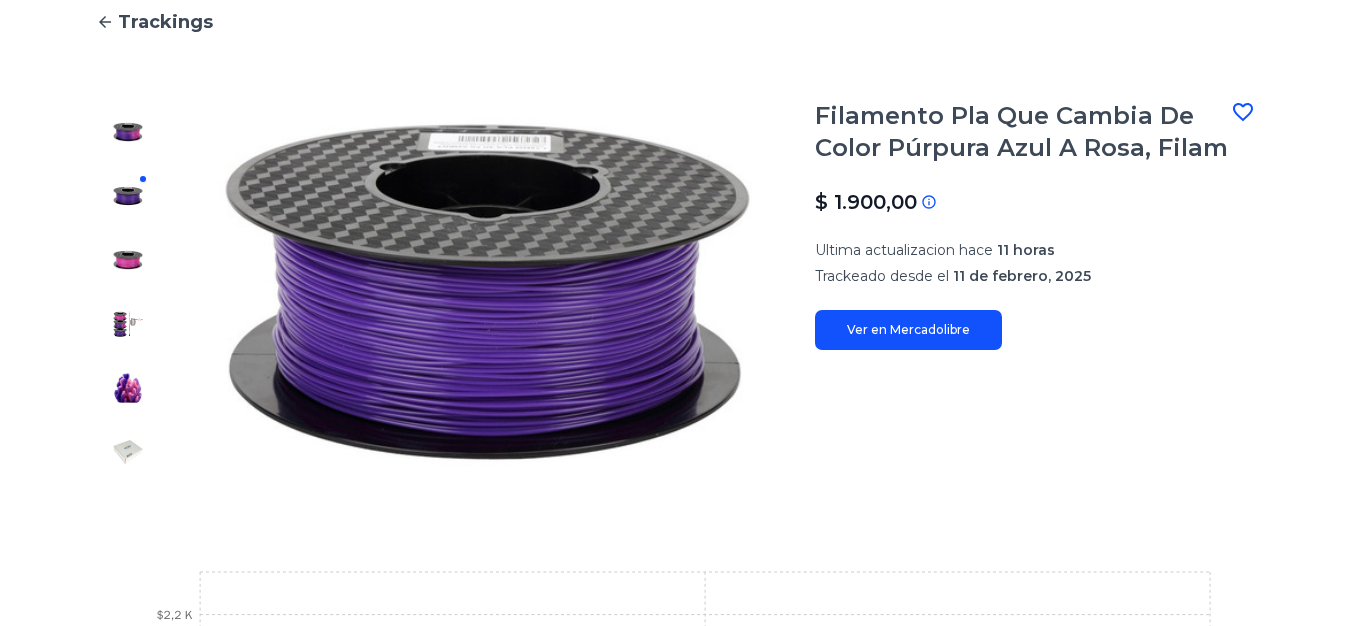 click at bounding box center [128, 324] 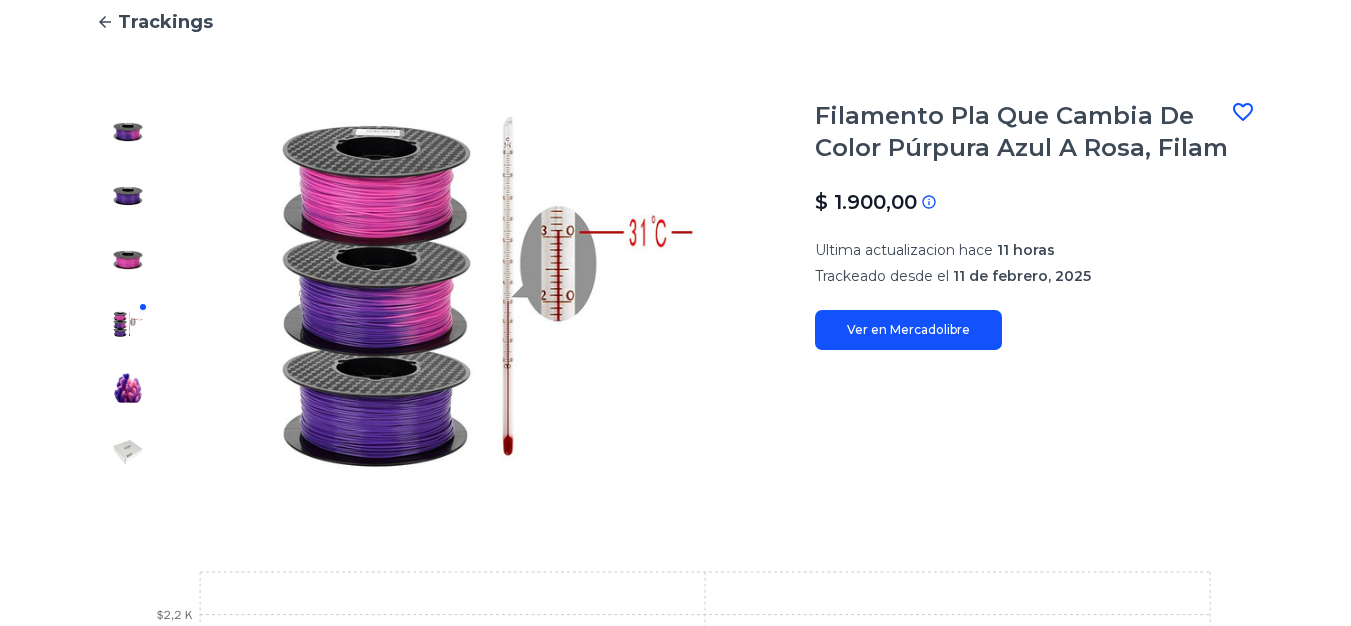 scroll, scrollTop: 0, scrollLeft: 0, axis: both 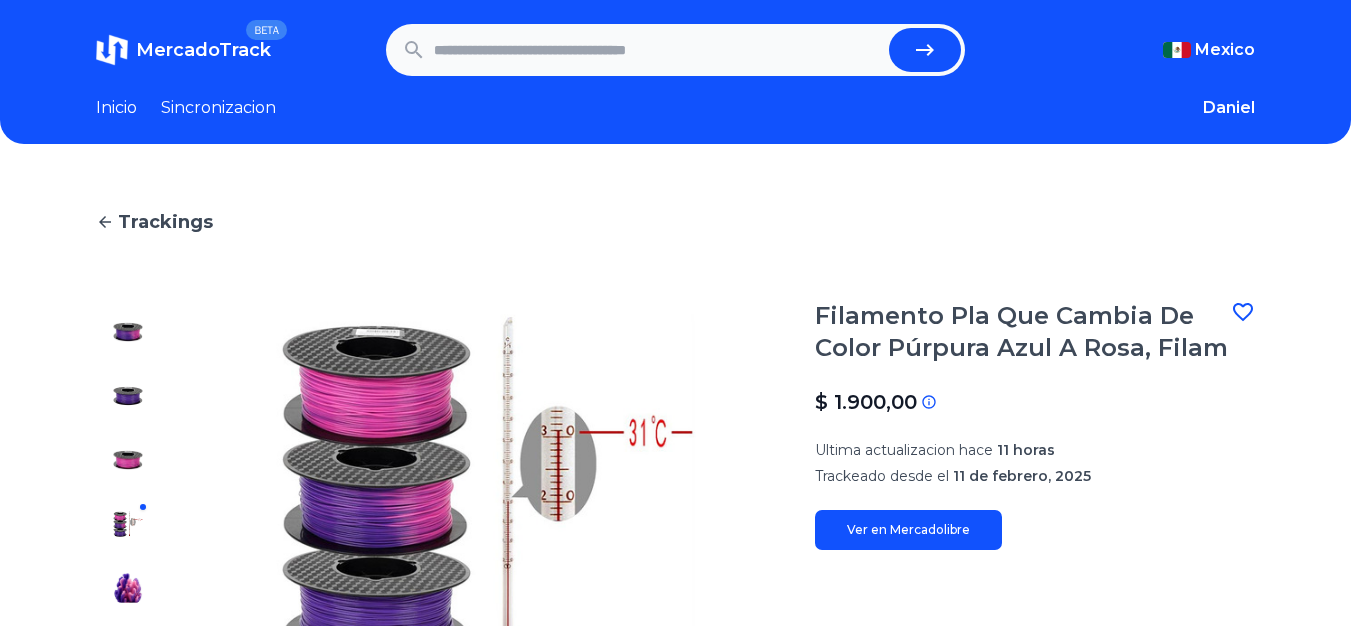 click at bounding box center [658, 50] 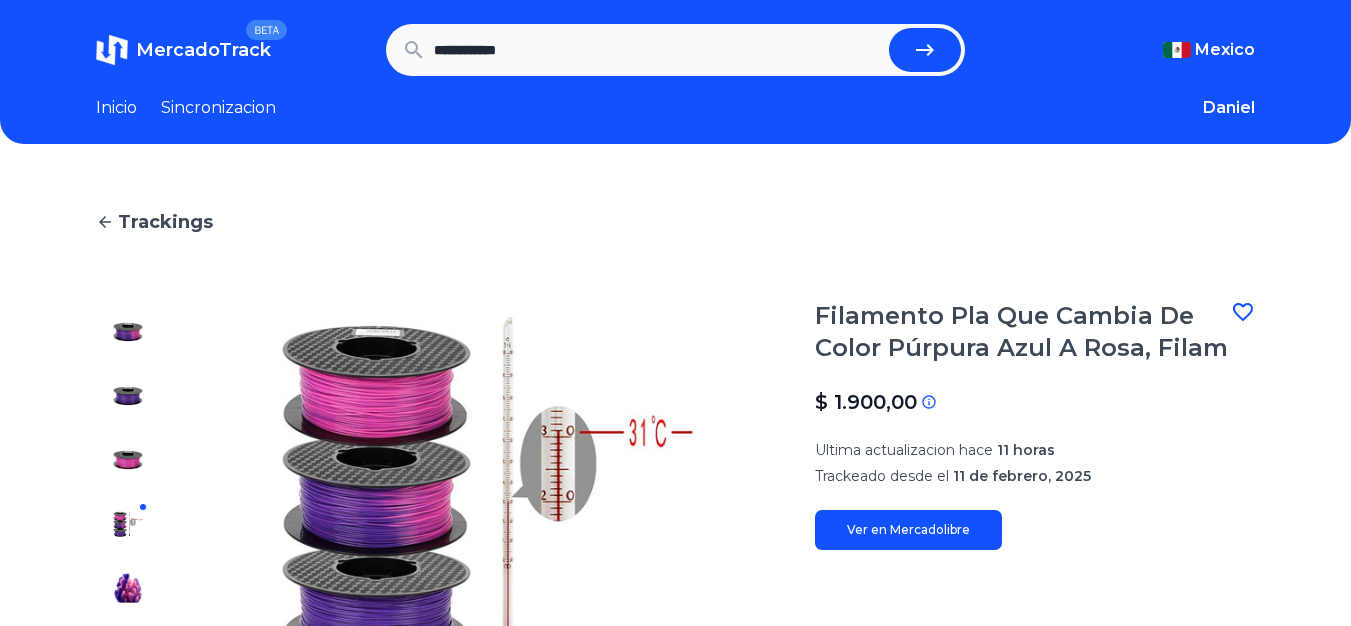 type on "**********" 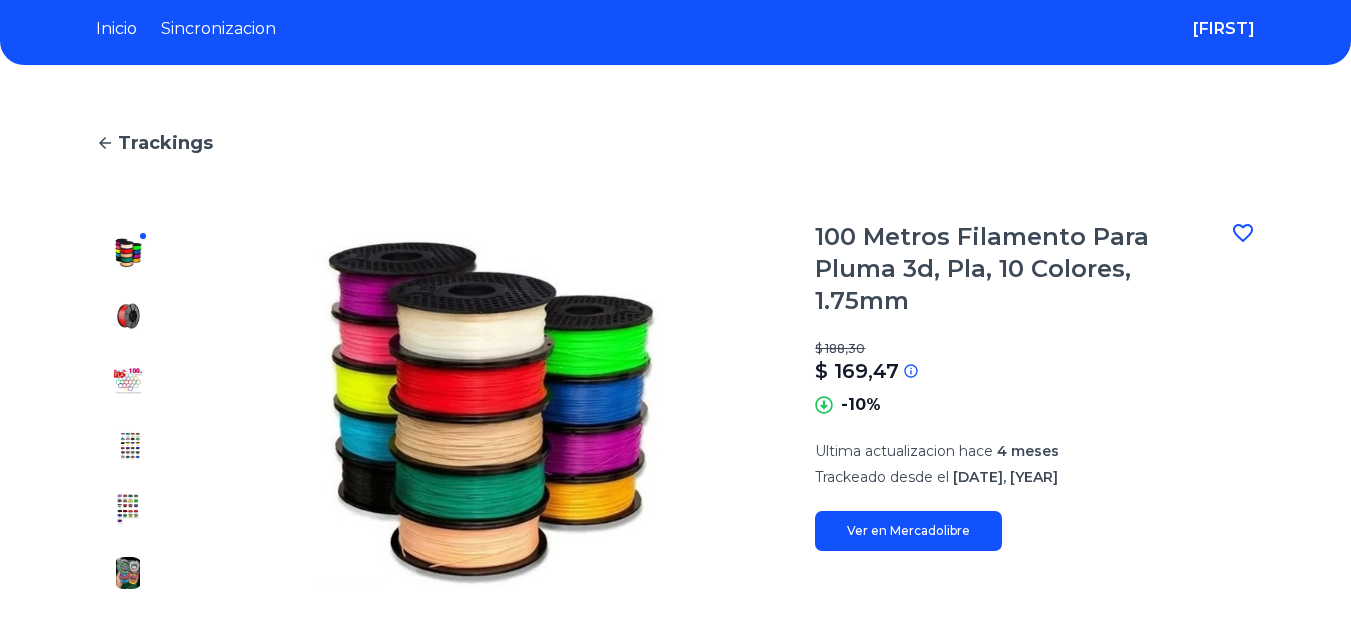 scroll, scrollTop: 100, scrollLeft: 0, axis: vertical 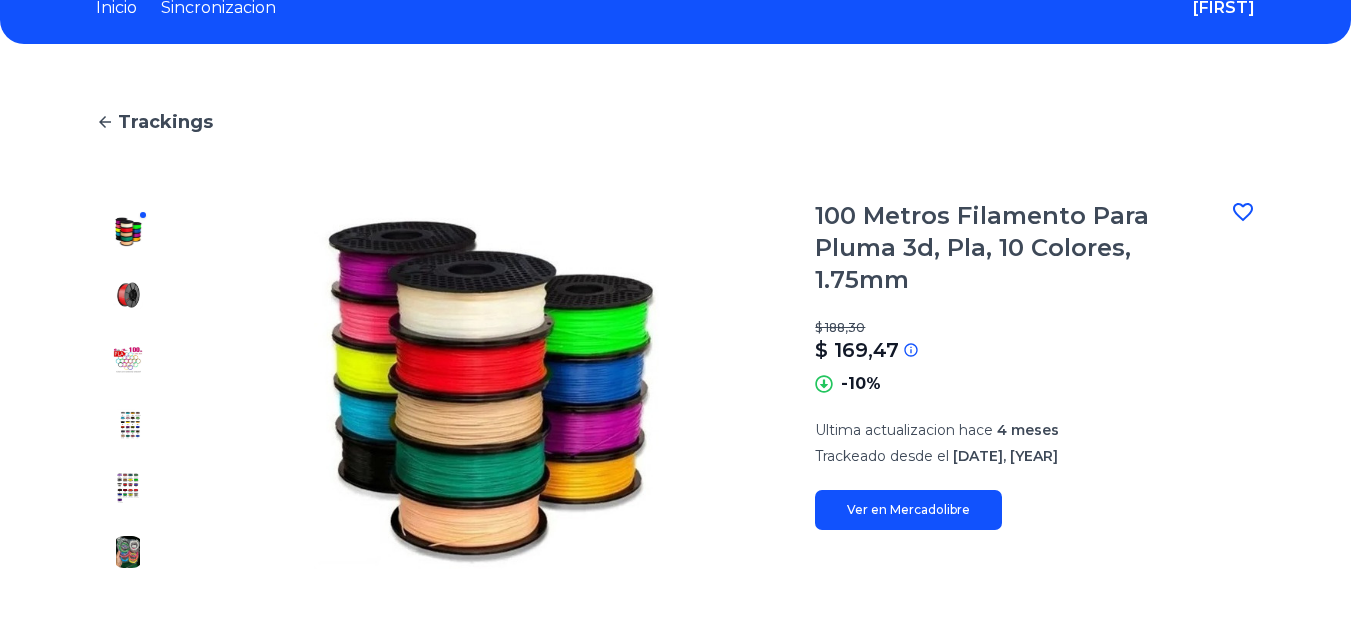 click at bounding box center [128, 296] 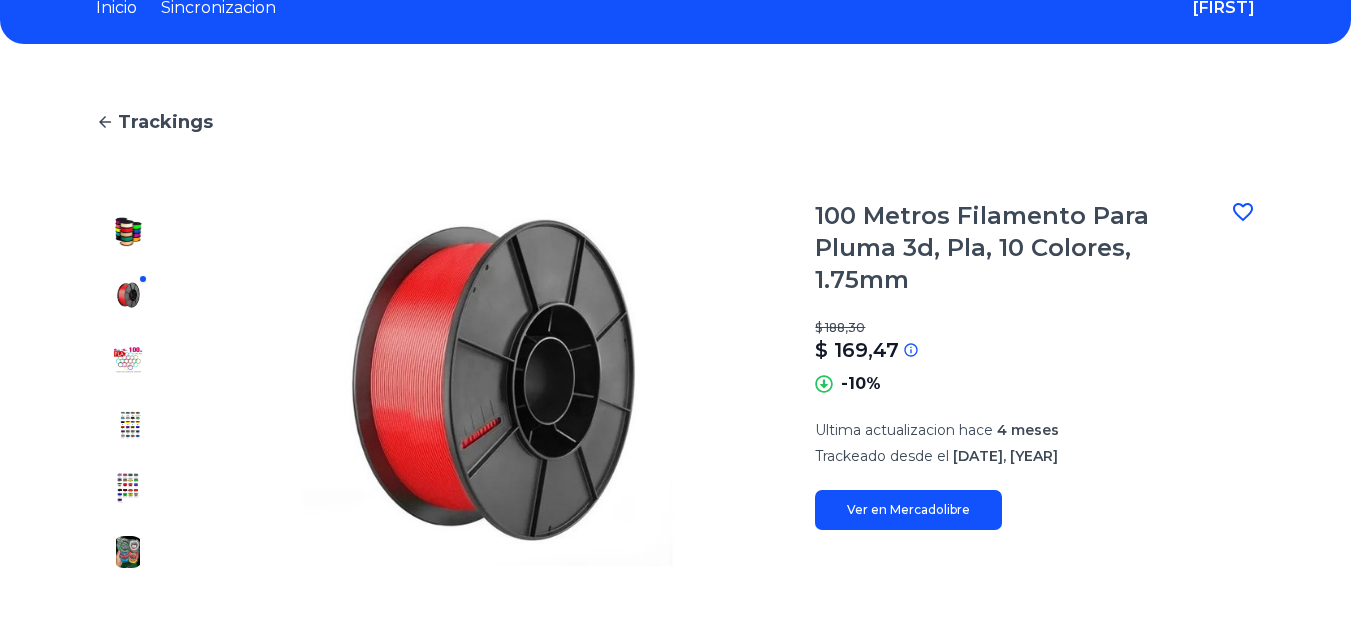 click at bounding box center [128, 424] 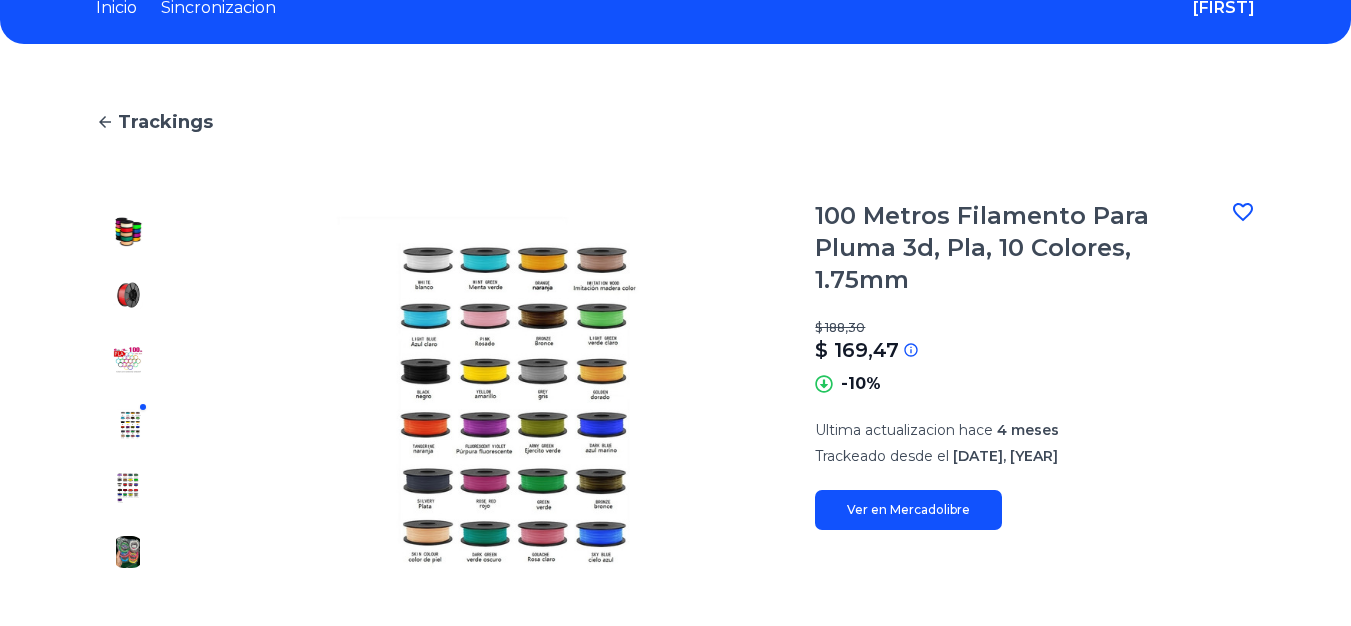 drag, startPoint x: 124, startPoint y: 473, endPoint x: 118, endPoint y: 525, distance: 52.34501 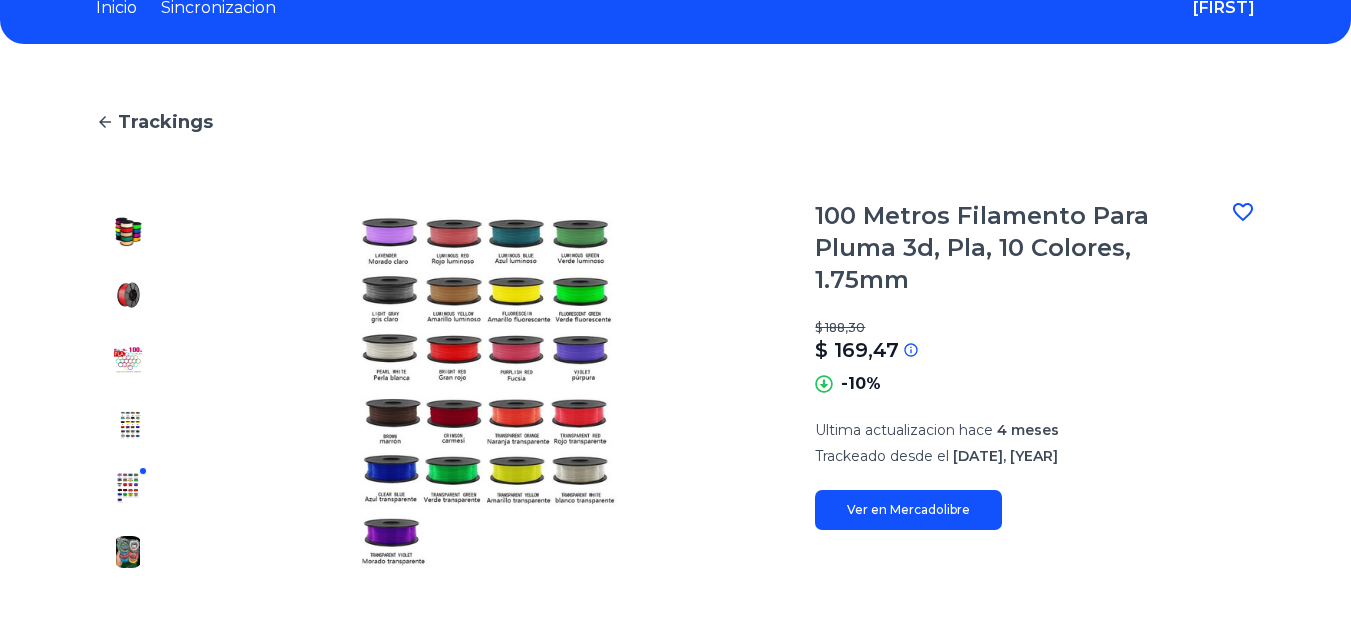 click at bounding box center [128, 552] 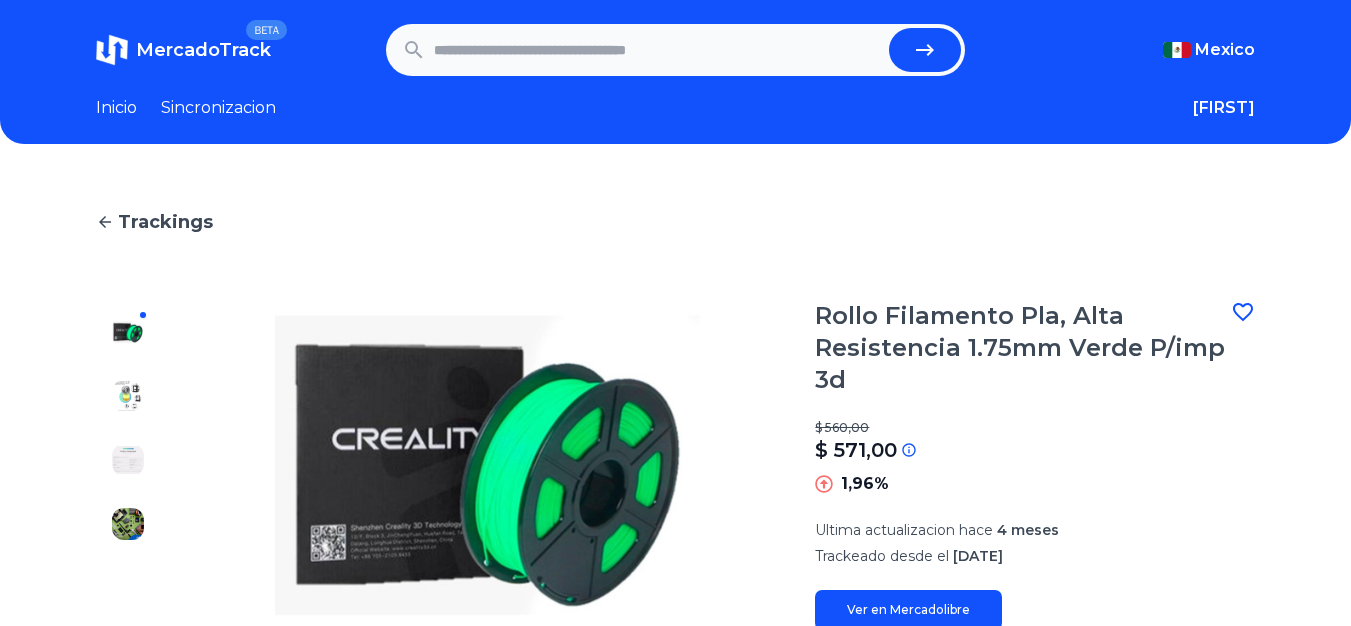 scroll, scrollTop: 0, scrollLeft: 0, axis: both 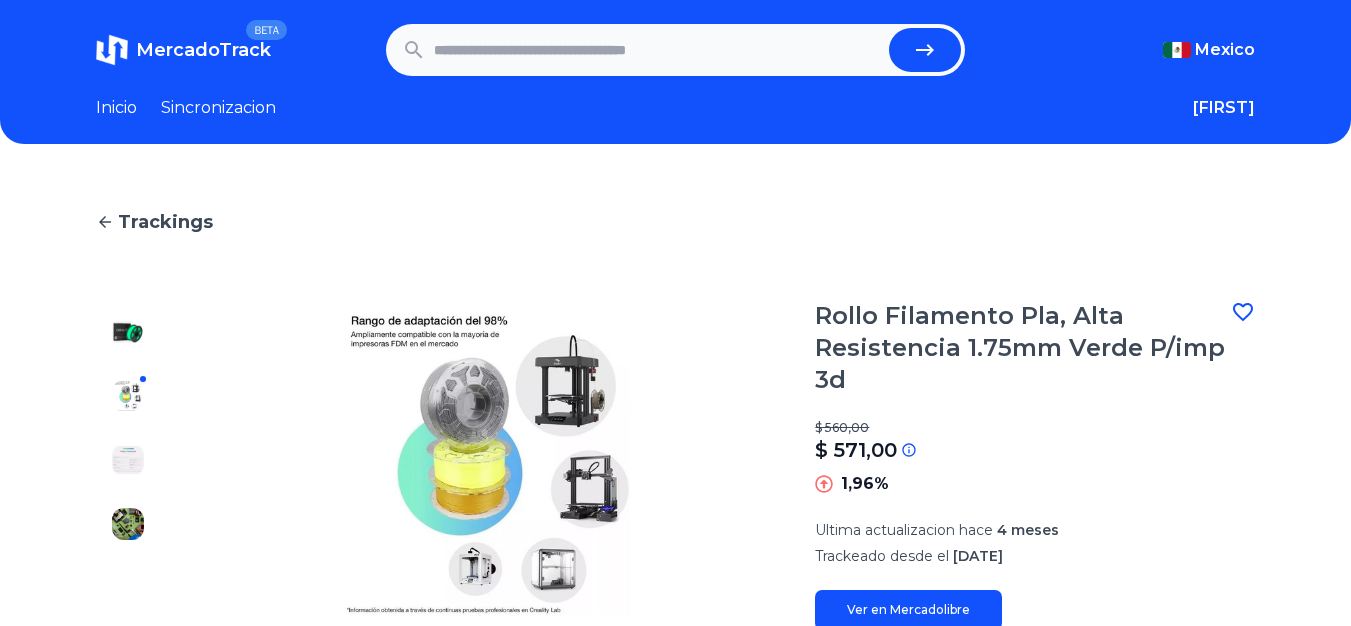 click at bounding box center (128, 460) 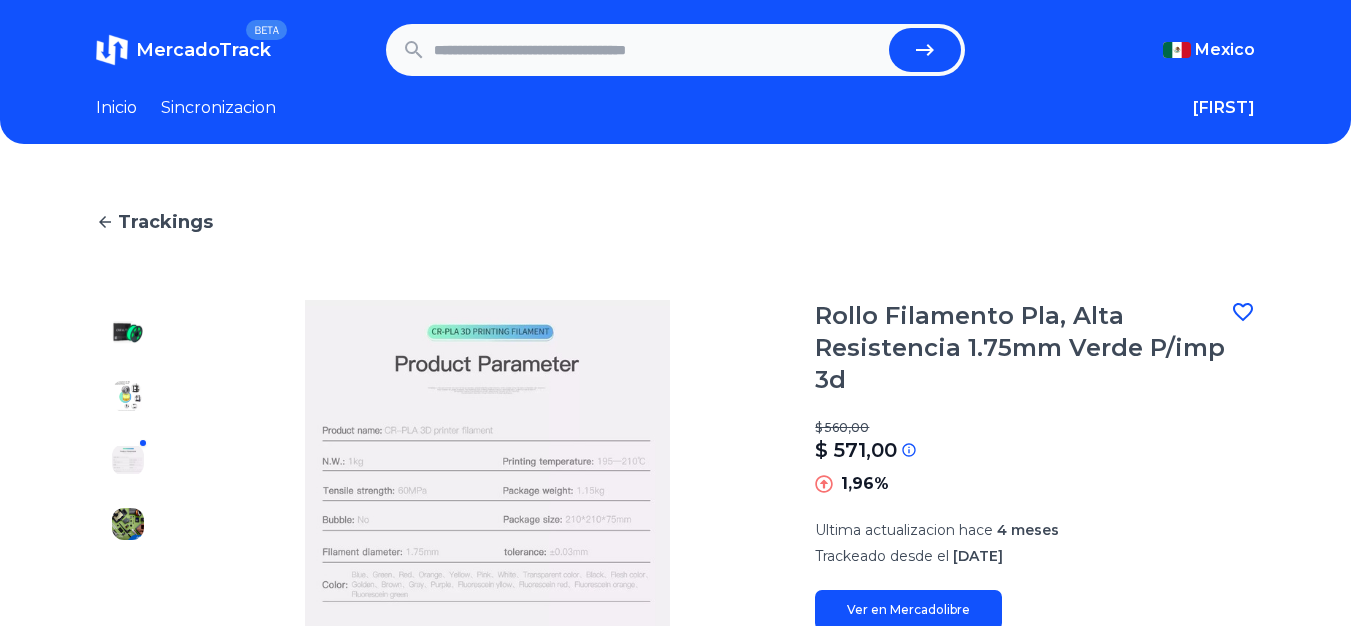 click at bounding box center (128, 465) 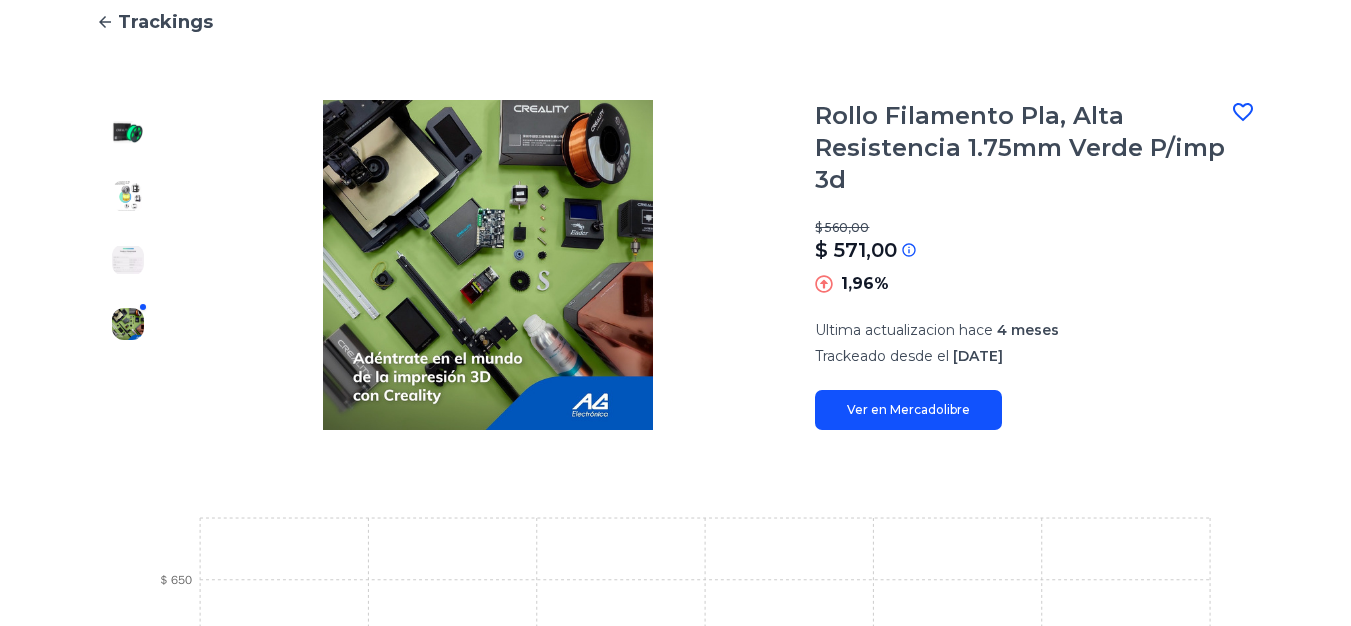 scroll, scrollTop: 0, scrollLeft: 0, axis: both 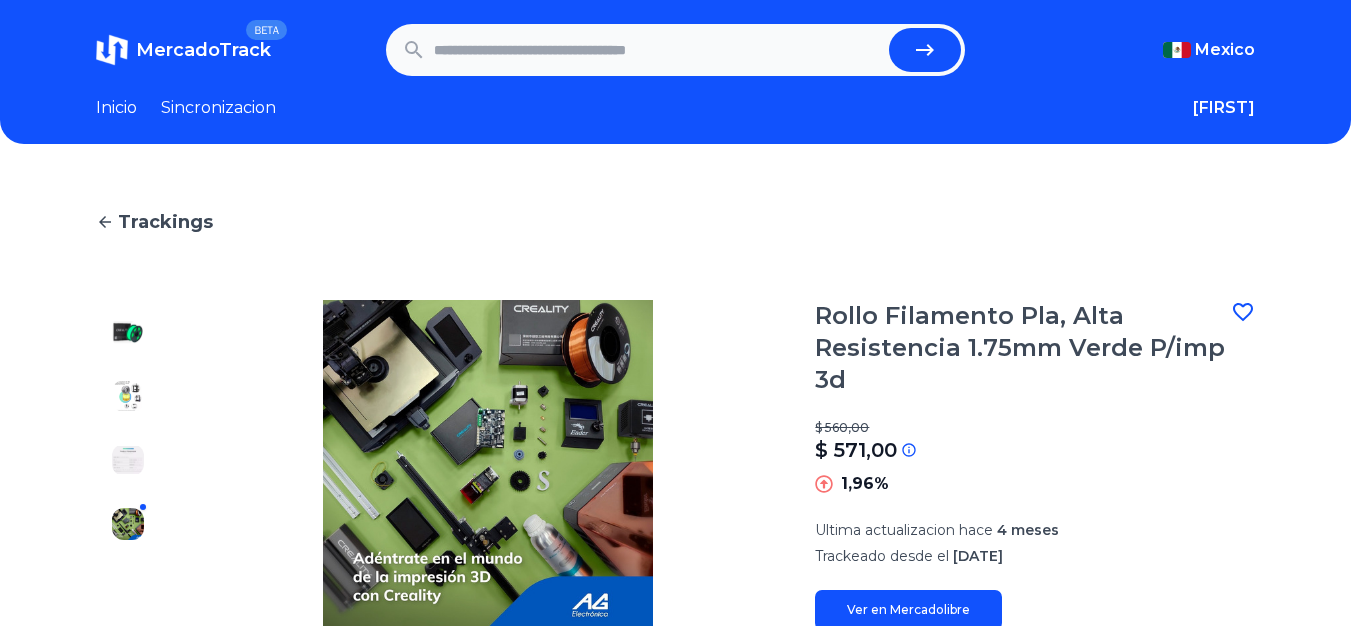 click on "Ver en Mercadolibre" at bounding box center (908, 610) 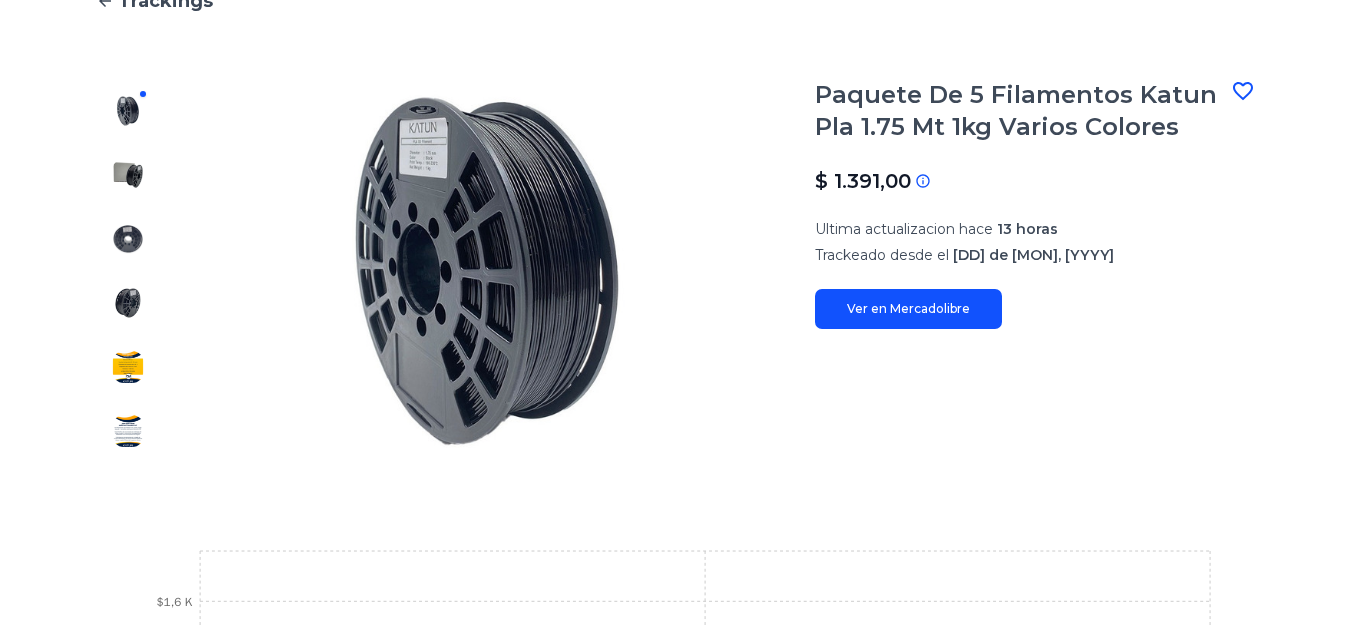 scroll, scrollTop: 200, scrollLeft: 0, axis: vertical 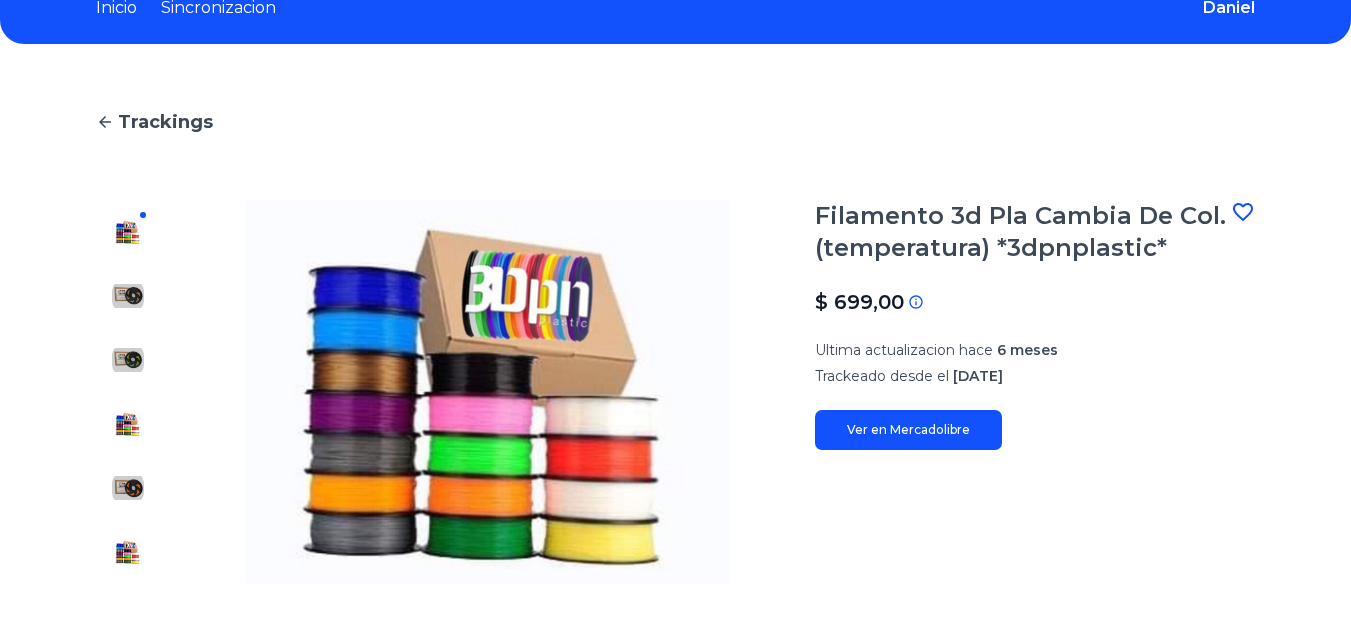 click at bounding box center (128, 296) 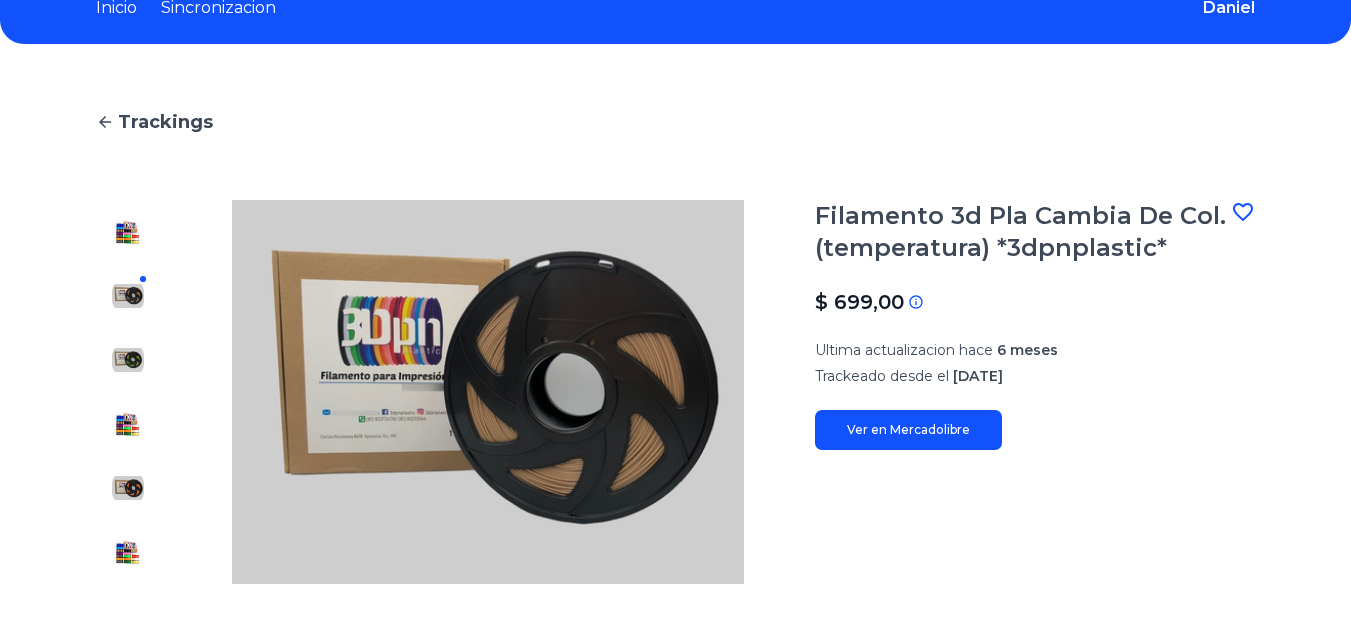 click at bounding box center [128, 392] 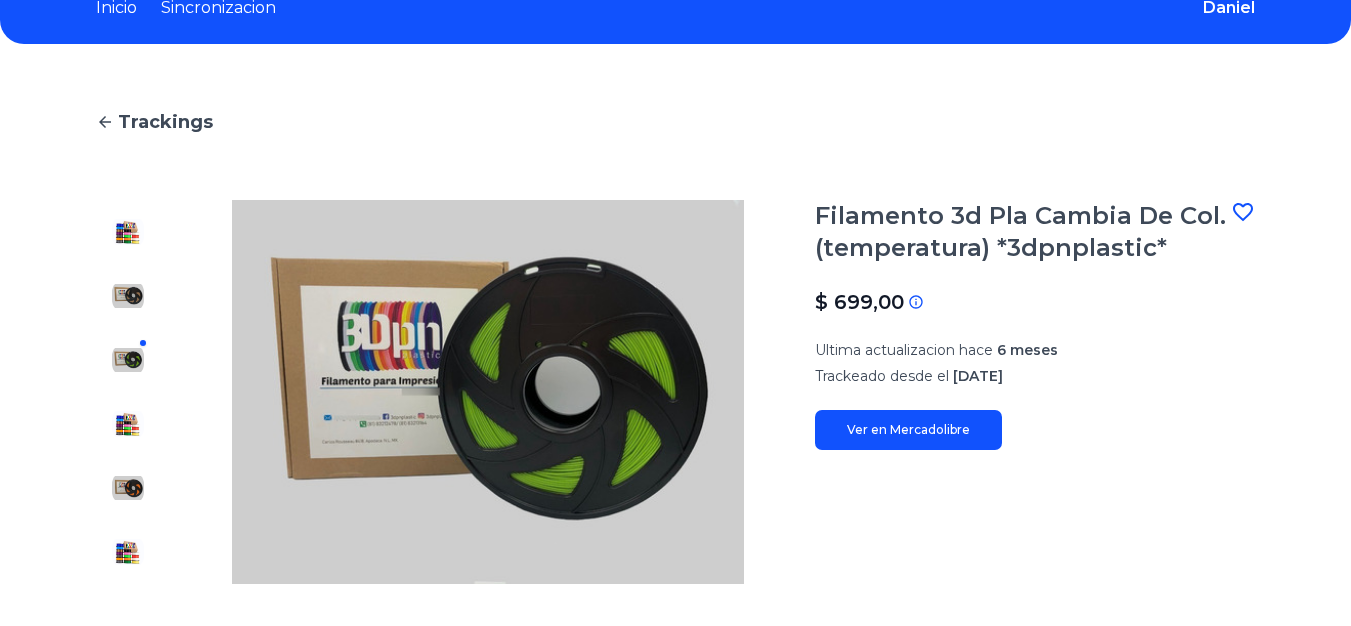 click at bounding box center [128, 424] 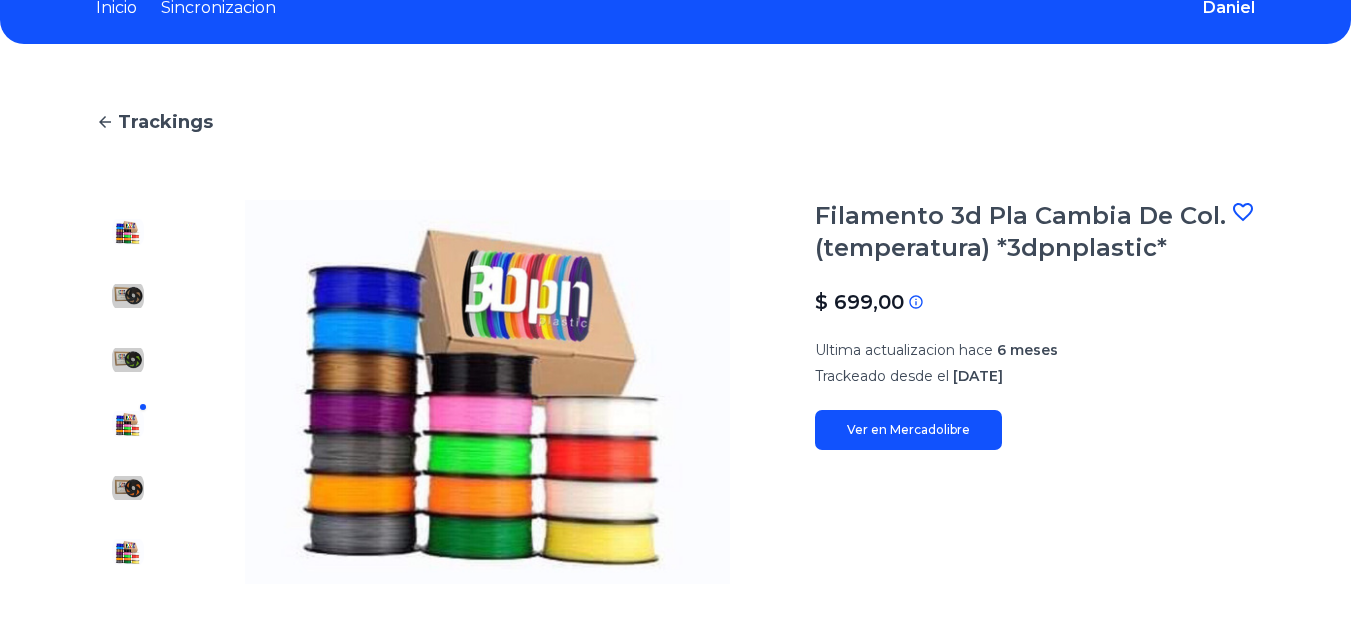 click at bounding box center [128, 488] 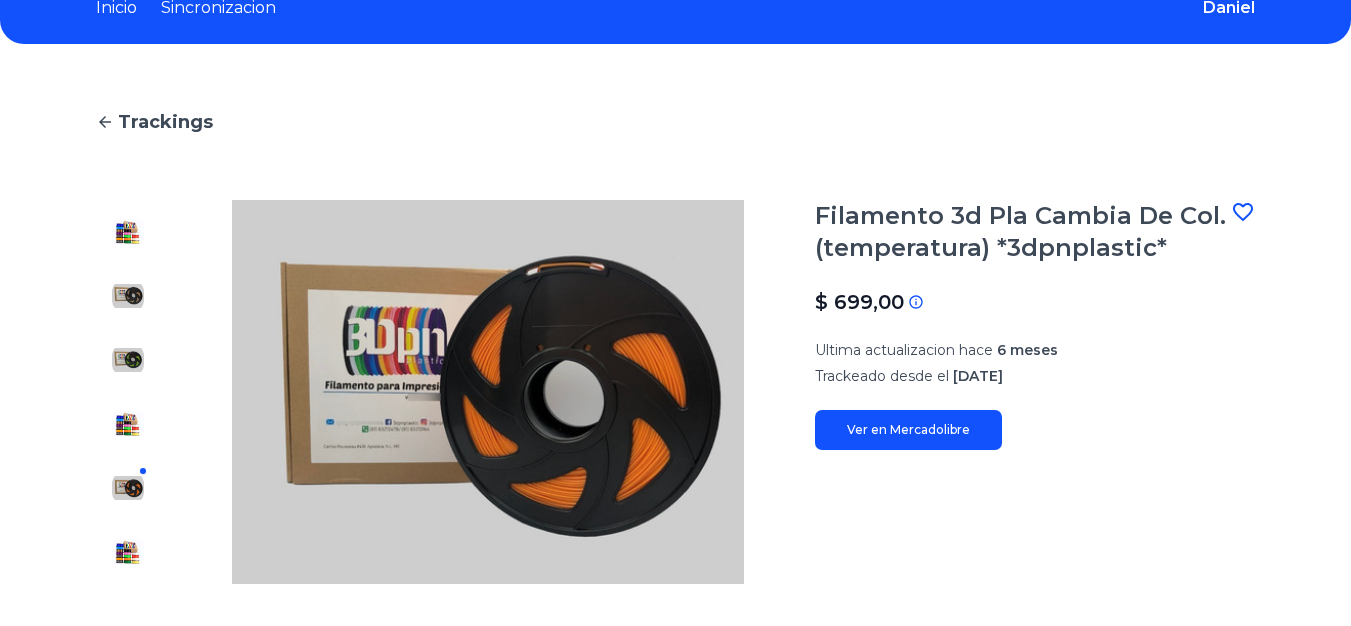 click at bounding box center [128, 552] 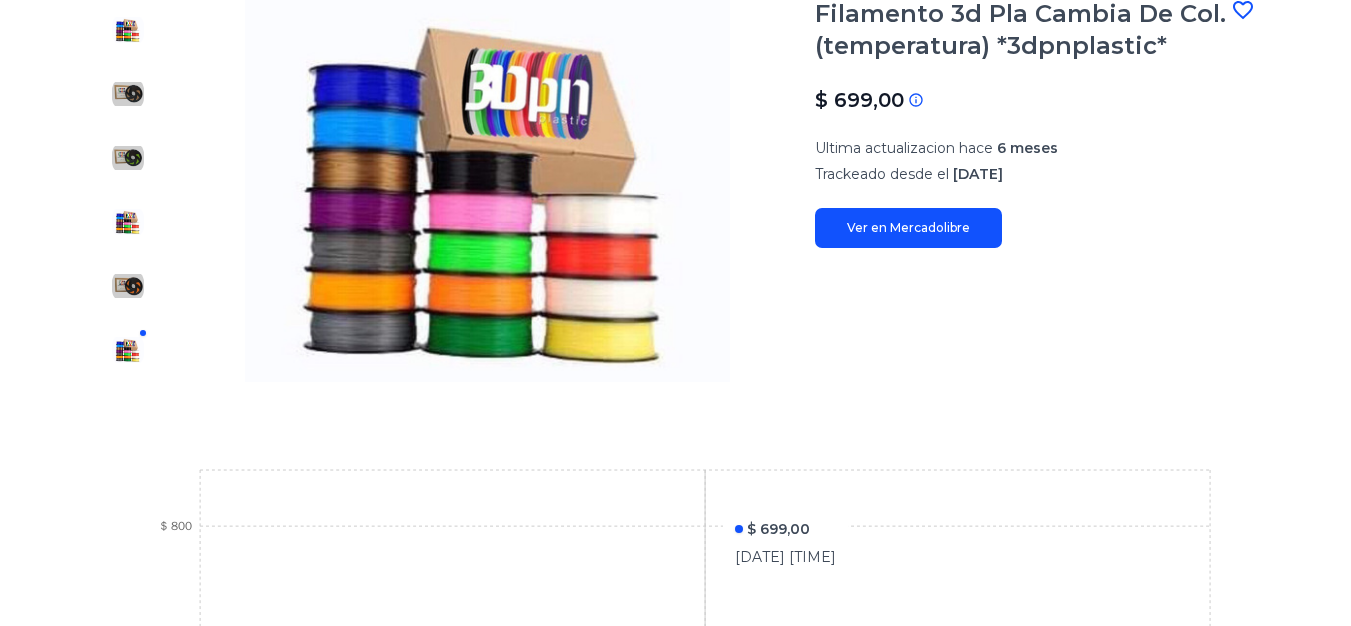 scroll, scrollTop: 300, scrollLeft: 0, axis: vertical 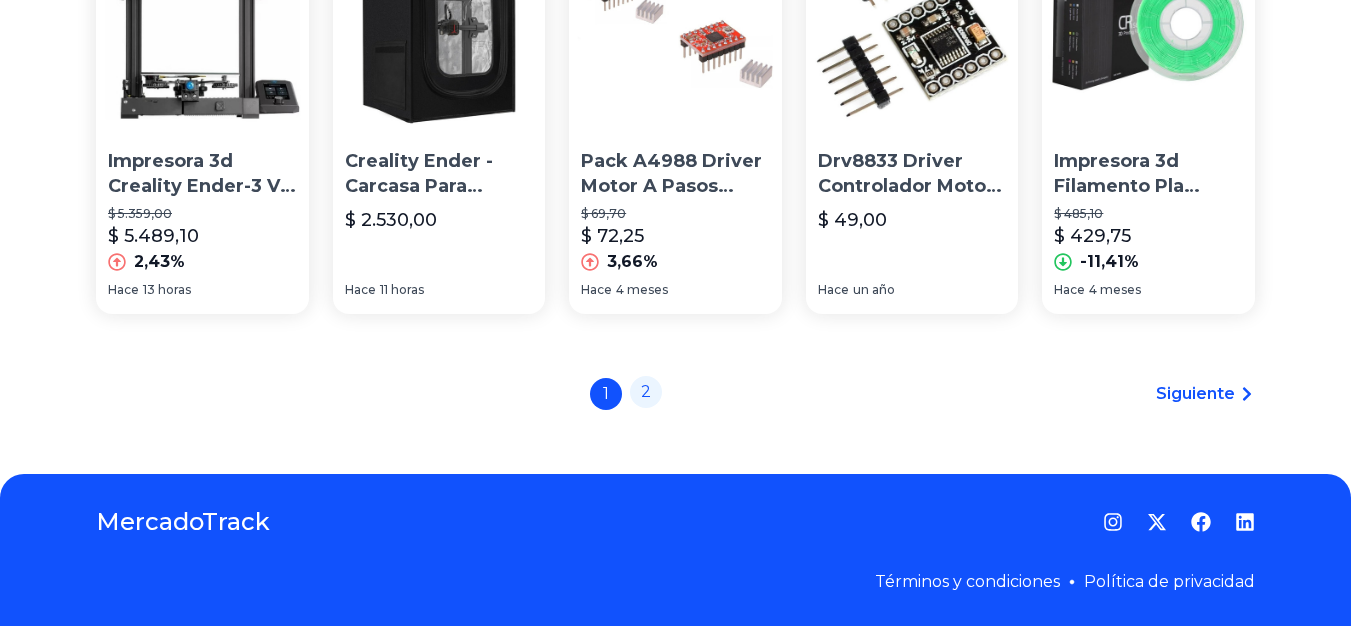 click on "2" at bounding box center [646, 392] 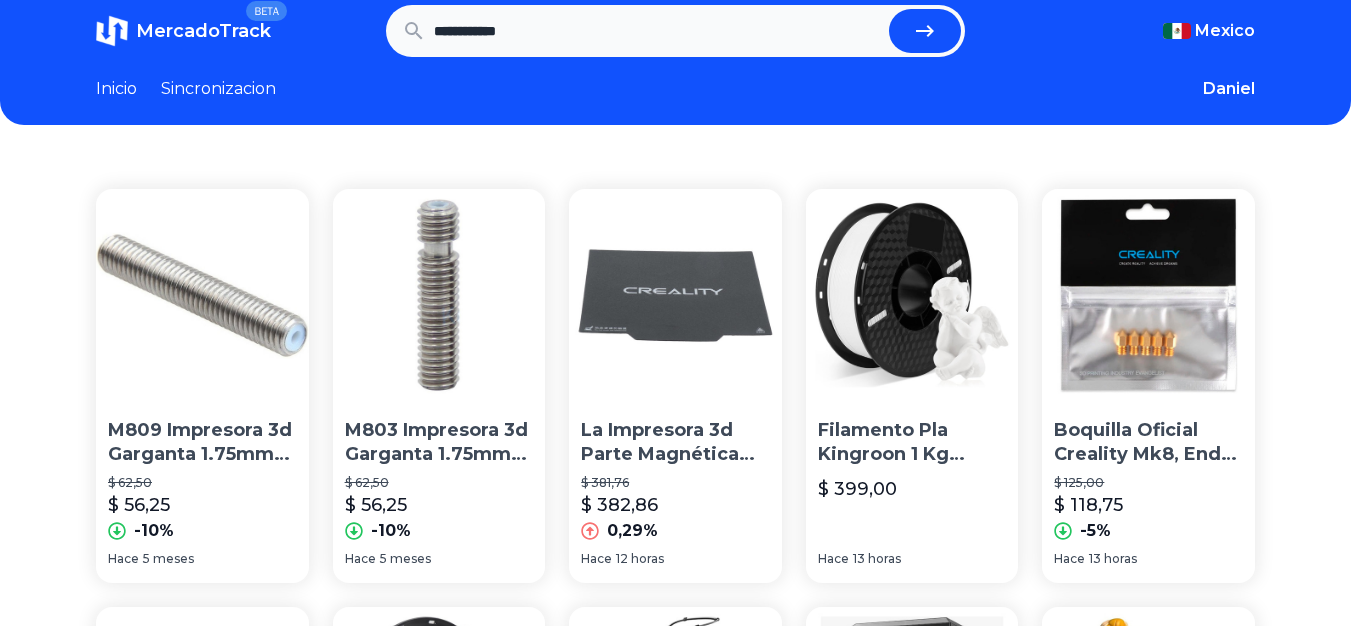 scroll, scrollTop: 0, scrollLeft: 0, axis: both 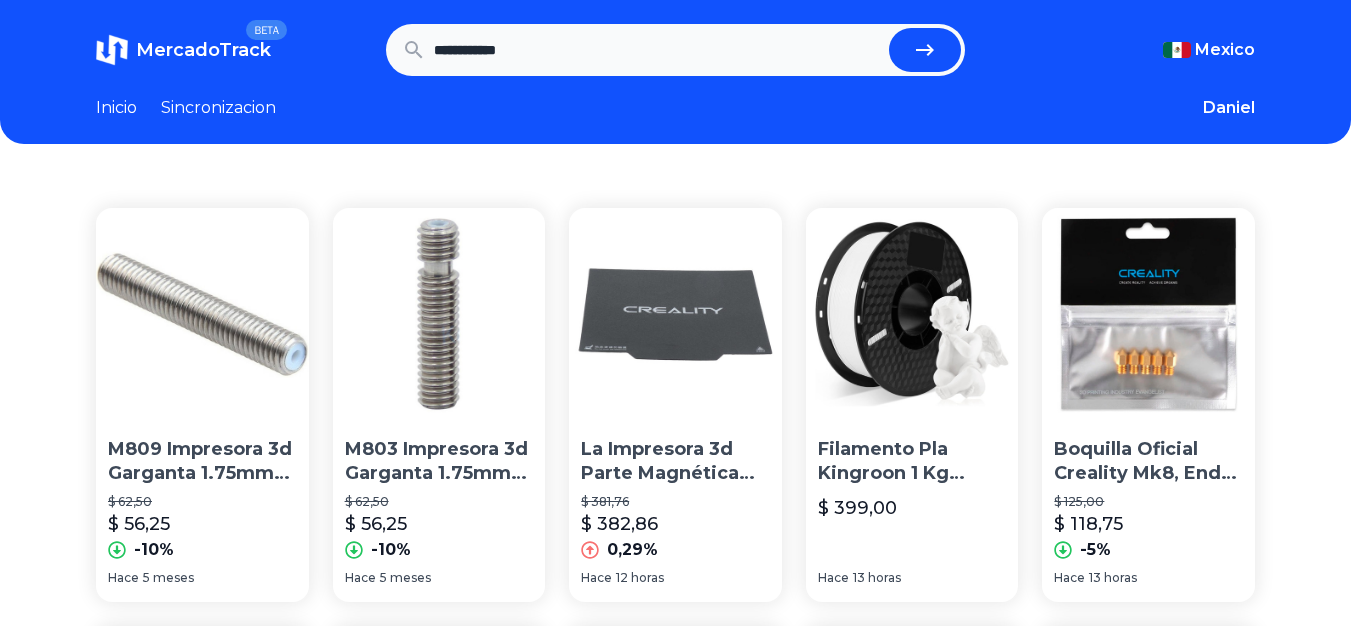 click on "**********" at bounding box center [658, 50] 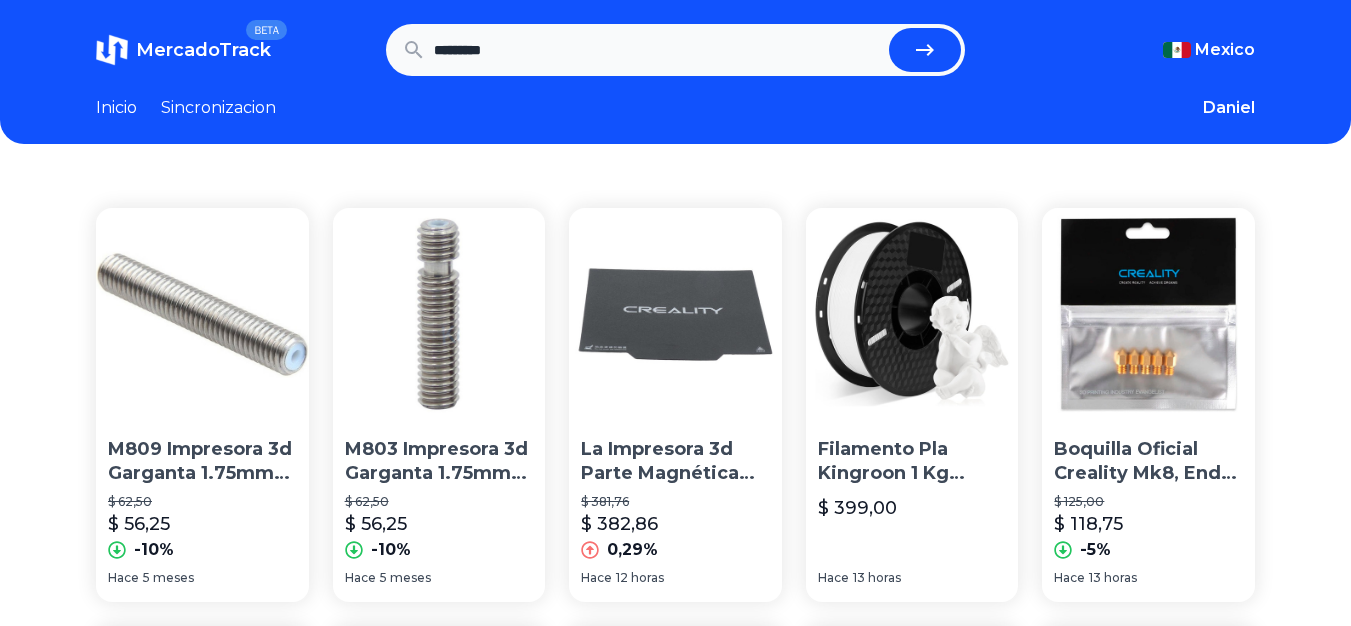 type on "*********" 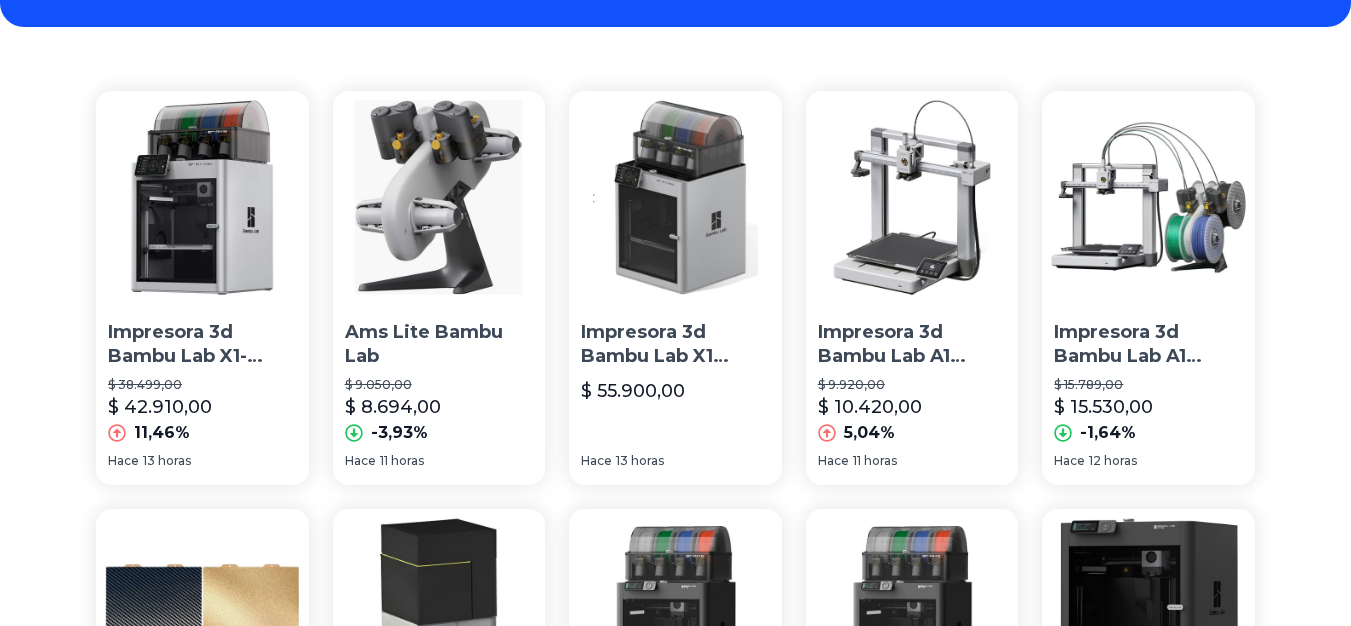 scroll, scrollTop: 0, scrollLeft: 0, axis: both 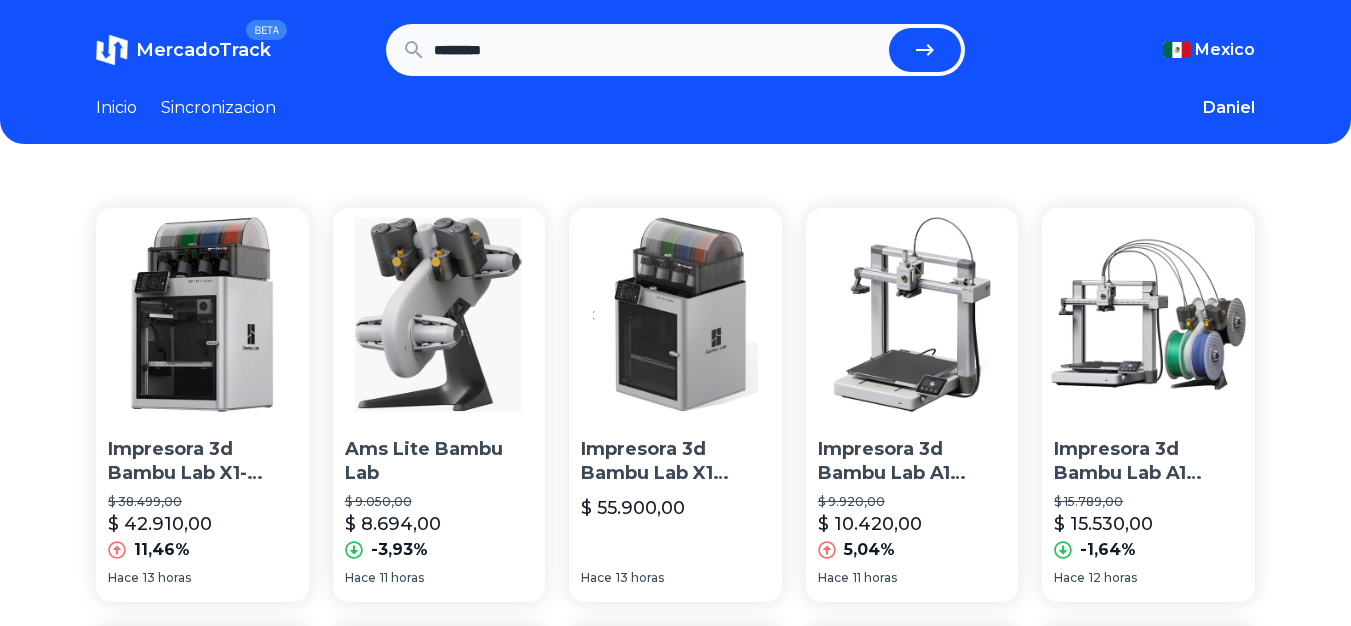 click on "*********" at bounding box center [658, 50] 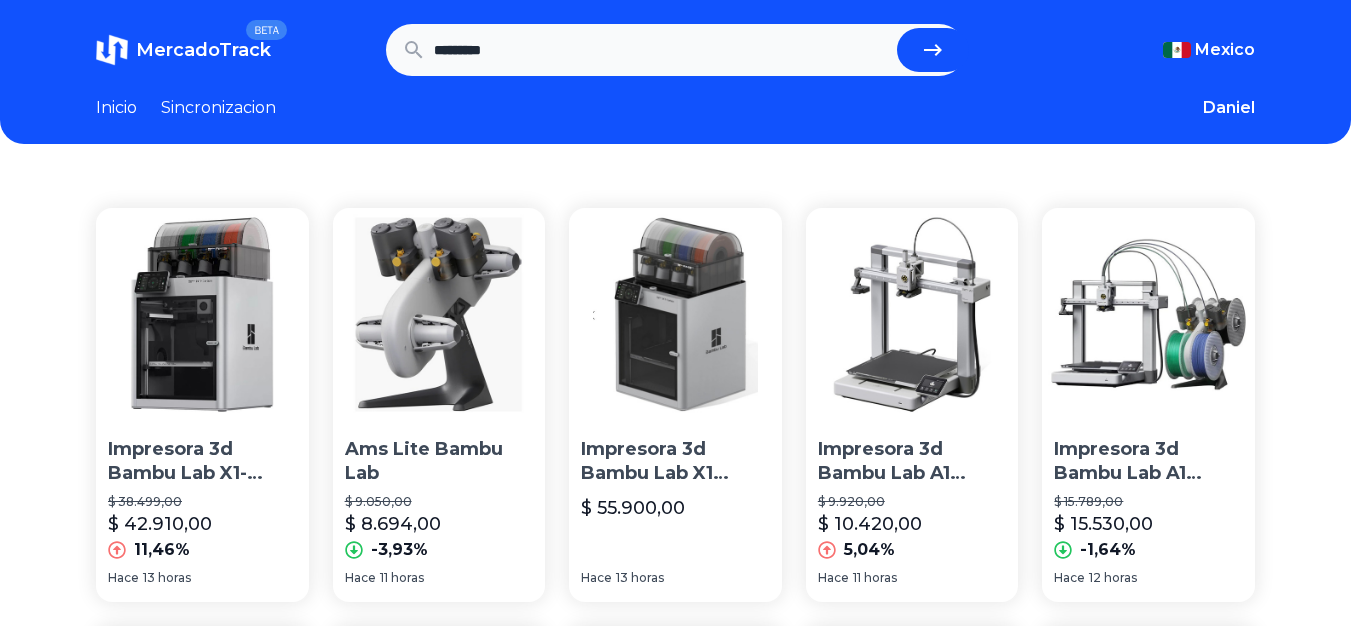 drag, startPoint x: 704, startPoint y: 62, endPoint x: 42, endPoint y: 41, distance: 662.333 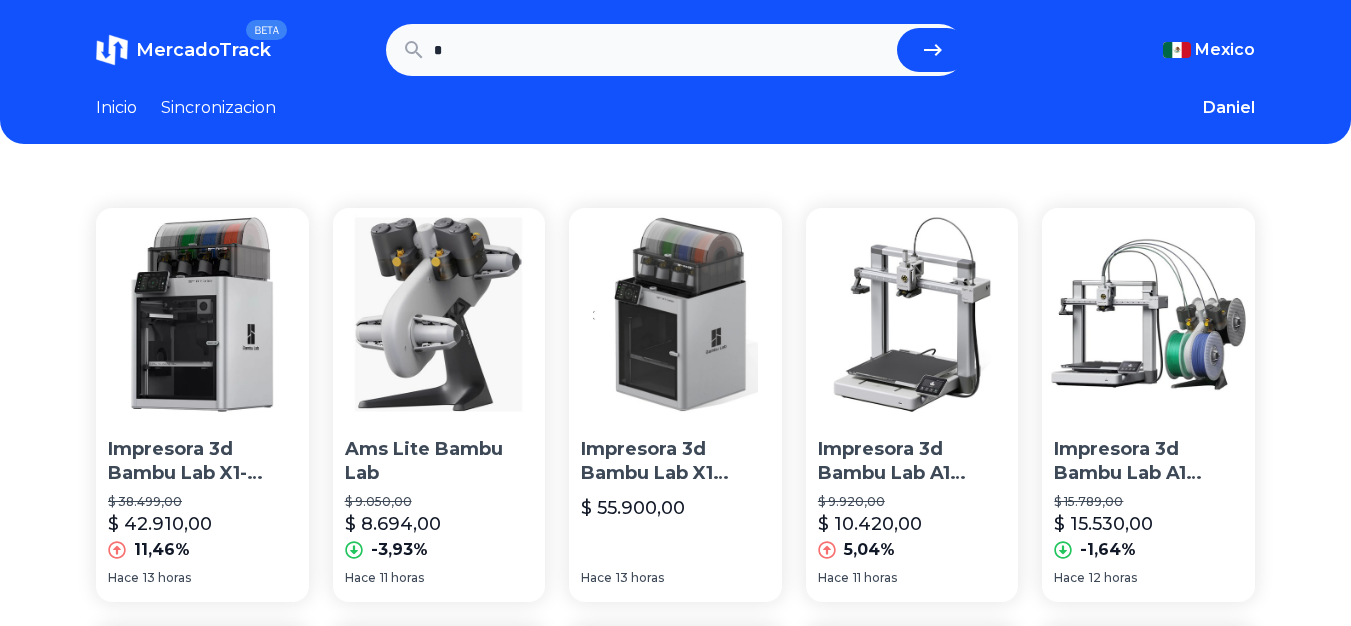 click on "*" at bounding box center (676, 50) 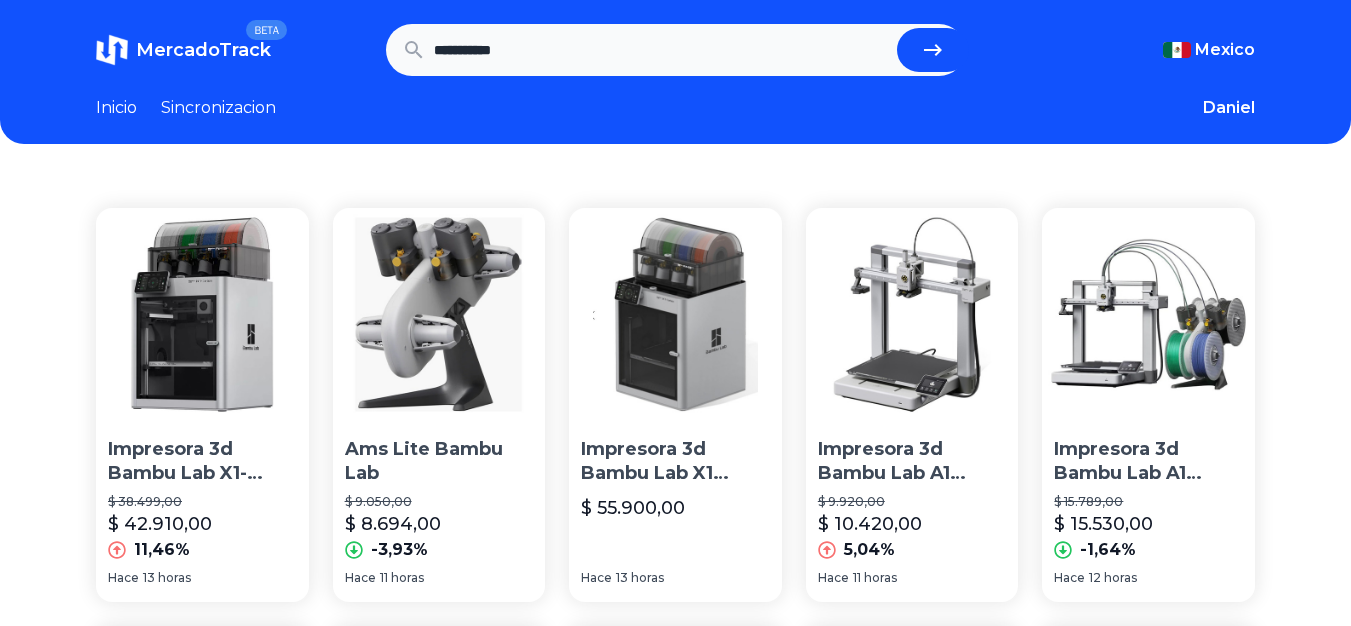 type on "**********" 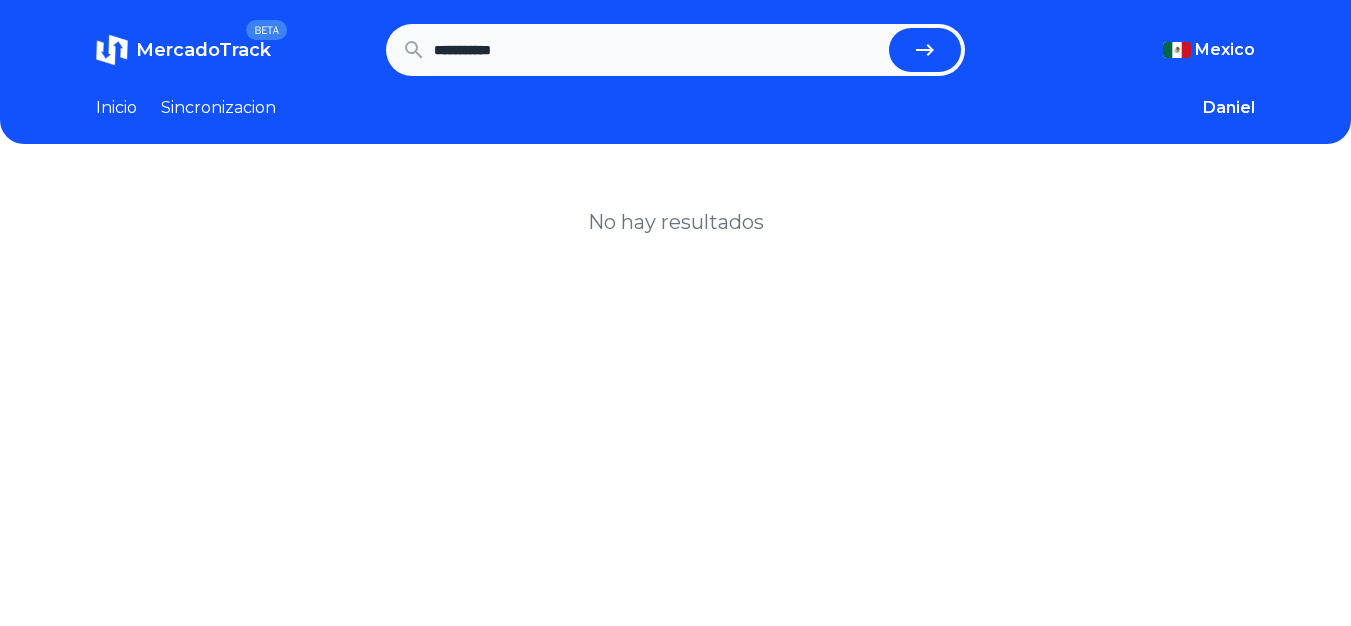scroll, scrollTop: 0, scrollLeft: 0, axis: both 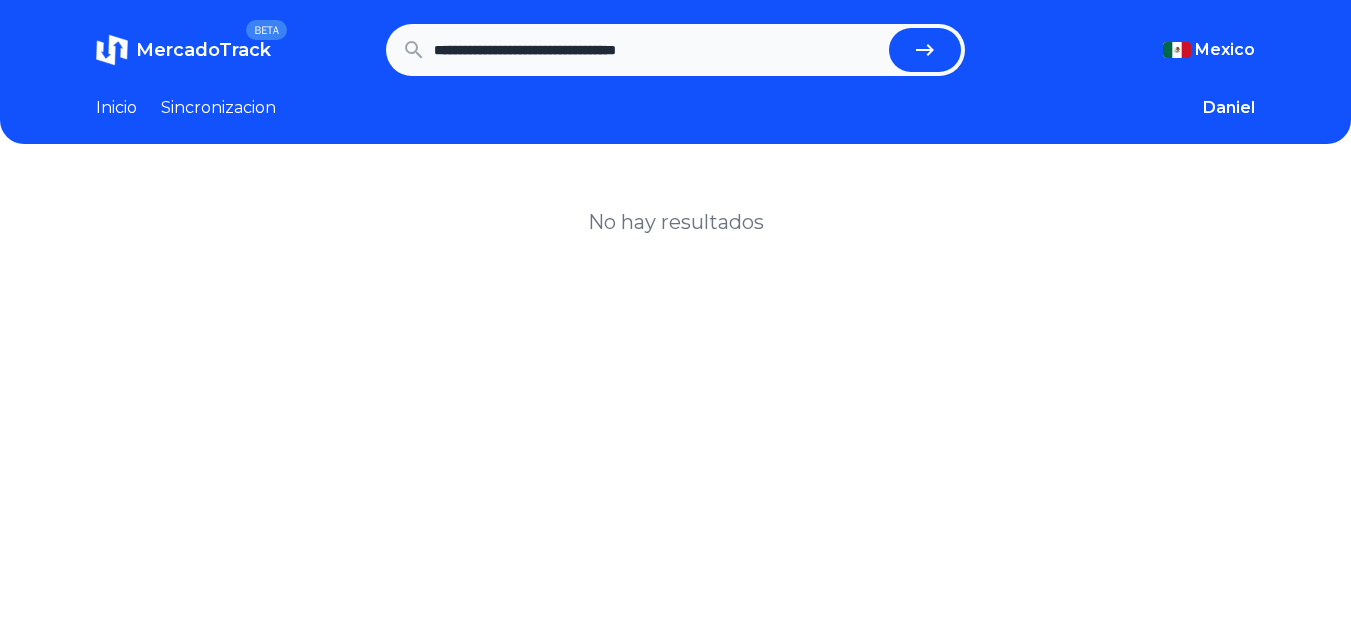 drag, startPoint x: 772, startPoint y: 58, endPoint x: 231, endPoint y: -13, distance: 545.6391 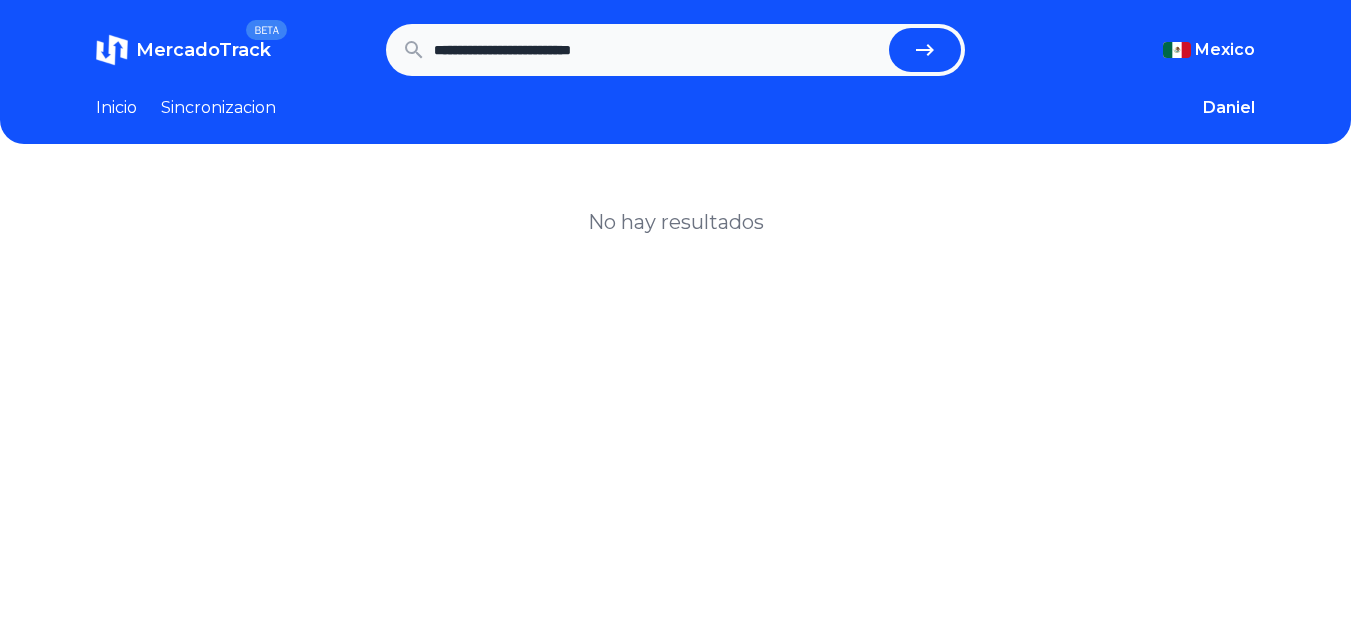 type on "**********" 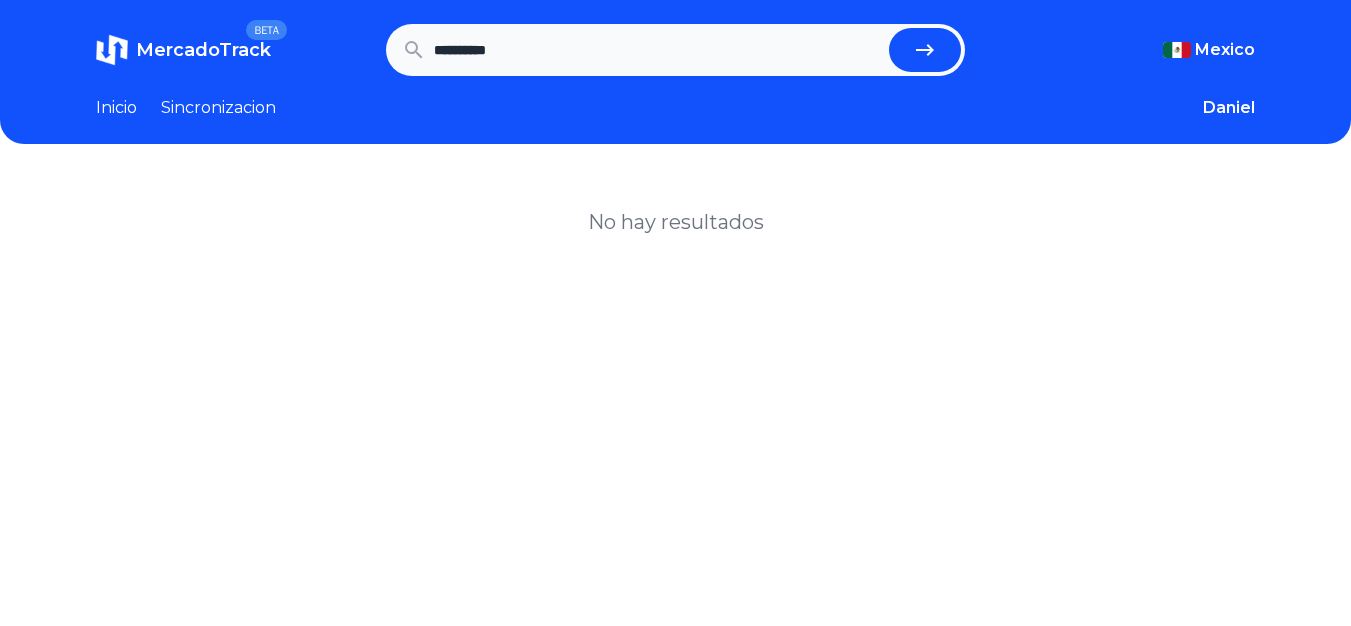 type on "**********" 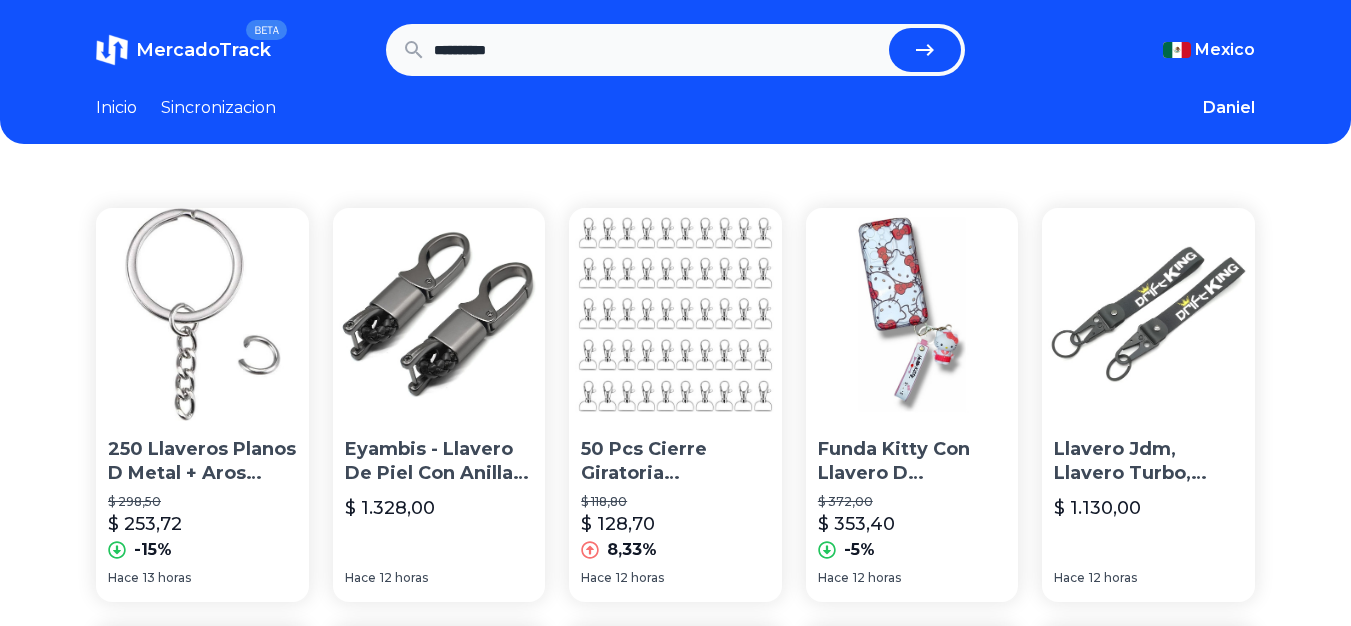 scroll, scrollTop: 0, scrollLeft: 0, axis: both 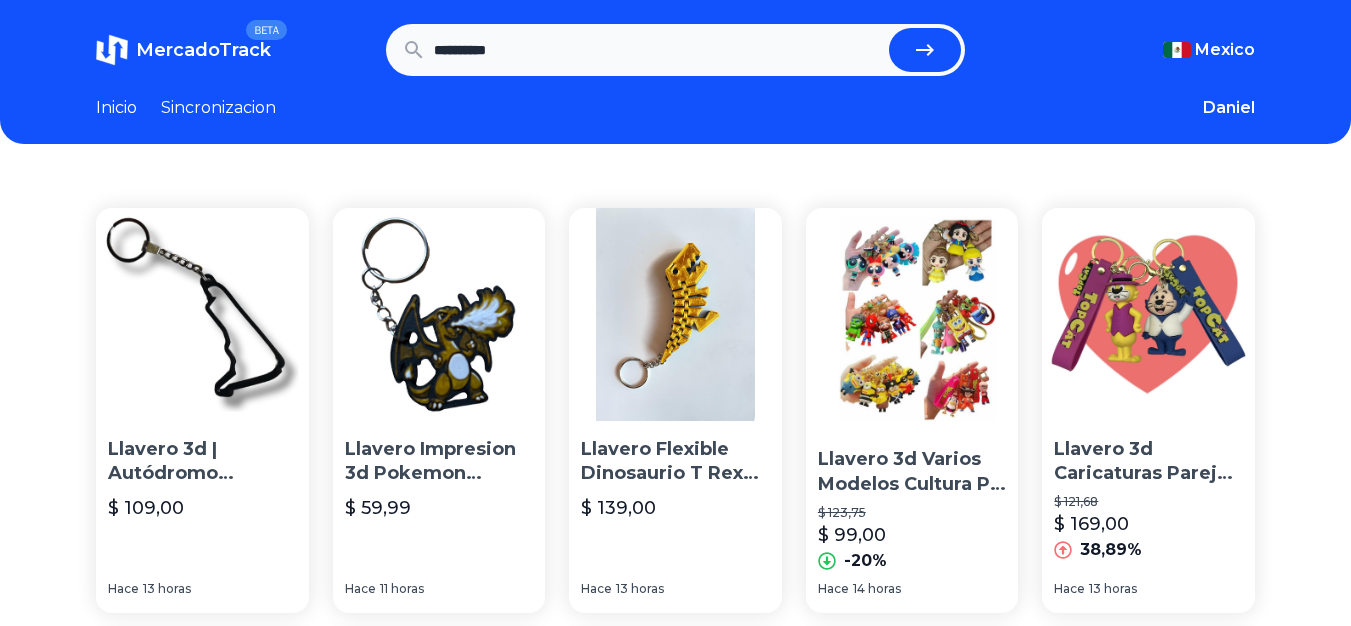 click on "**********" at bounding box center (658, 50) 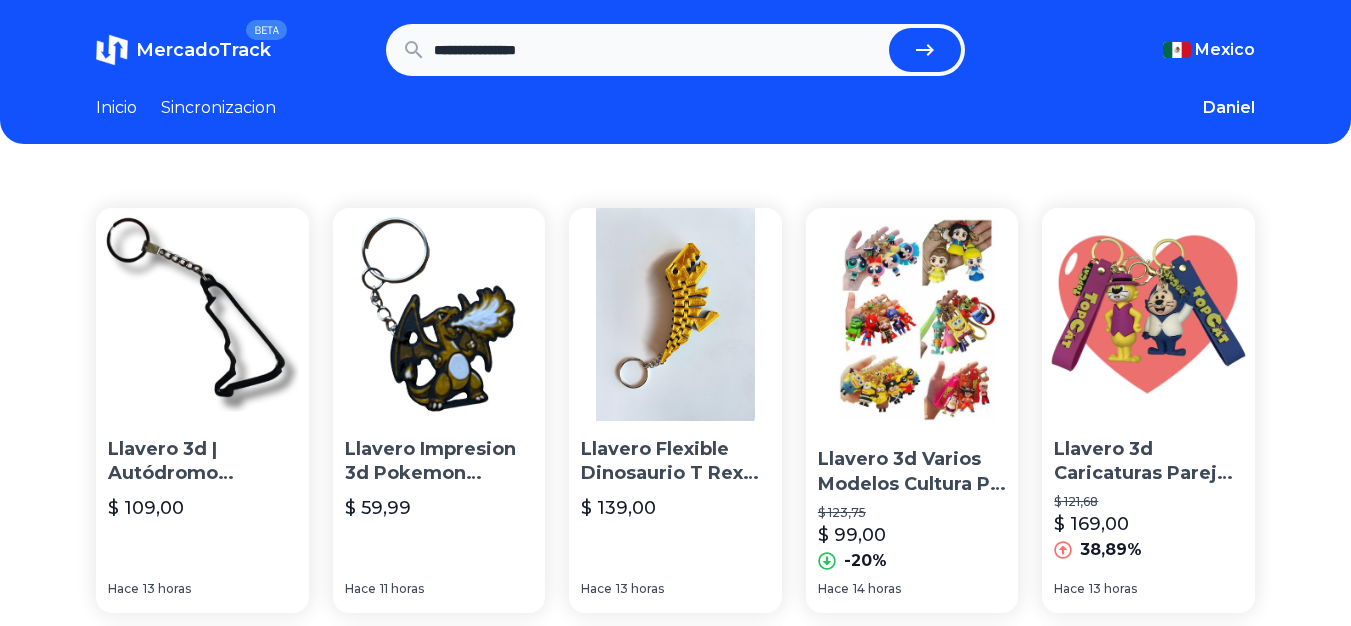 type on "**********" 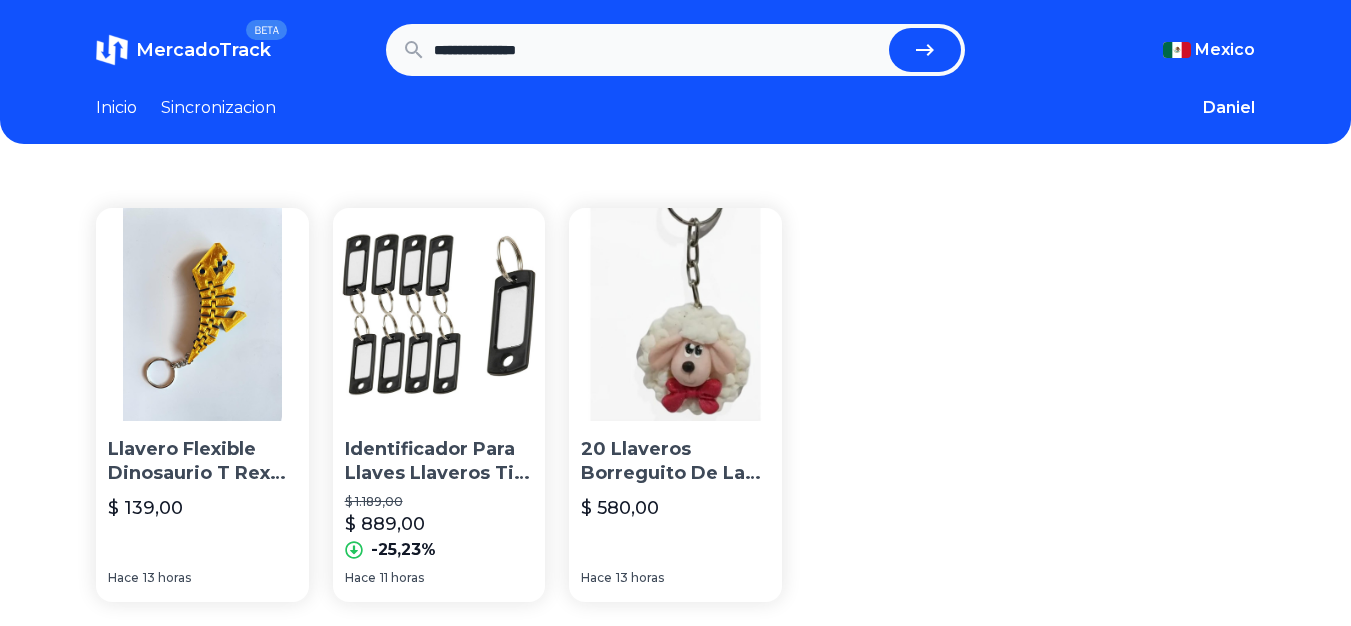 scroll, scrollTop: 0, scrollLeft: 0, axis: both 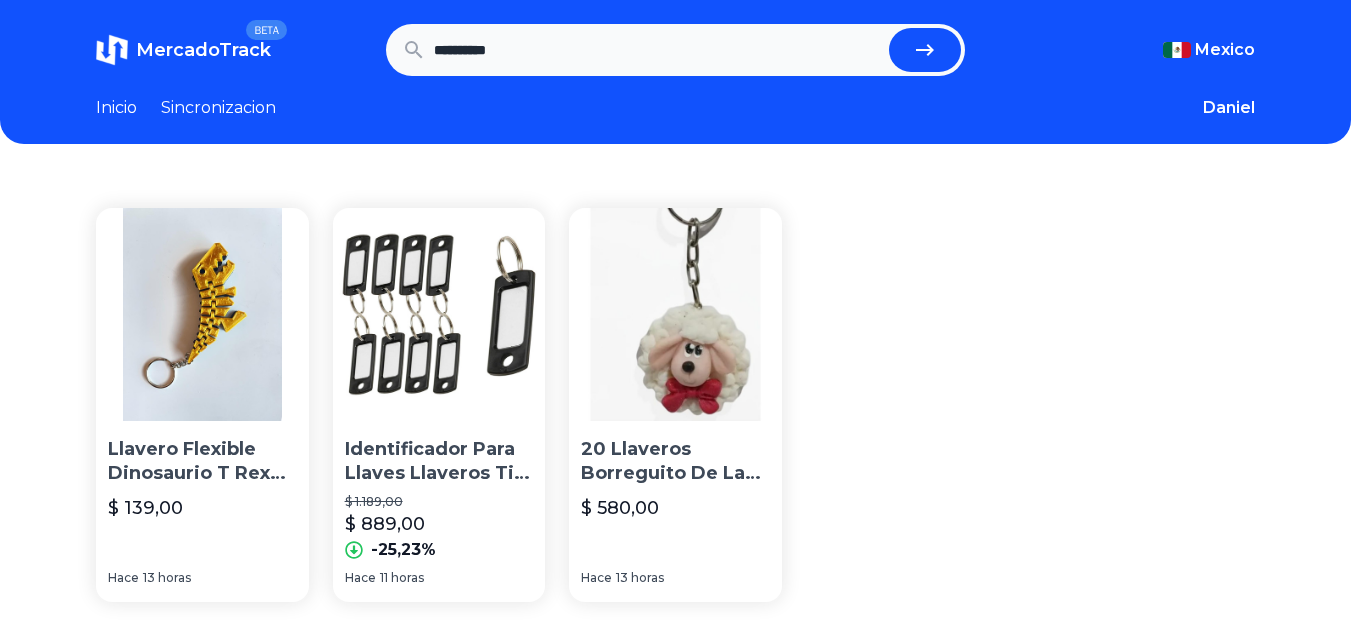 type on "**********" 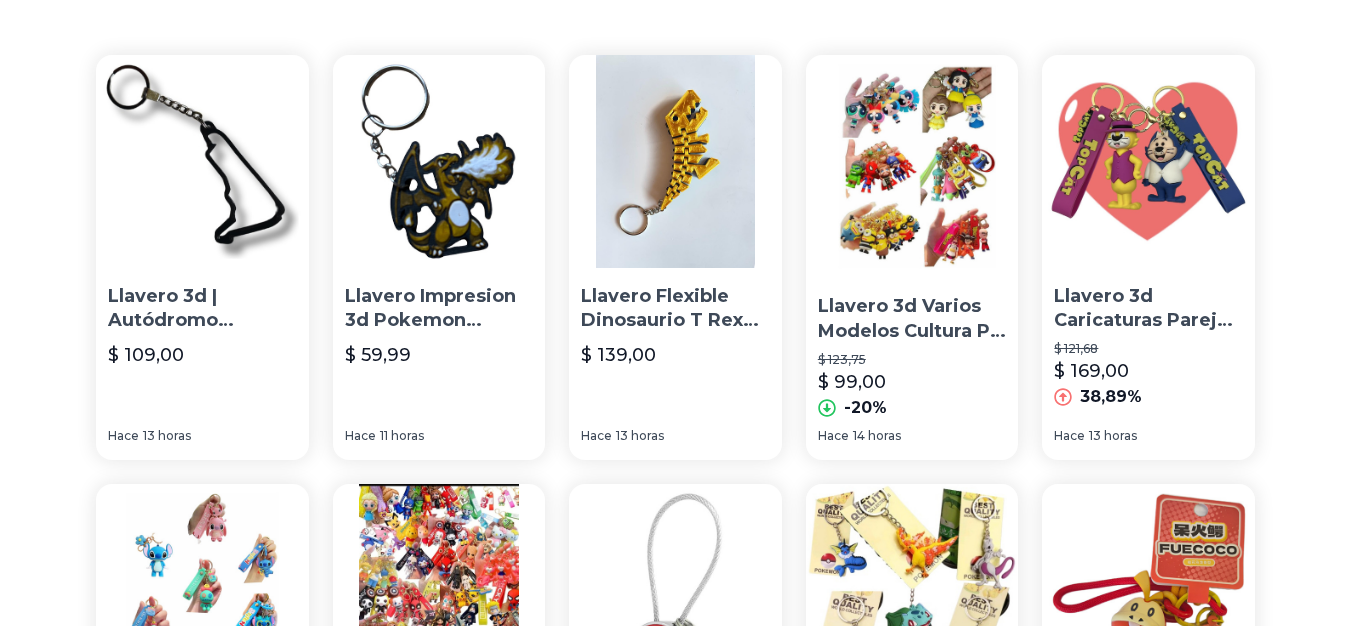 scroll, scrollTop: 0, scrollLeft: 0, axis: both 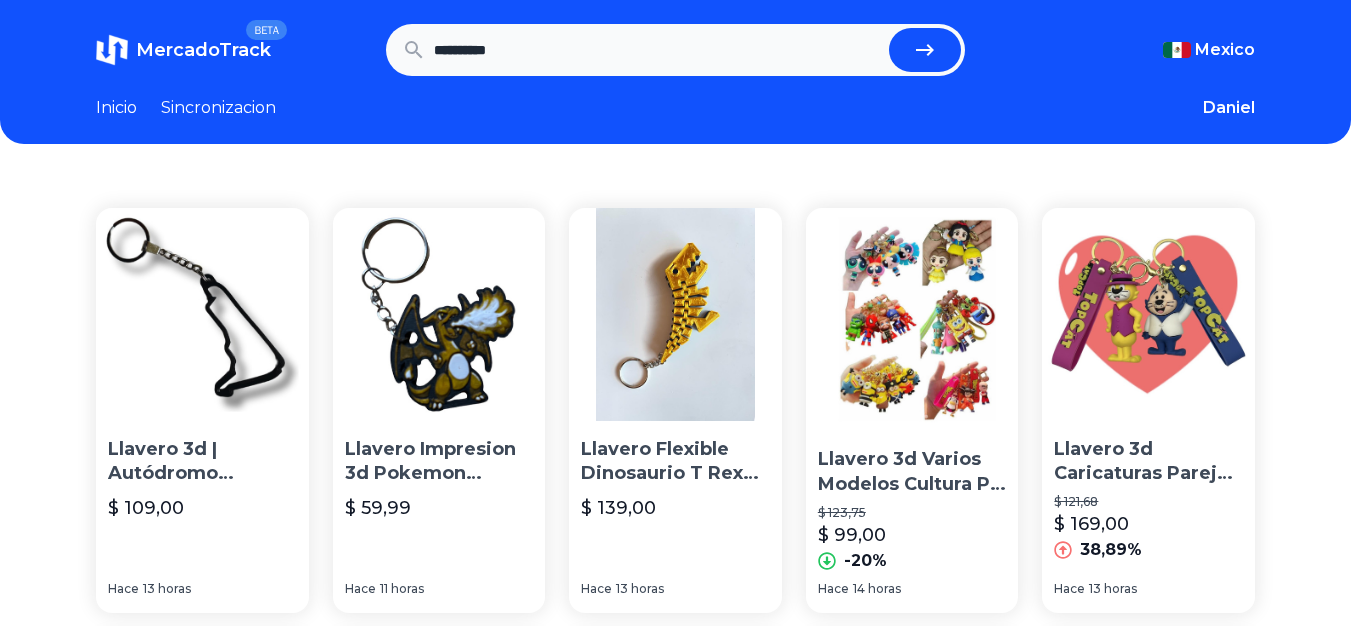 click on "**********" at bounding box center (658, 50) 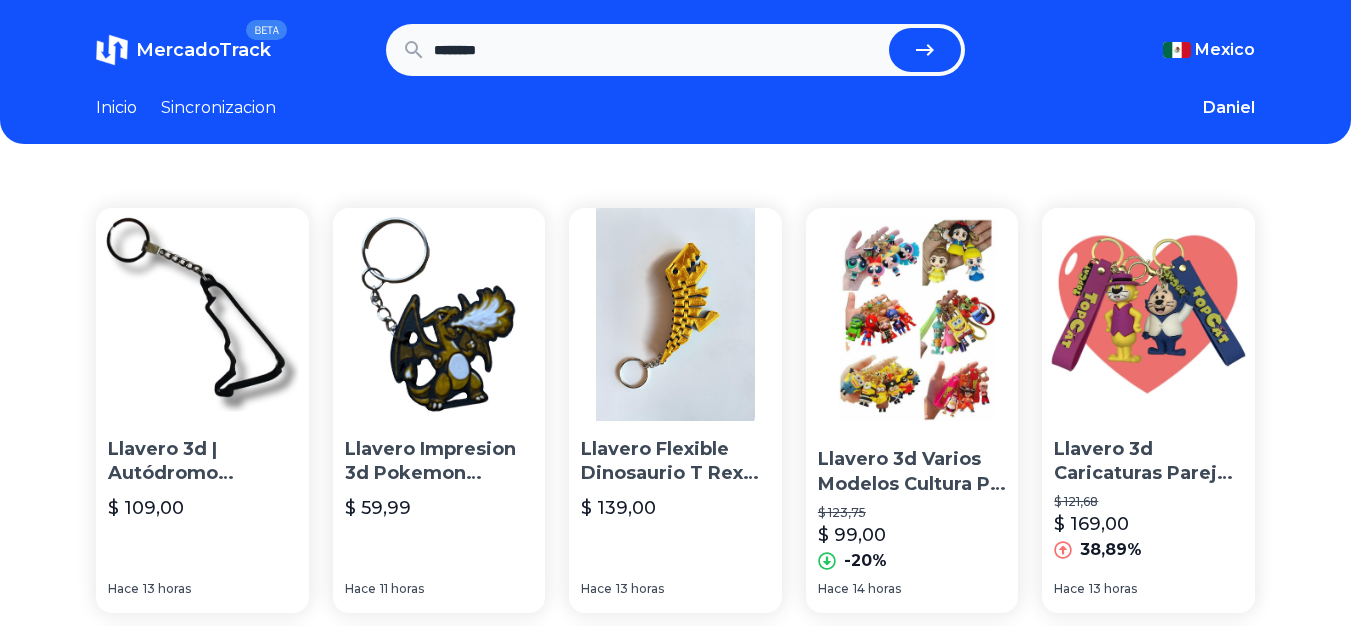 type on "********" 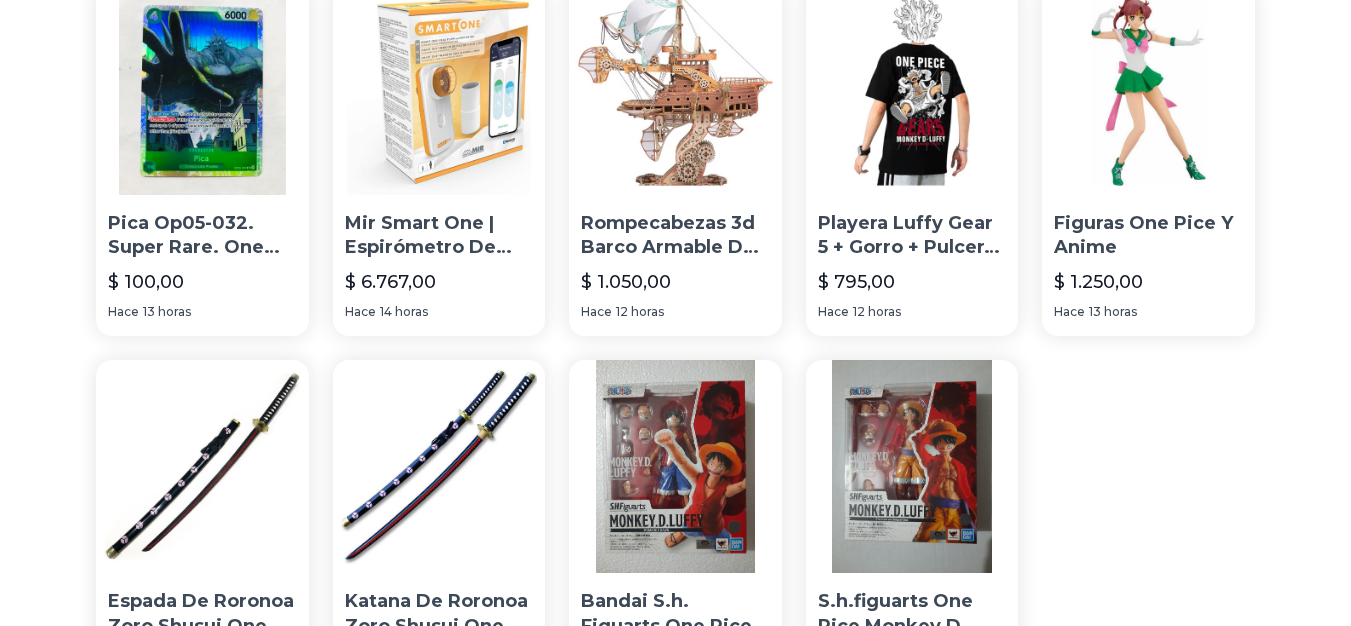 scroll, scrollTop: 600, scrollLeft: 0, axis: vertical 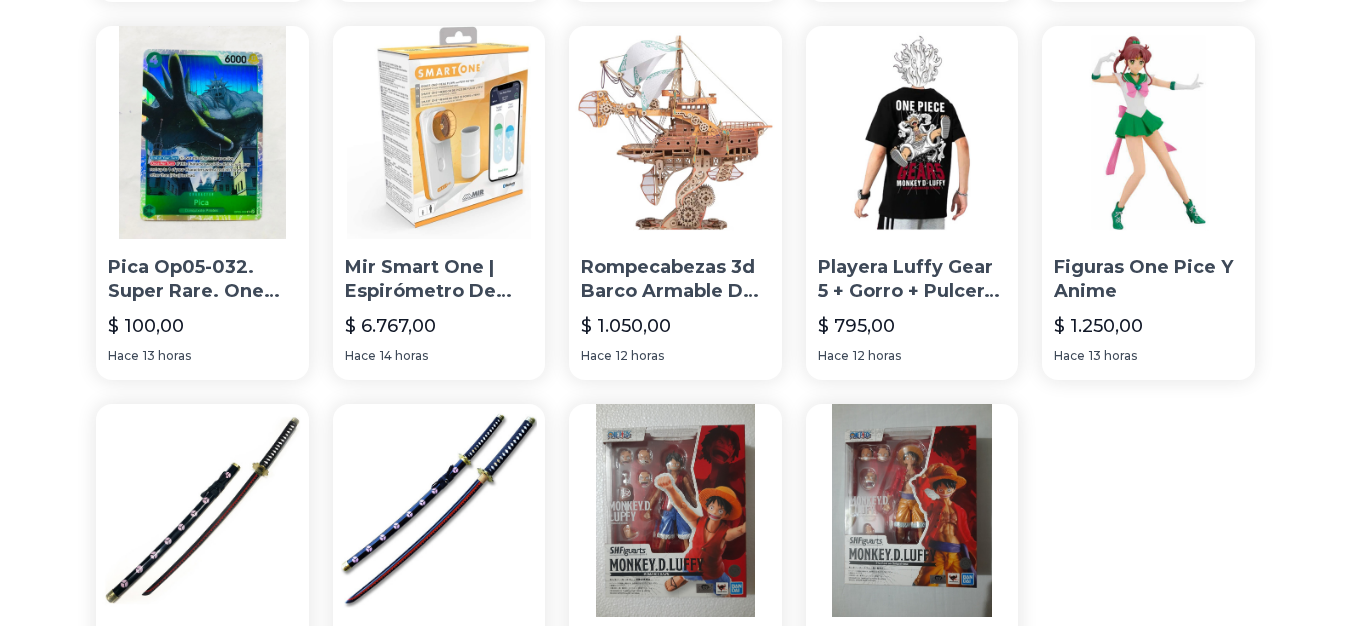 click on "Rompecabezas 3d Barco Armable De Madera Estilo One Pice." at bounding box center [675, 280] 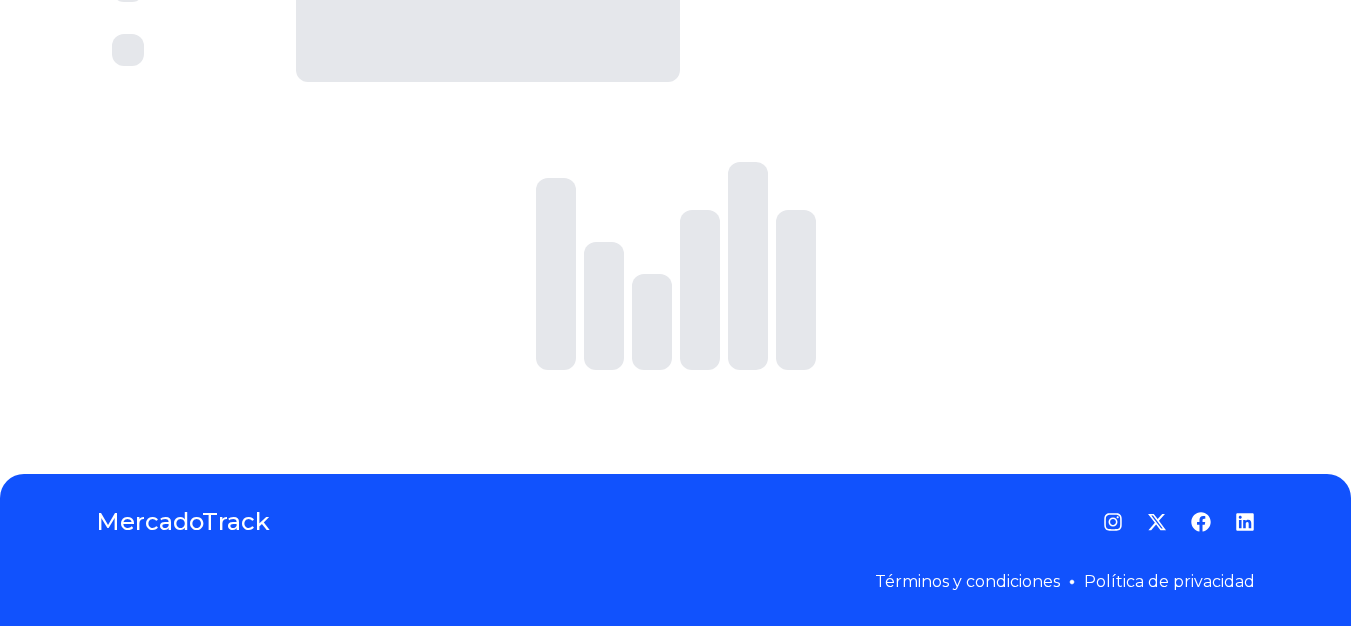 scroll, scrollTop: 0, scrollLeft: 0, axis: both 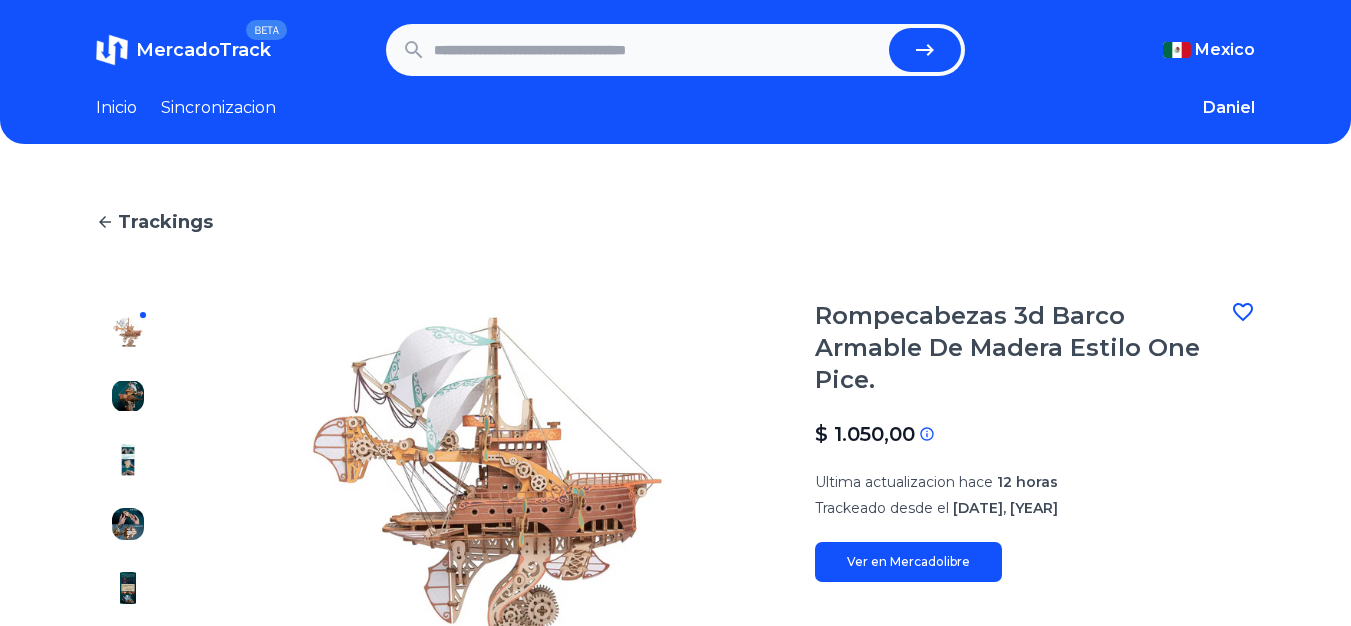 click at bounding box center [487, 492] 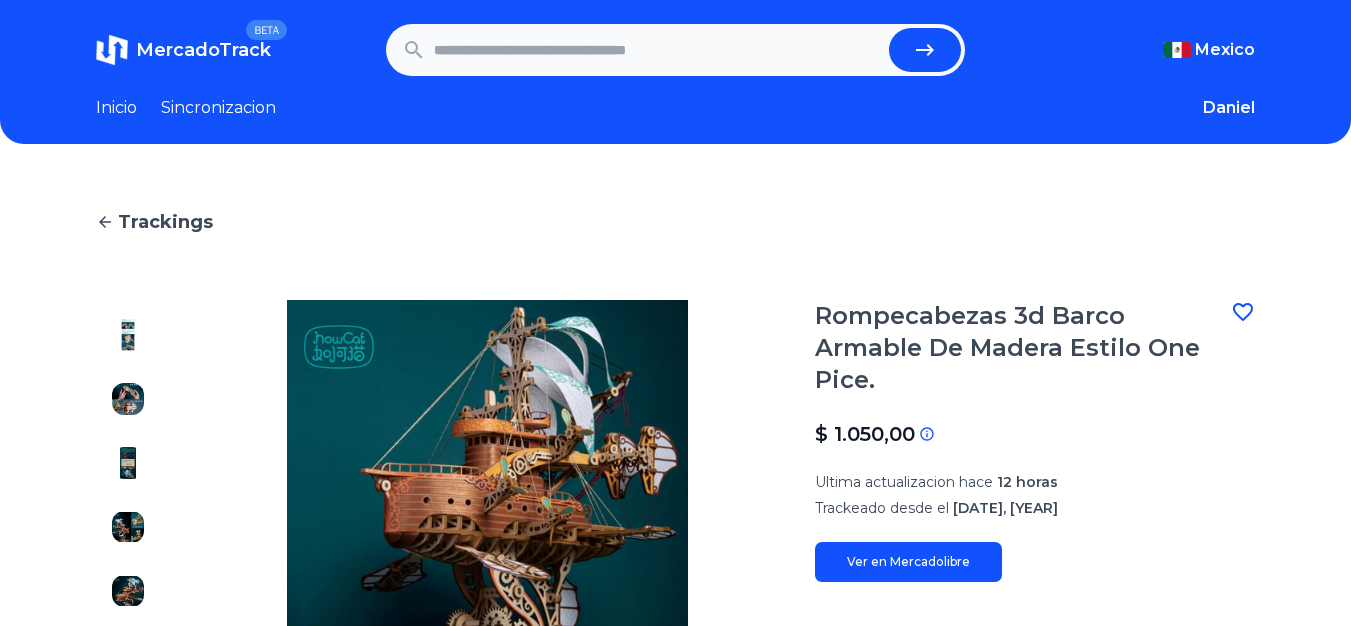 scroll, scrollTop: 128, scrollLeft: 0, axis: vertical 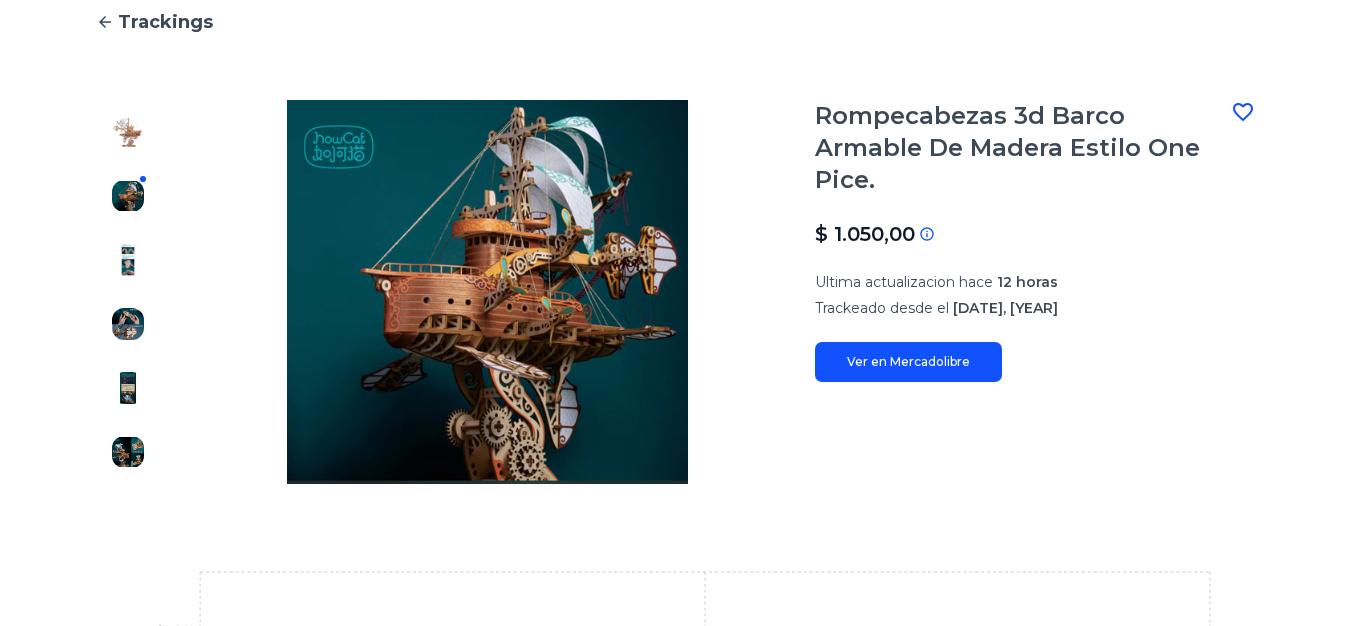 click at bounding box center [128, 260] 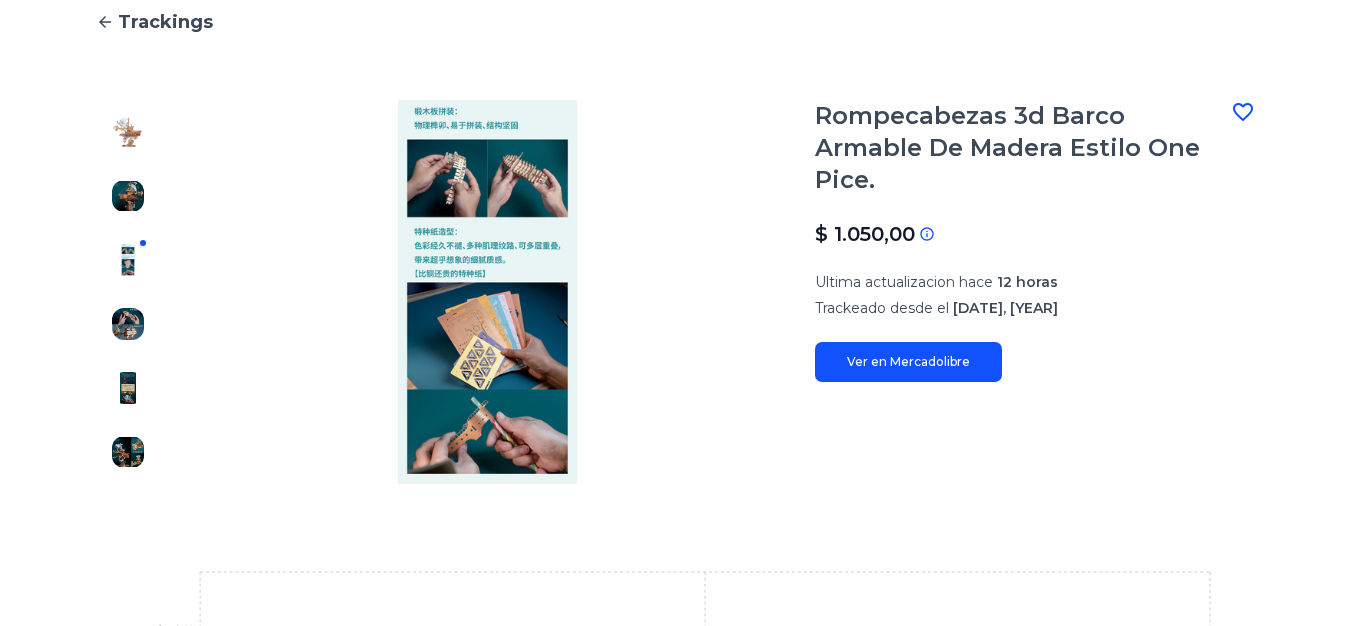 click at bounding box center [128, 324] 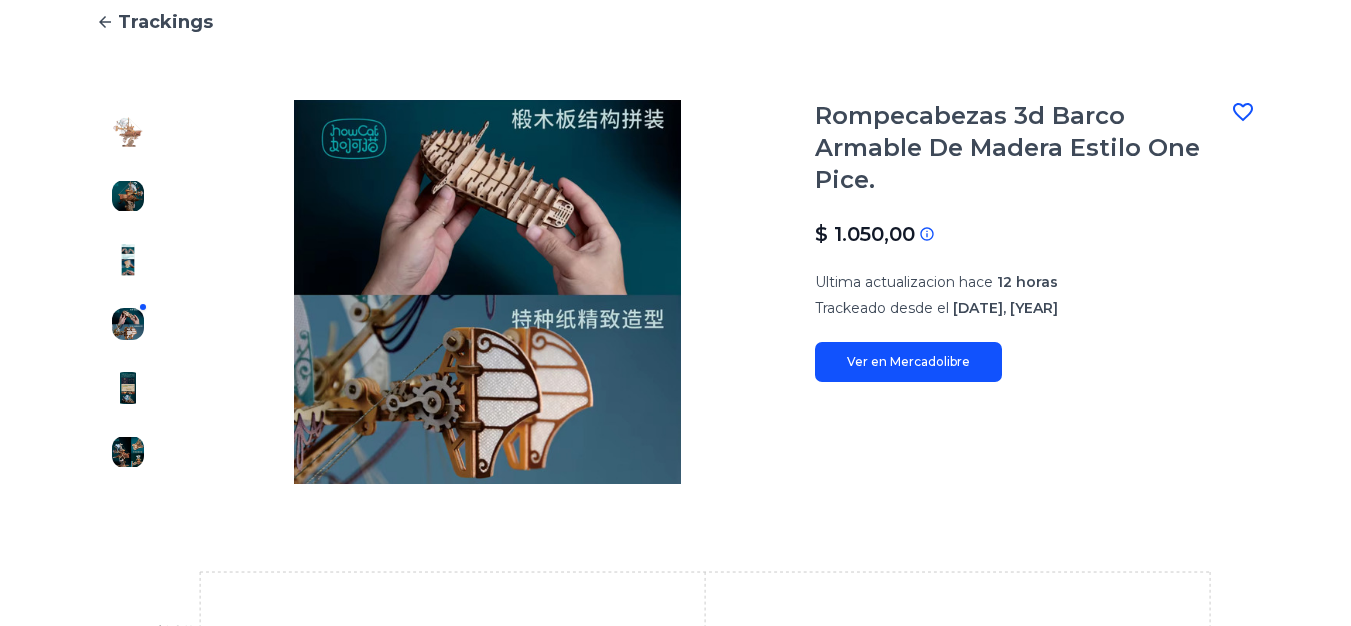 click at bounding box center (128, 388) 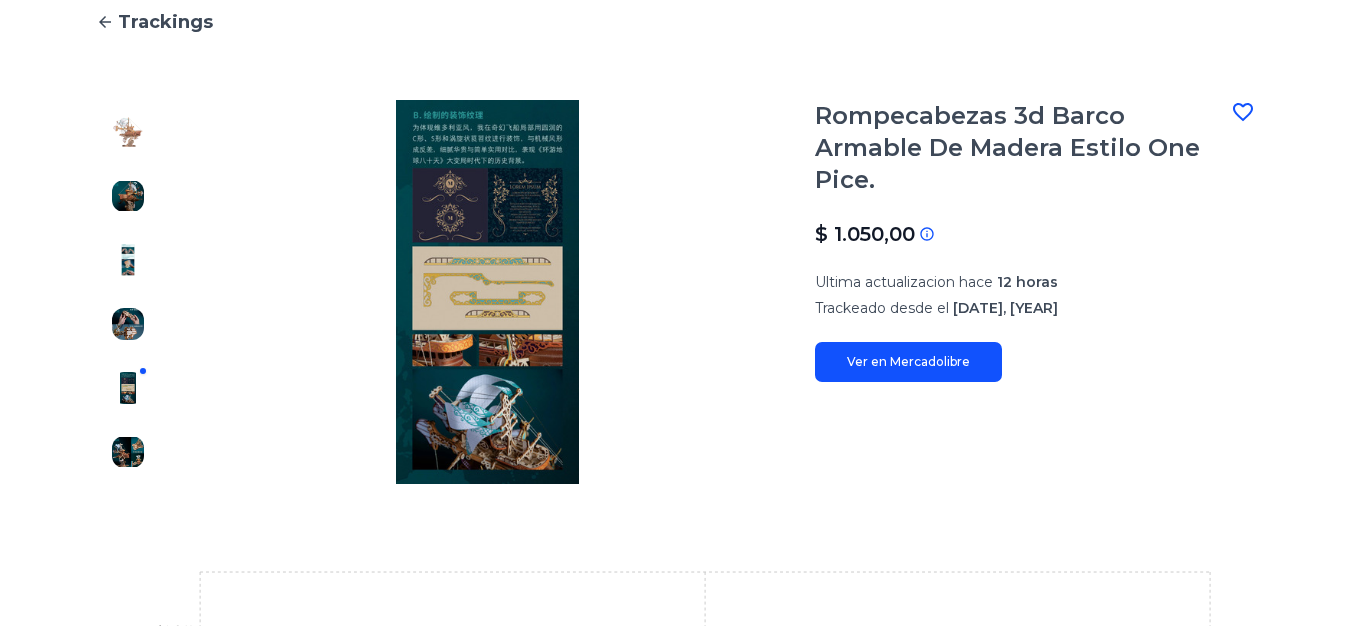 click at bounding box center (128, 452) 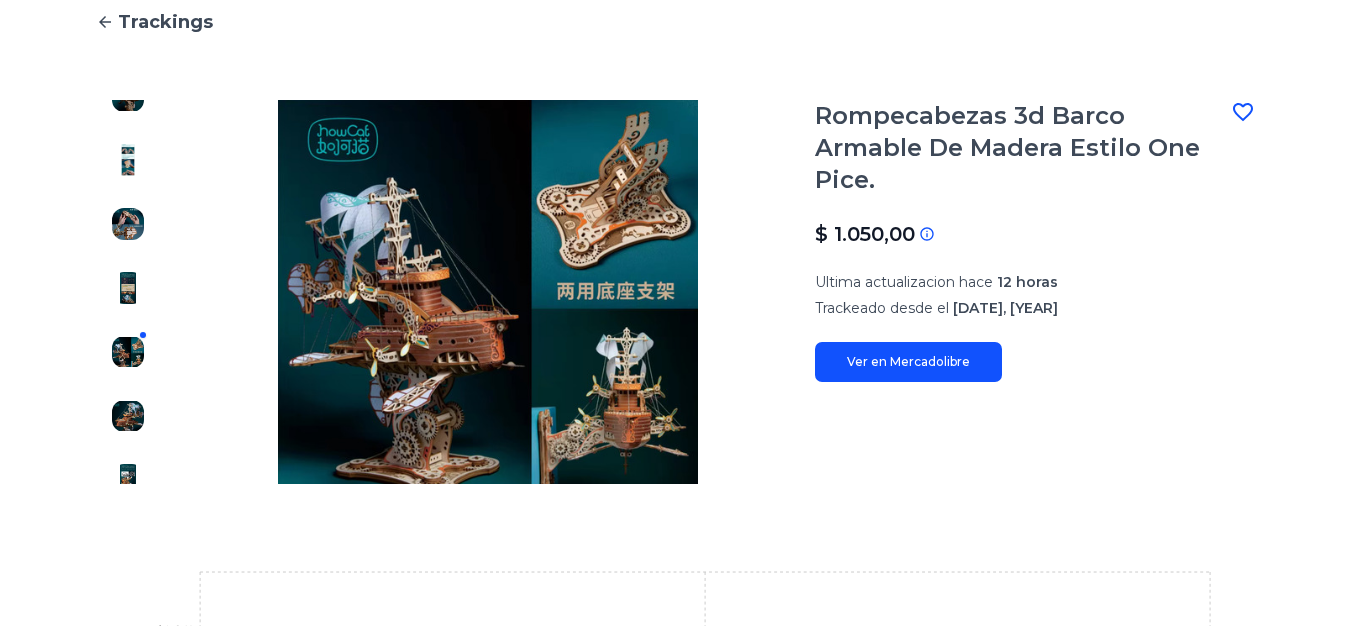 scroll, scrollTop: 128, scrollLeft: 0, axis: vertical 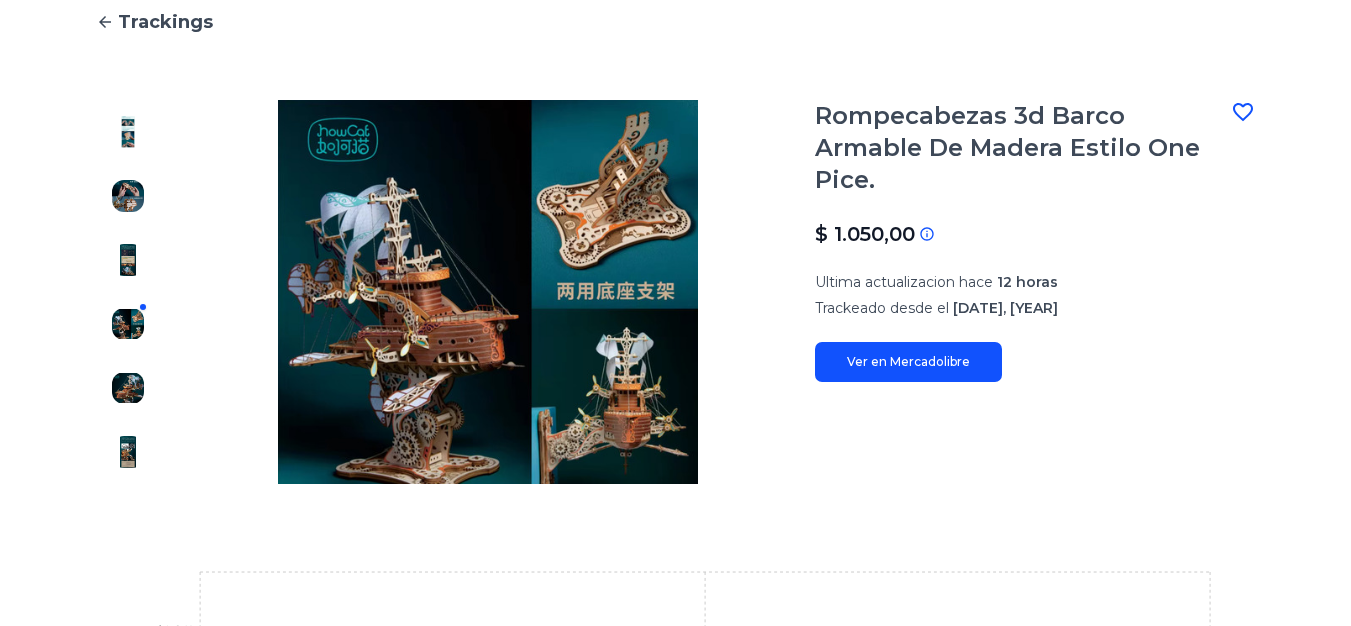 click at bounding box center [128, 388] 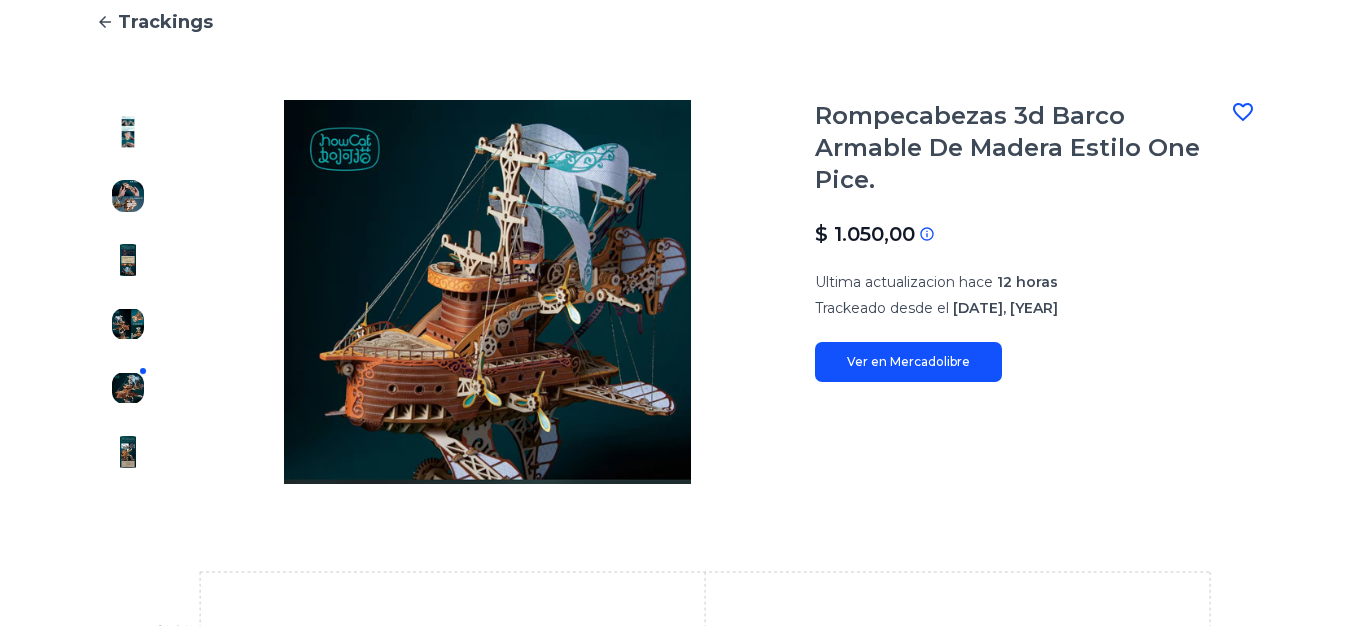click at bounding box center (128, 292) 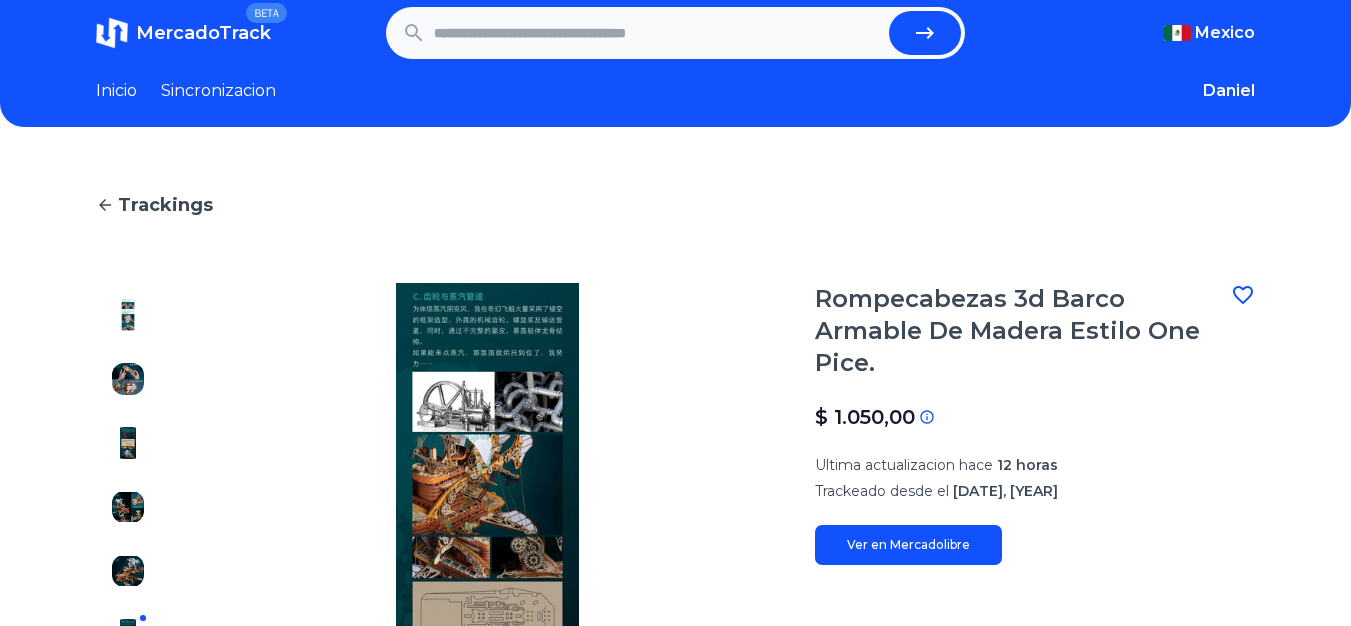 scroll, scrollTop: 0, scrollLeft: 0, axis: both 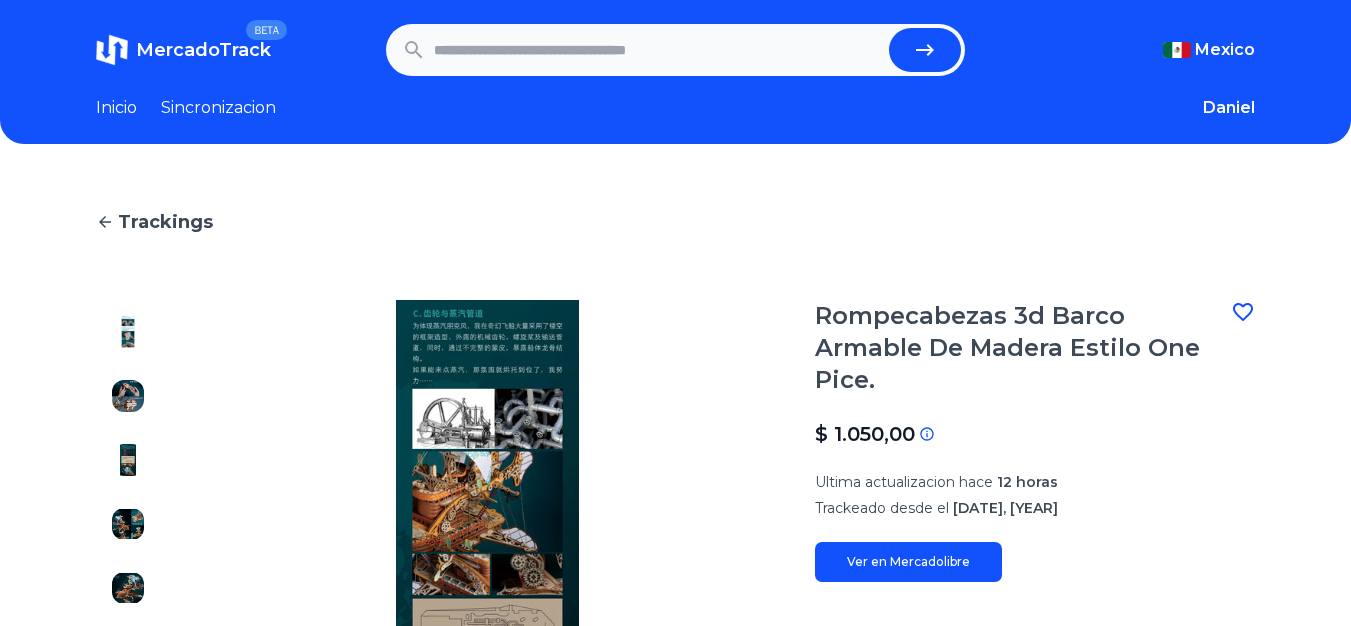 click at bounding box center [658, 50] 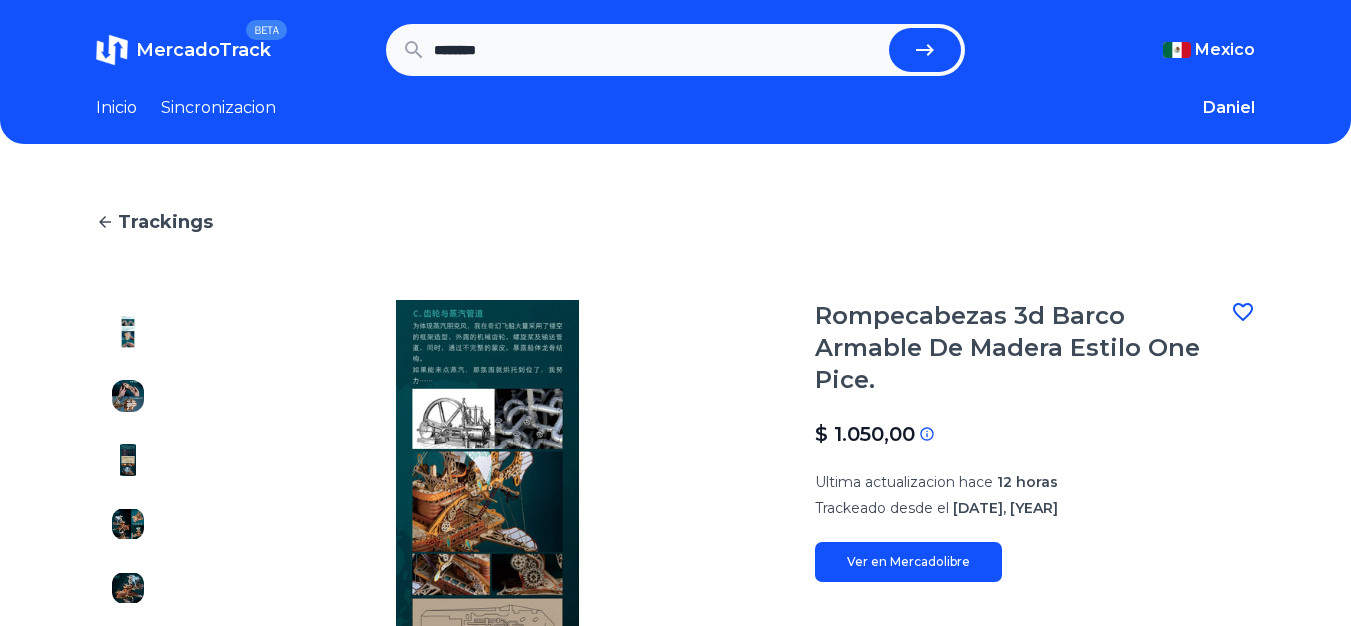type on "********" 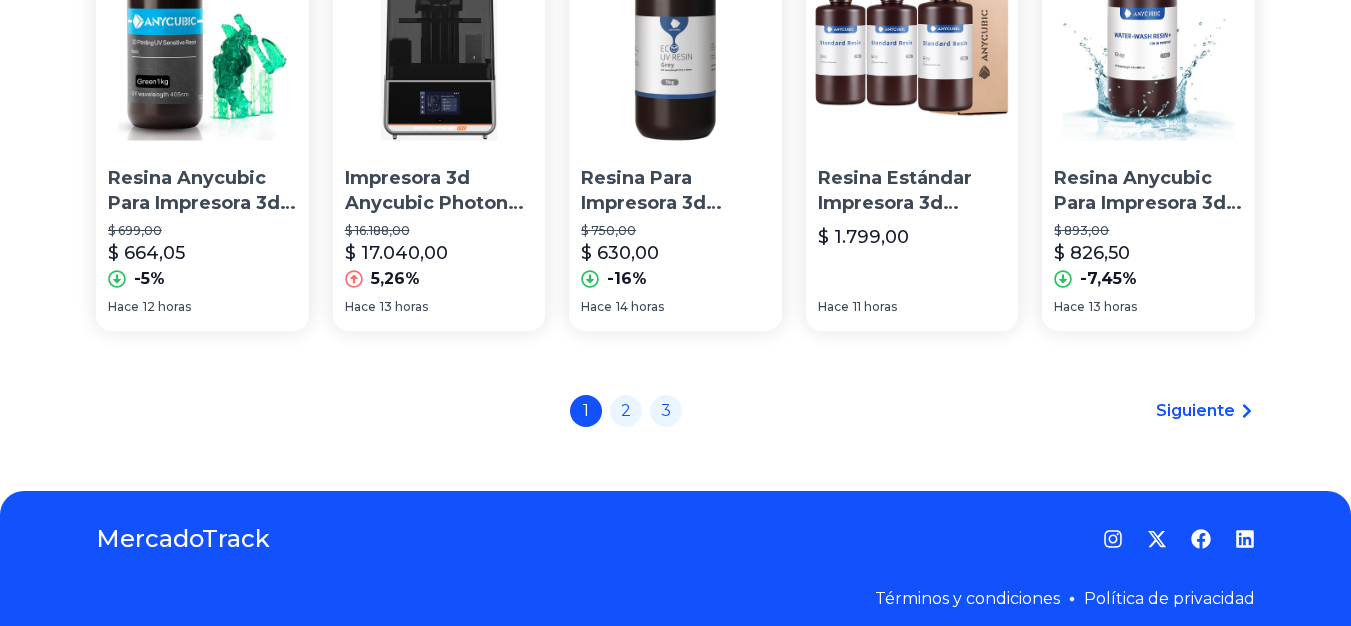 scroll, scrollTop: 1554, scrollLeft: 0, axis: vertical 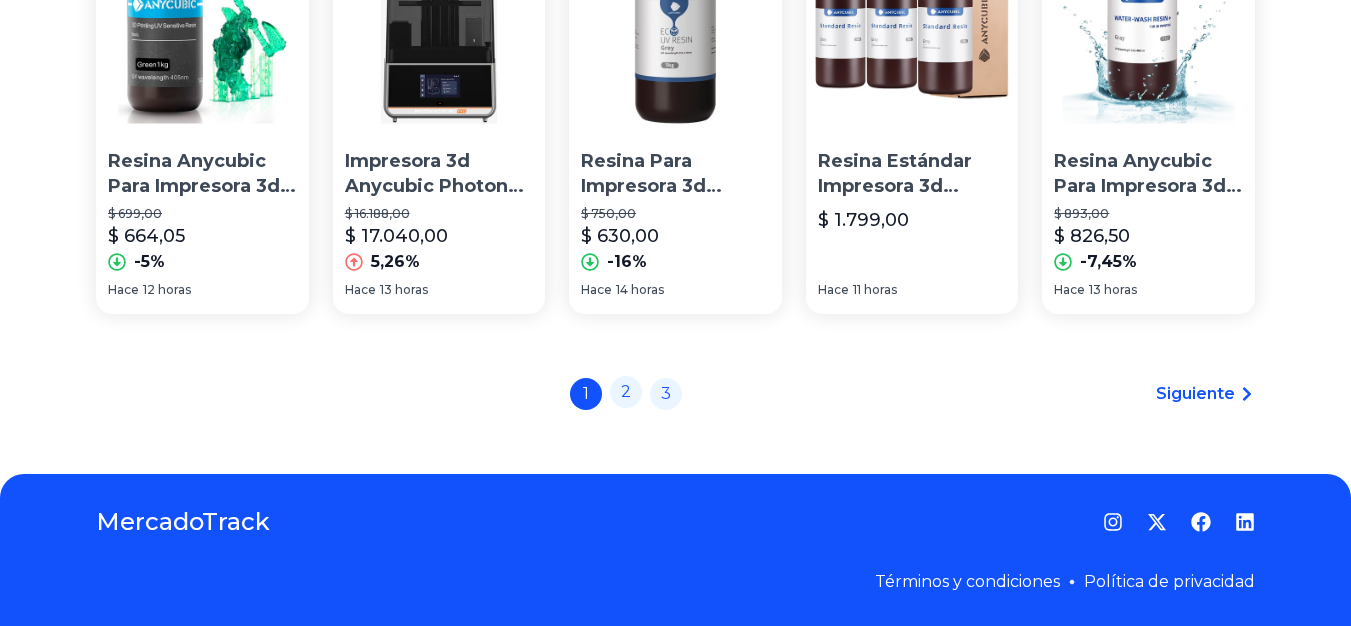 click on "2" at bounding box center [626, 392] 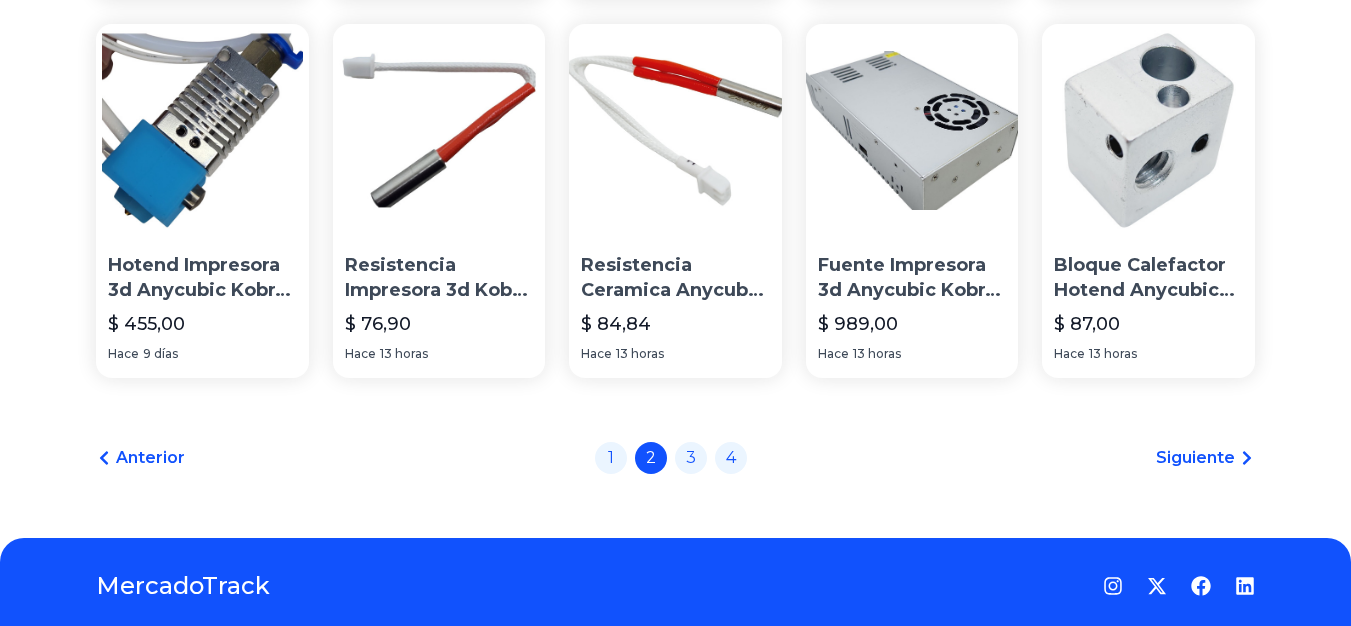 scroll, scrollTop: 1514, scrollLeft: 0, axis: vertical 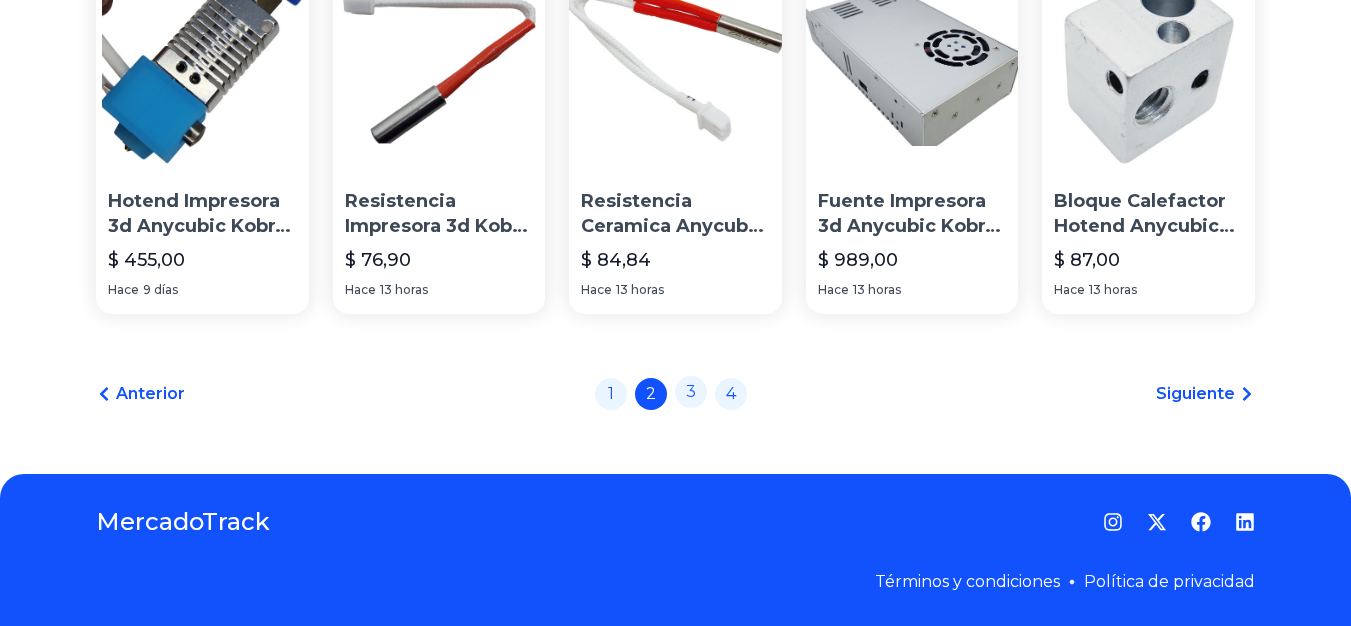 click on "3" at bounding box center (691, 392) 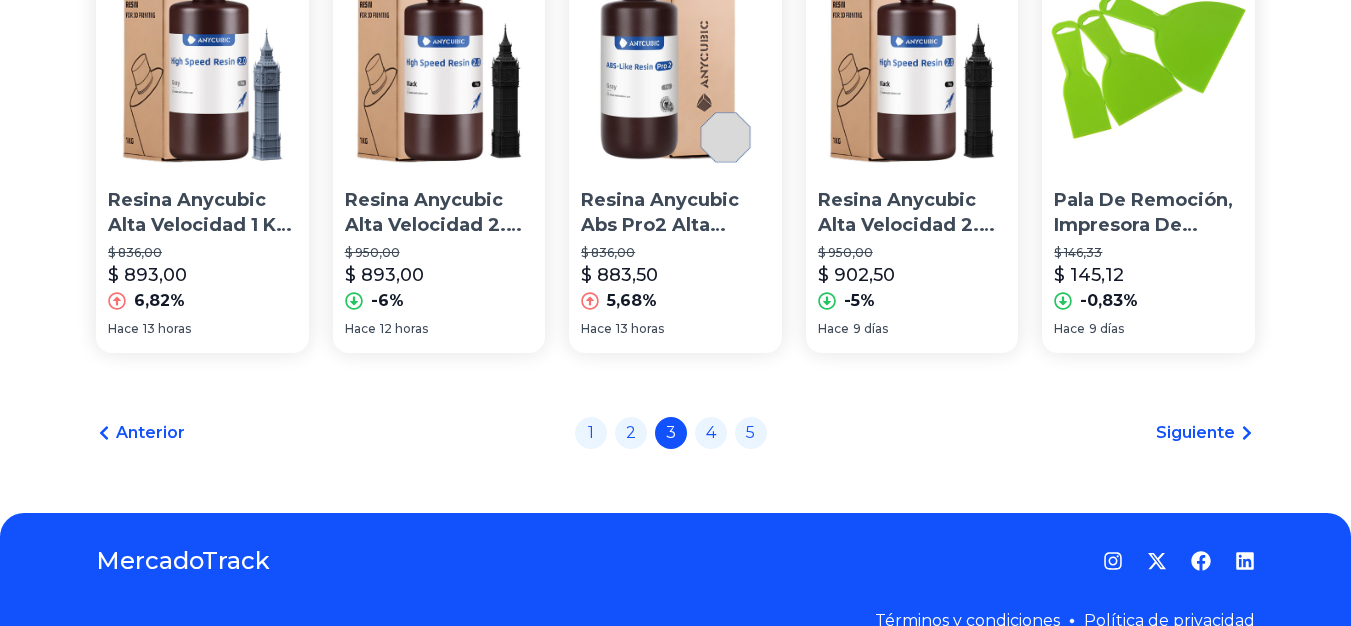 scroll, scrollTop: 1554, scrollLeft: 0, axis: vertical 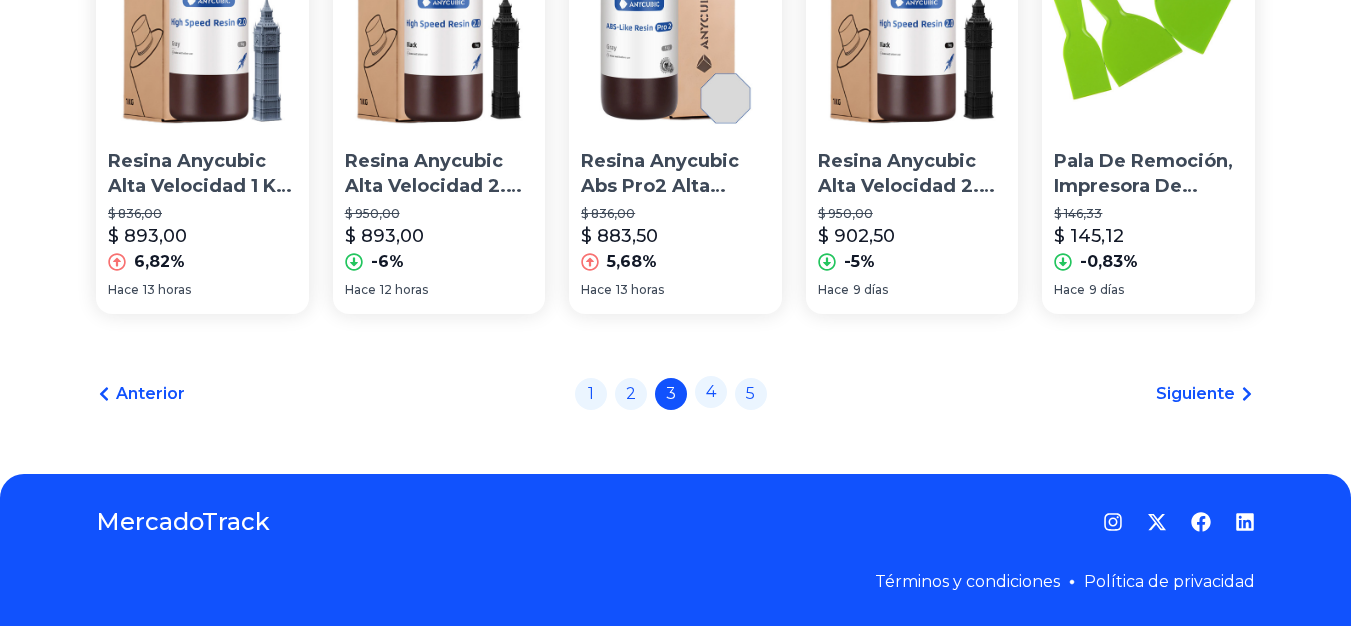 click on "4" at bounding box center (711, 392) 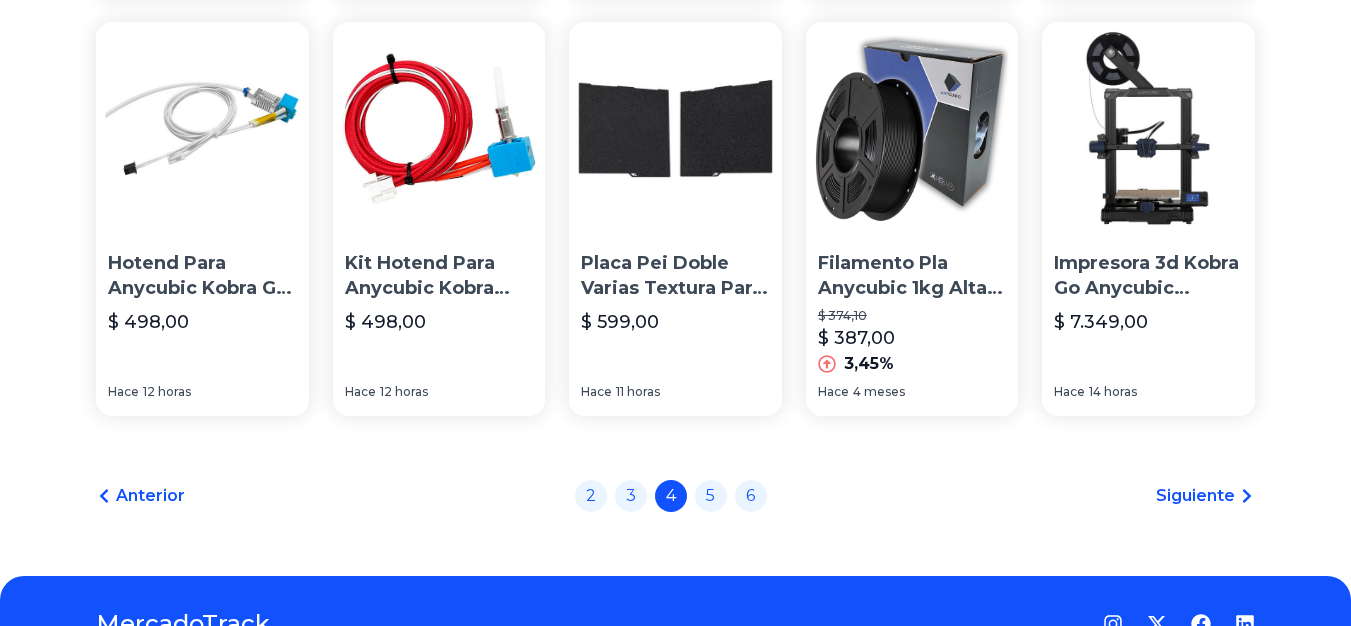 scroll, scrollTop: 1514, scrollLeft: 0, axis: vertical 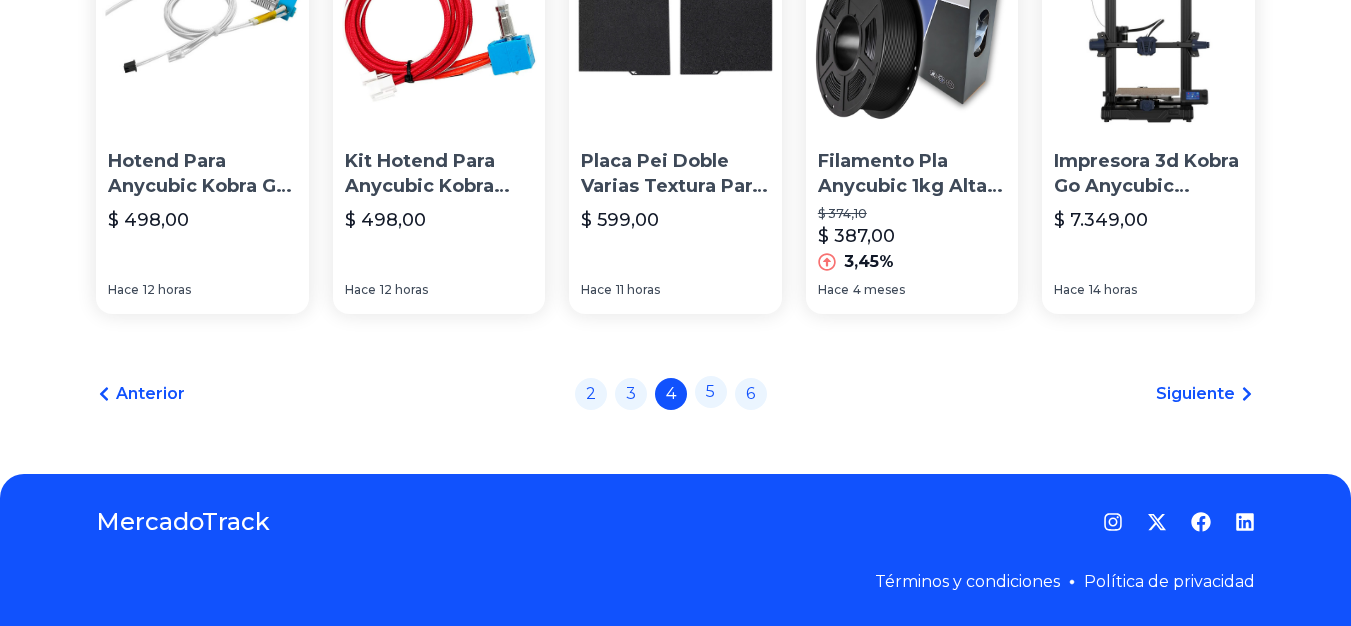 click on "5" at bounding box center [711, 392] 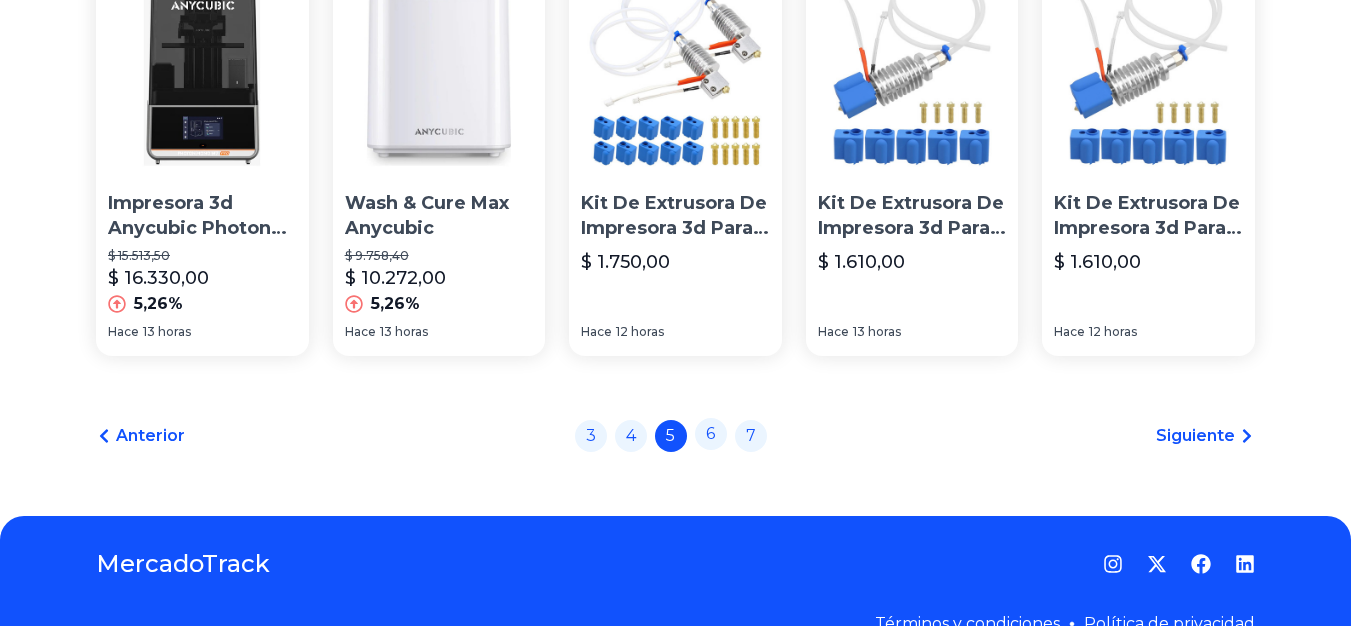 scroll, scrollTop: 1400, scrollLeft: 0, axis: vertical 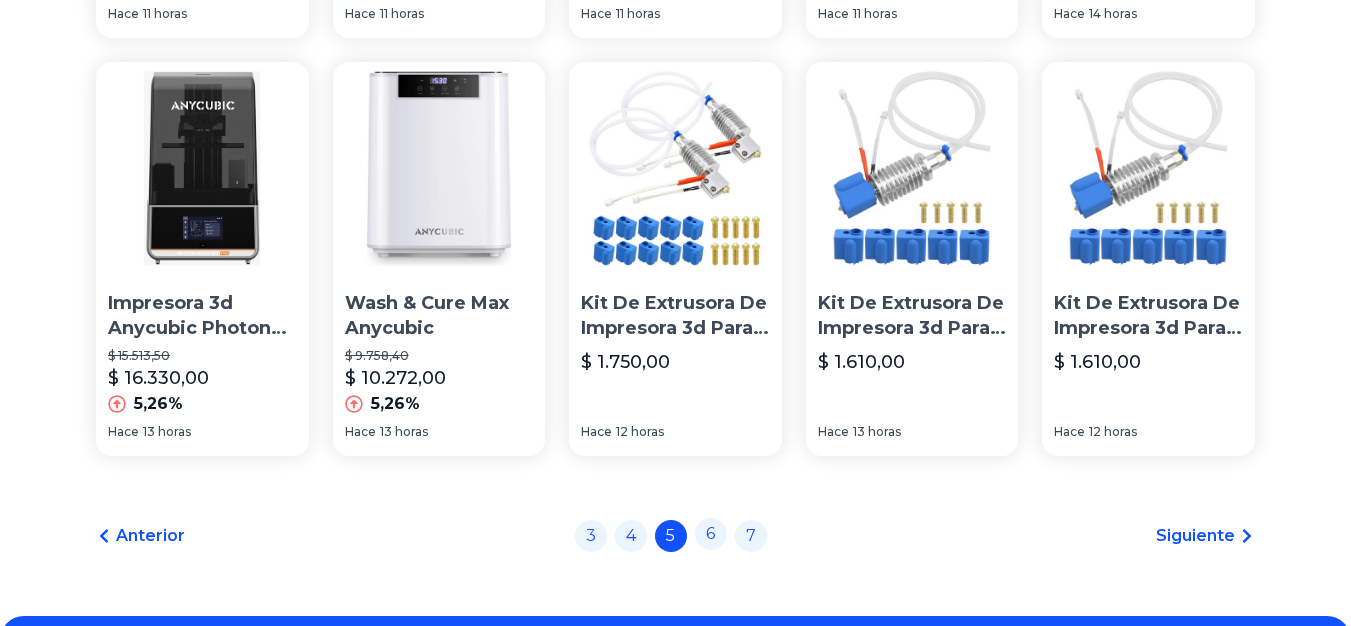 click on "6" at bounding box center (711, 534) 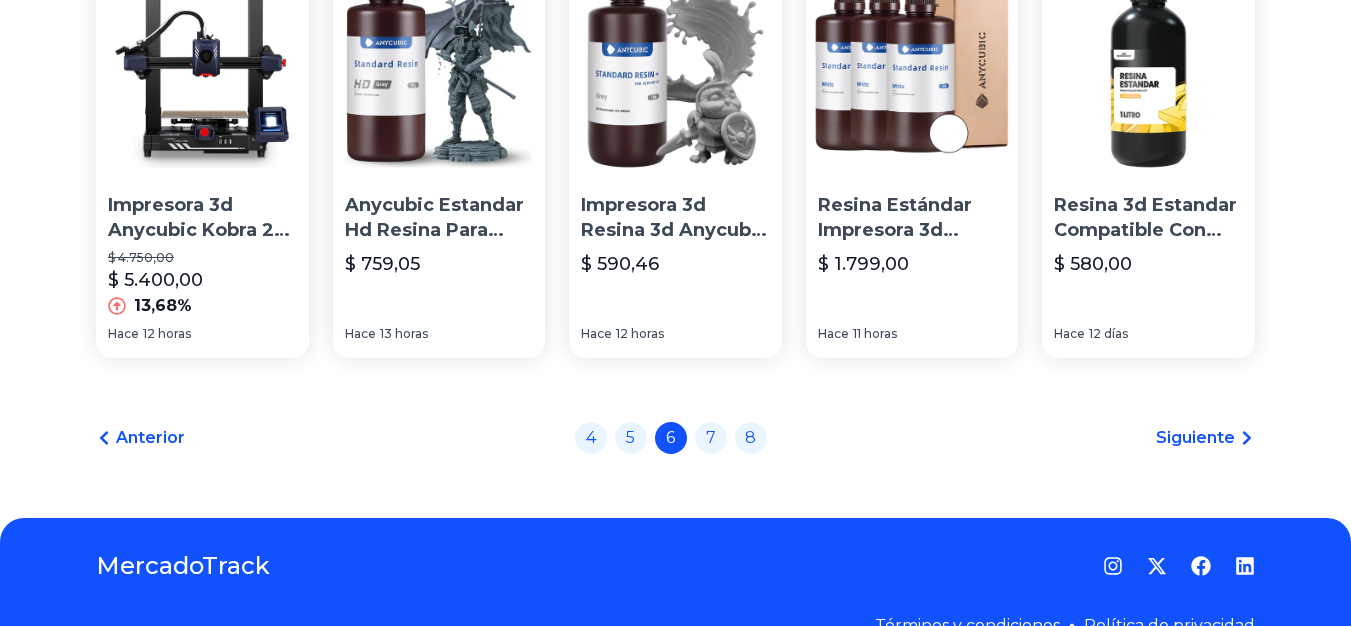 scroll, scrollTop: 1500, scrollLeft: 0, axis: vertical 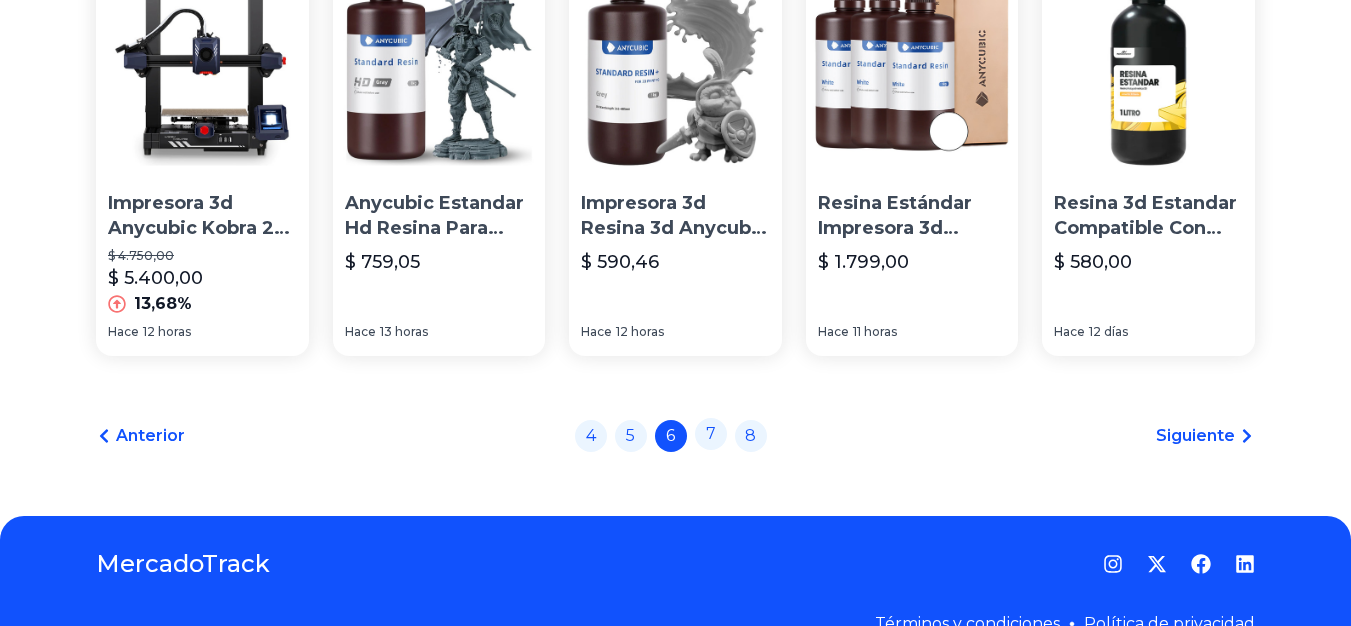 click on "7" at bounding box center (711, 434) 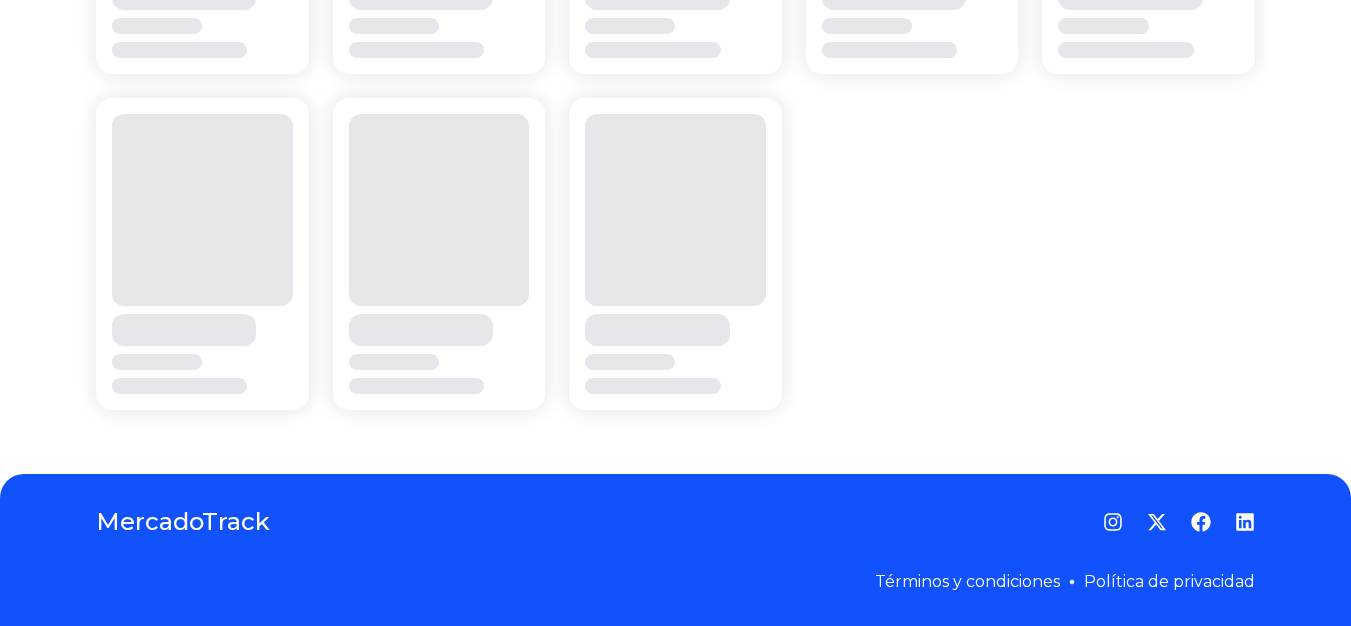 scroll, scrollTop: 0, scrollLeft: 0, axis: both 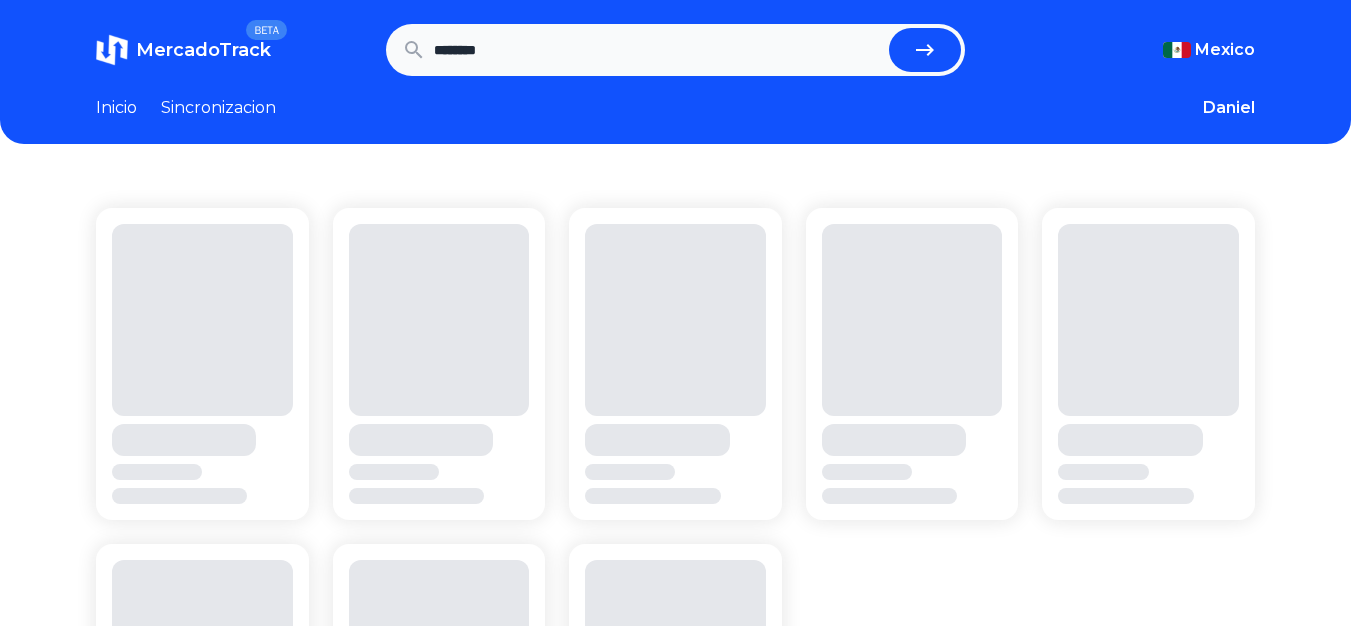 click at bounding box center [657, 440] 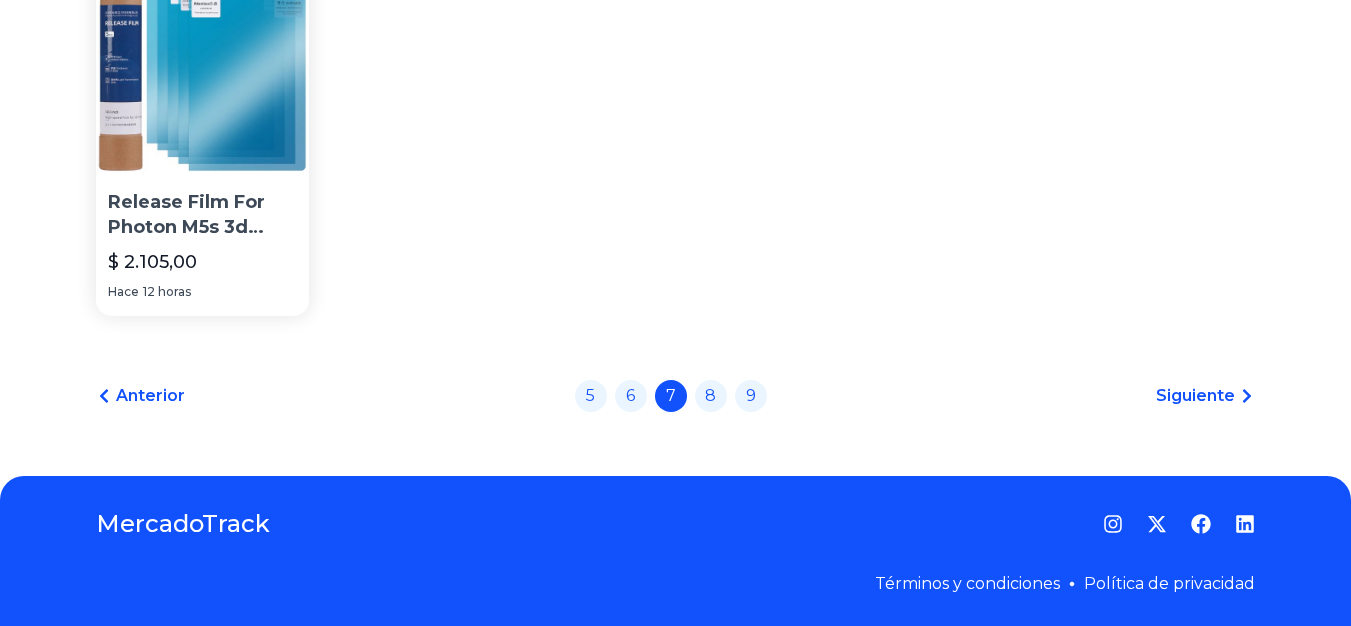 scroll, scrollTop: 1128, scrollLeft: 0, axis: vertical 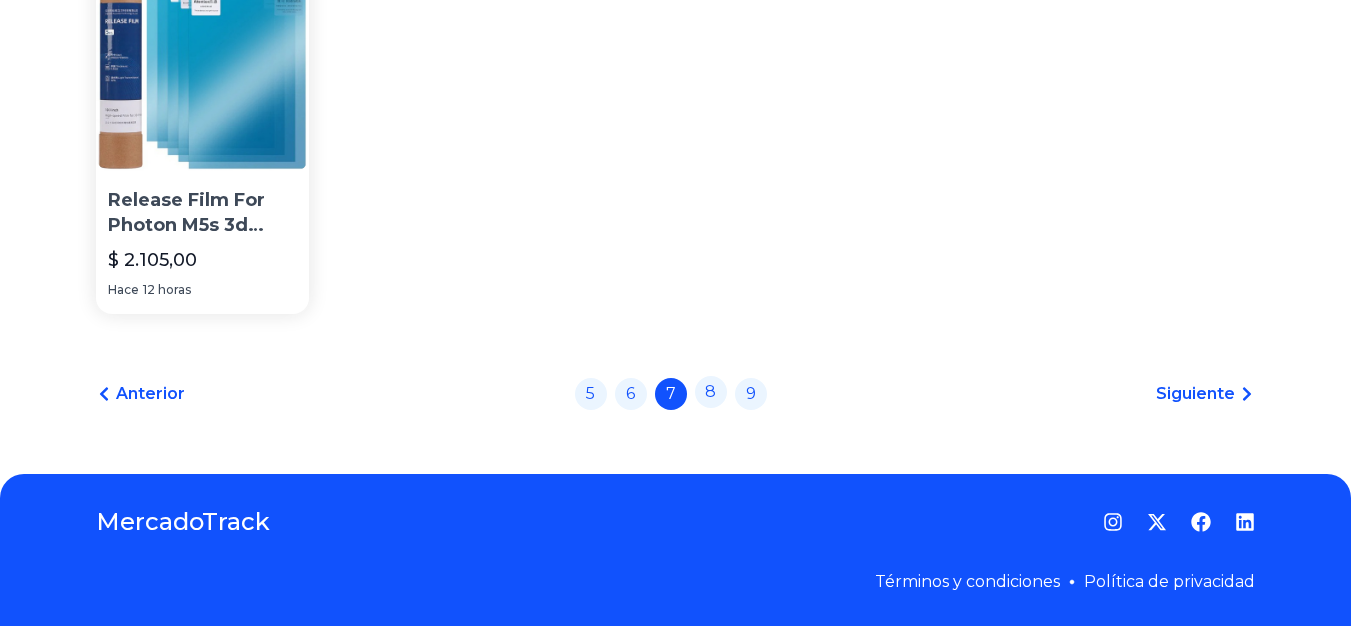 click on "8" at bounding box center (711, 392) 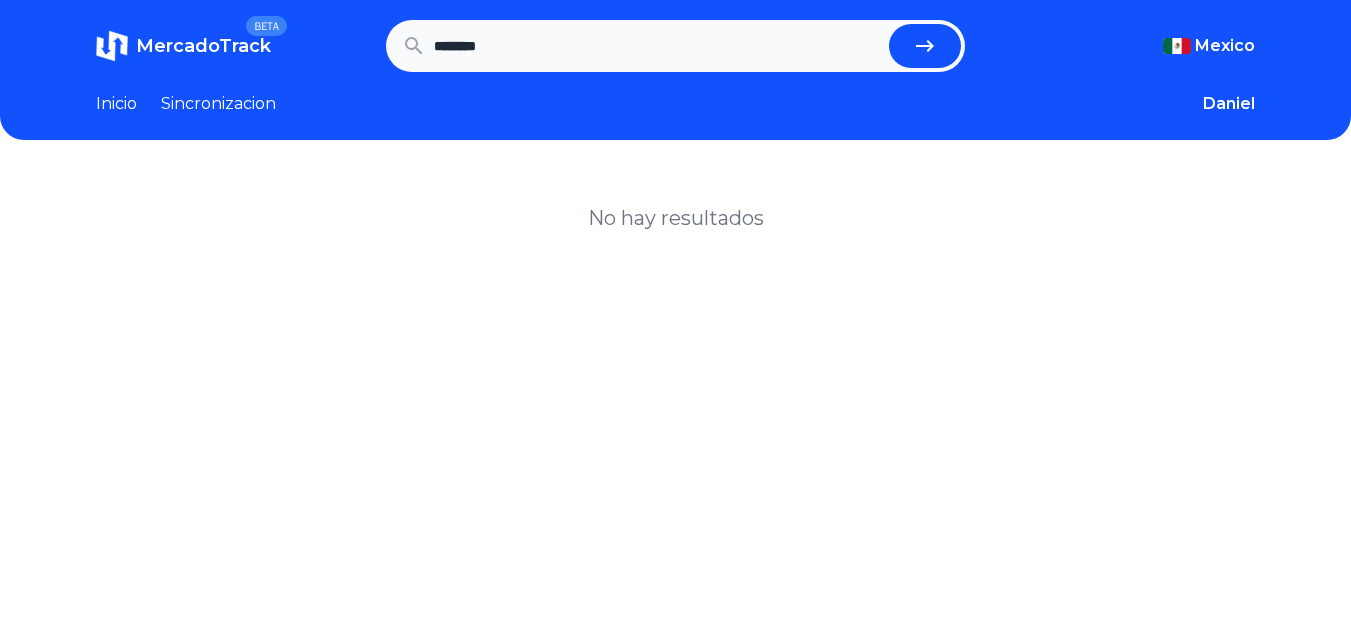 scroll, scrollTop: 0, scrollLeft: 0, axis: both 